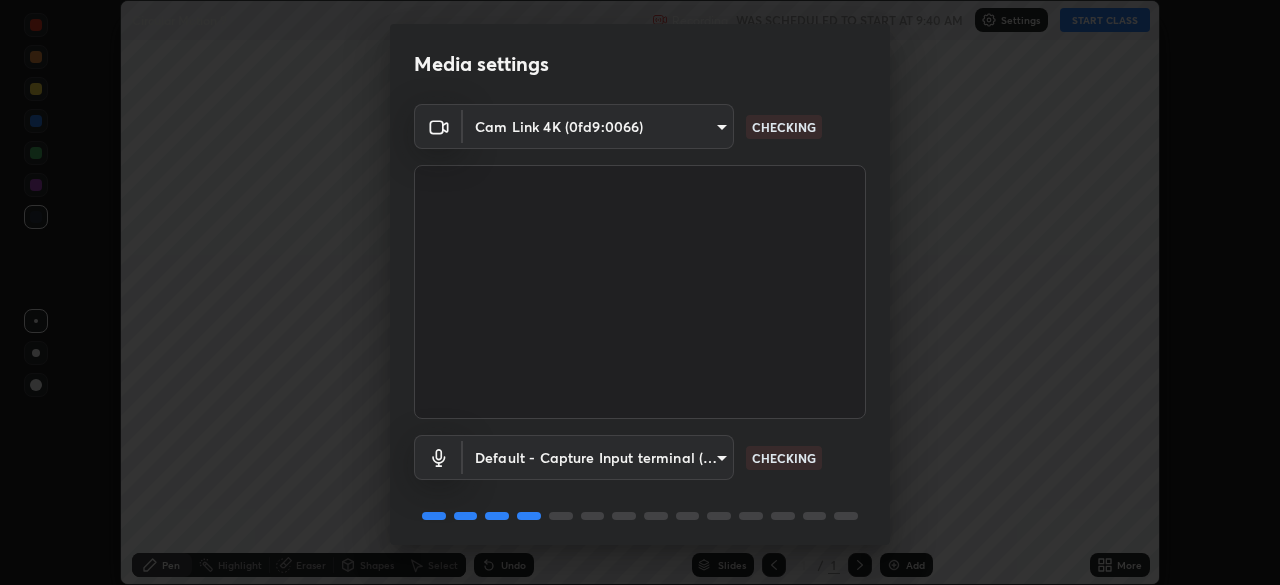 scroll, scrollTop: 0, scrollLeft: 0, axis: both 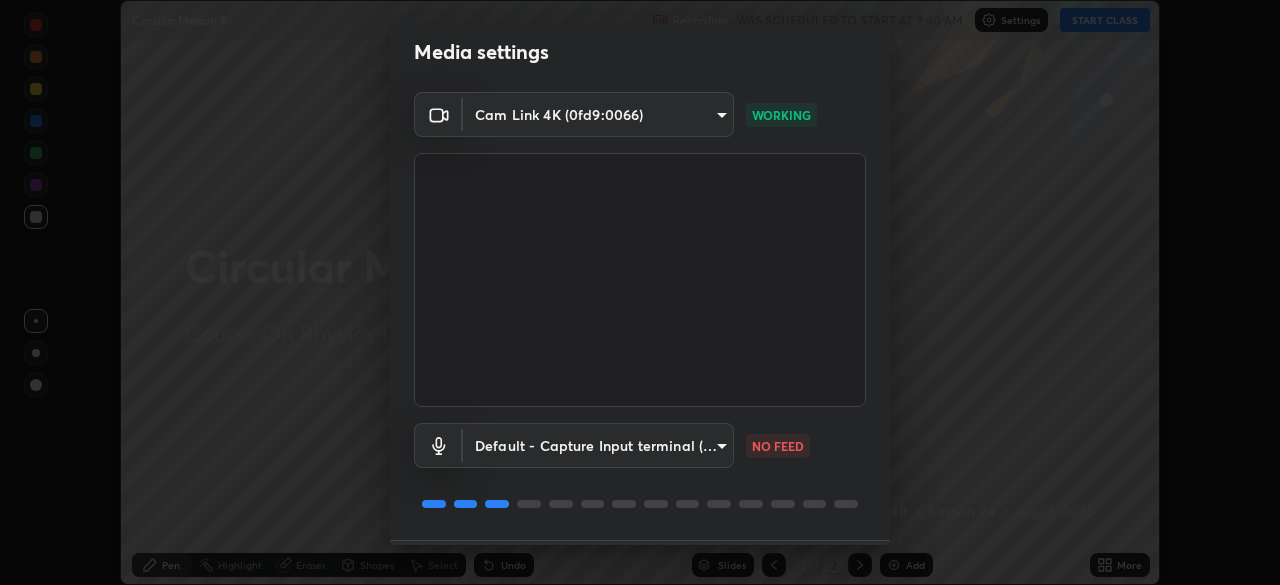 click on "Erase all Circular Motion 9 Recording WAS SCHEDULED TO START AT  9:40 AM Settings START CLASS Setting up your live class Circular Motion 9 • L24 of Course On Physics for JEE Conquer 1 2026 [FIRST] [LAST] Pen Highlight Eraser Shapes Select Undo Slides 2 / 2 Add More Enable hand raising Enable raise hand to speak to learners. Once enabled, chat will be turned off temporarily. Enable x   No doubts shared Encourage your learners to ask a doubt for better clarity Report an issue Reason for reporting Buffering Chat not working Audio - Video sync issue Educator video quality low ​ Attach an image Report Media settings Cam Link 4K (0fd9:0066) 69c81835c89ca4619384dcbe3fb59b7e9d9980f873b6d793669ae938ed96433c WORKING Default - Capture Input terminal (Digital Array MIC) default NO FEED 1 / 5 Next" at bounding box center [640, 292] 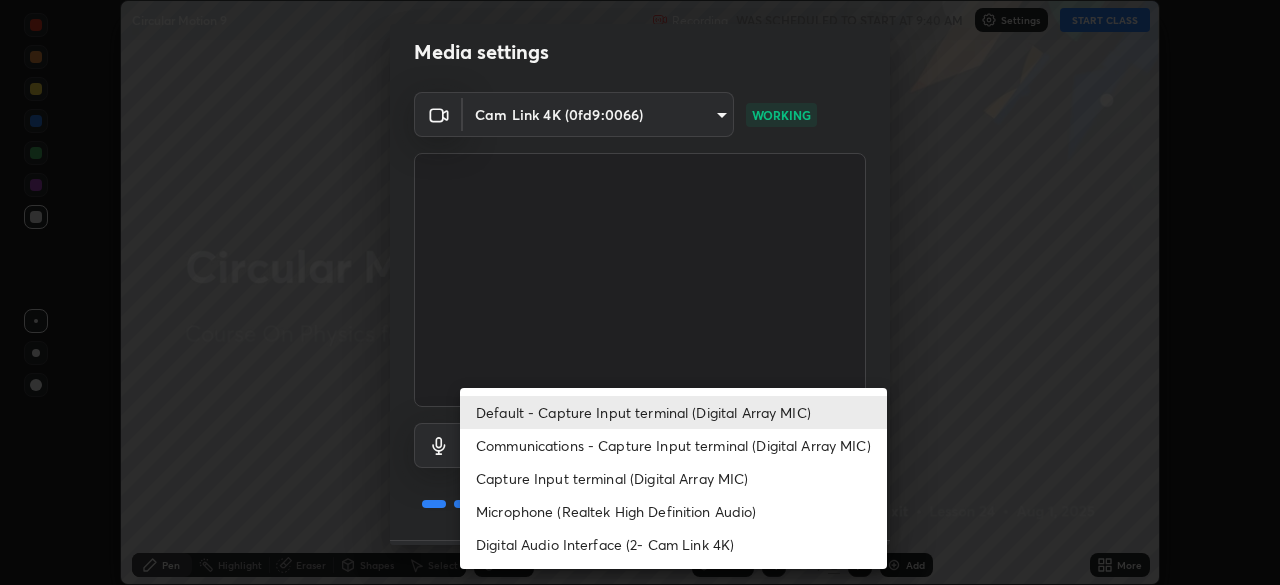 click on "Digital Audio Interface (2- Cam Link 4K)" at bounding box center [673, 544] 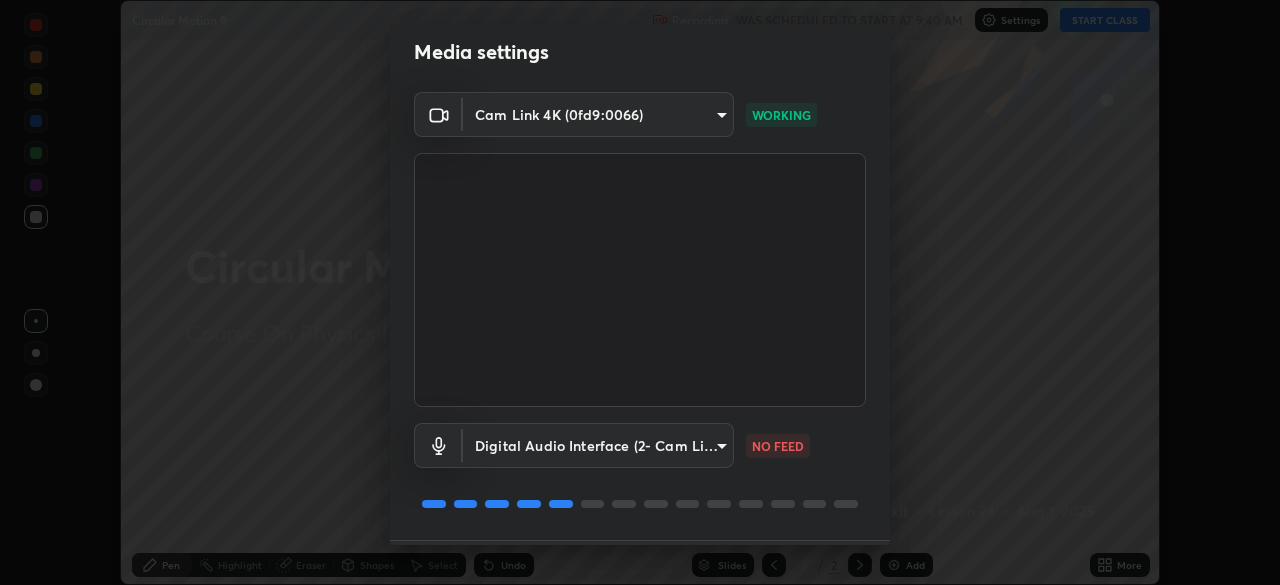 type on "76e9d4e6f2f02f3041b63f66ee13efe21430ff8c77b476bef1e87c2457453549" 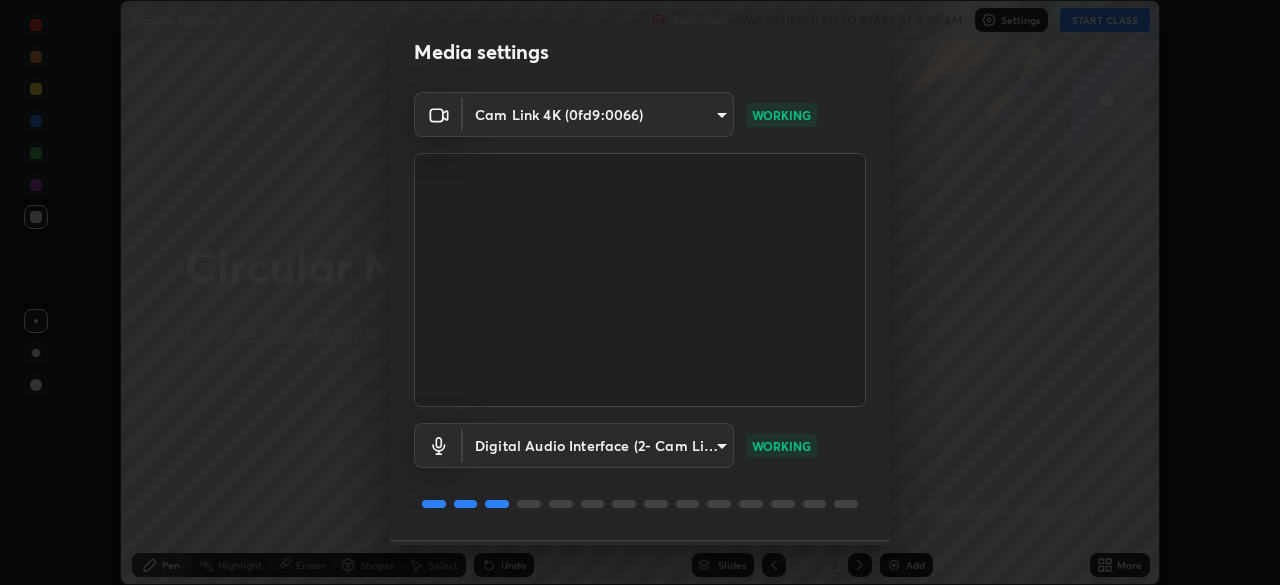 click on "Digital Audio Interface (2- Cam Link 4K) 76e9d4e6f2f02f3041b63f66ee13efe21430ff8c77b476bef1e87c2457453549 WORKING" at bounding box center [640, 473] 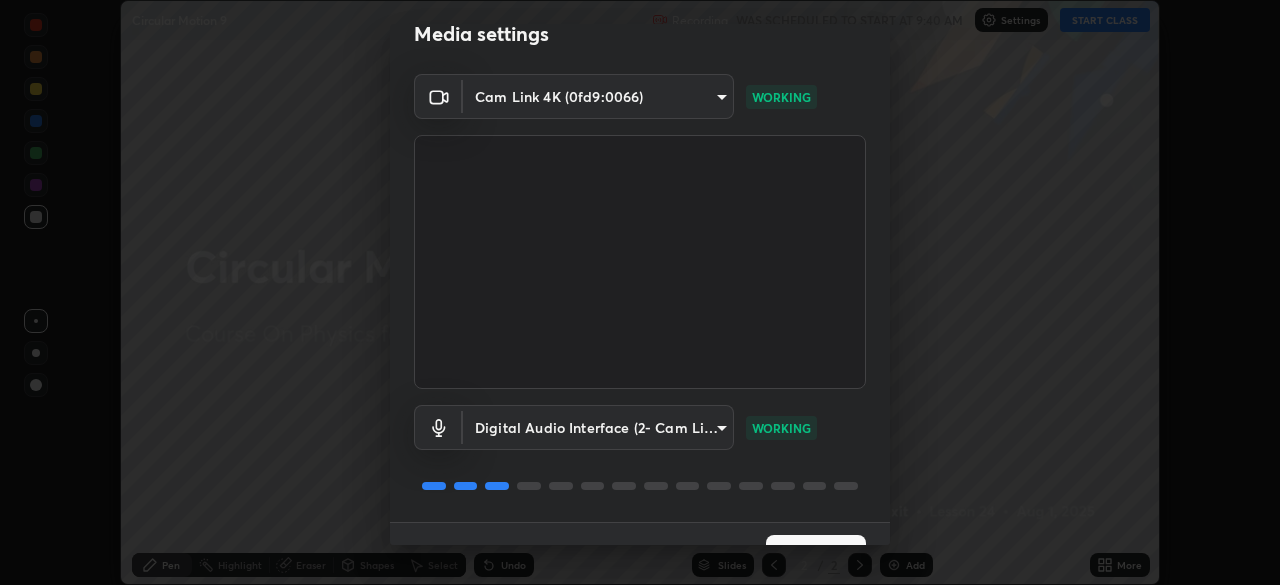 scroll, scrollTop: 71, scrollLeft: 0, axis: vertical 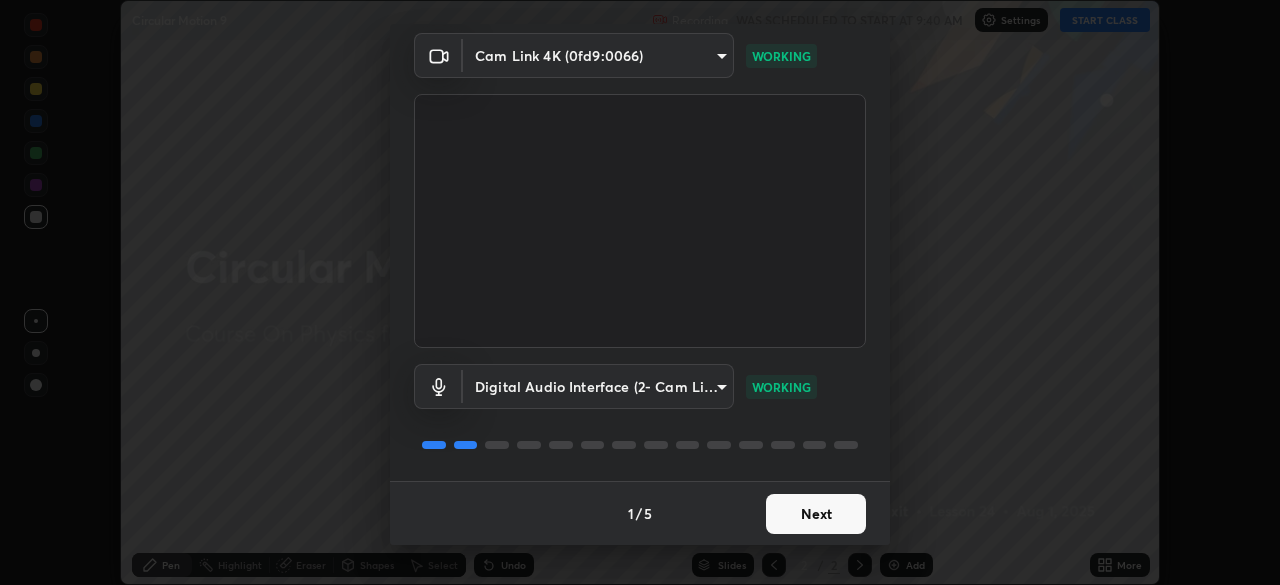 click on "Next" at bounding box center (816, 514) 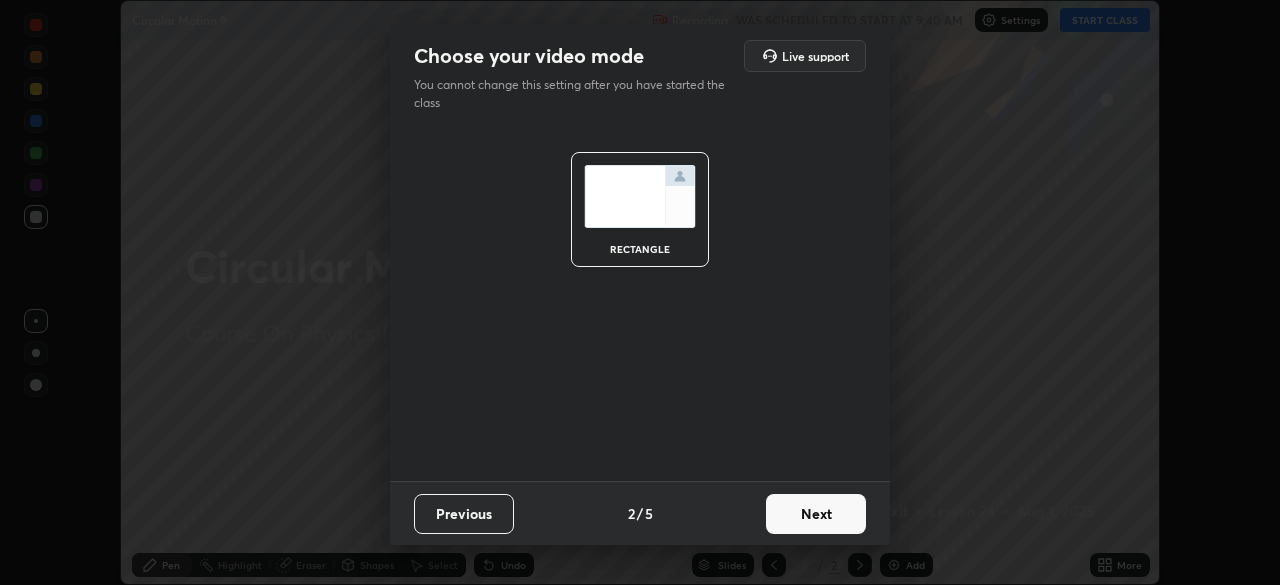 scroll, scrollTop: 0, scrollLeft: 0, axis: both 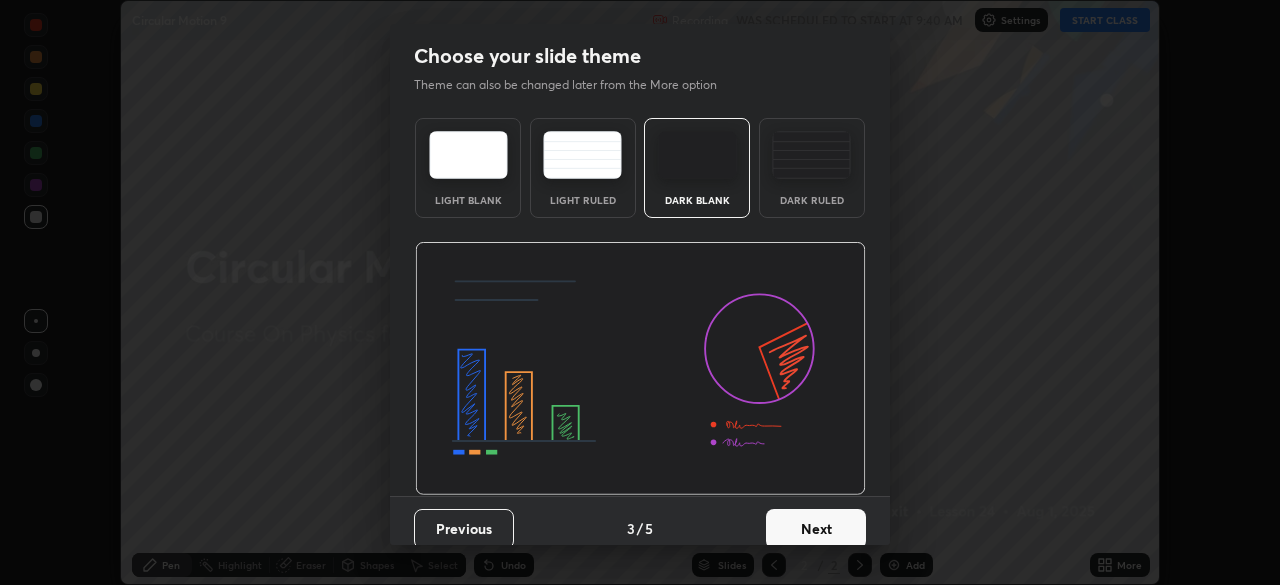 click on "Next" at bounding box center [816, 529] 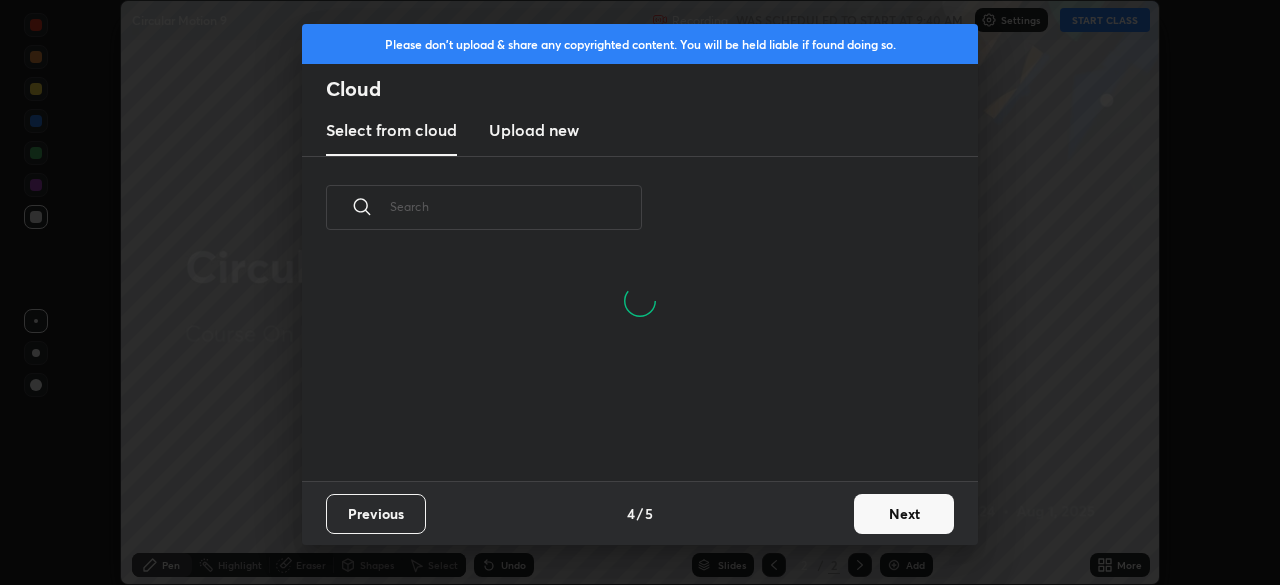 click on "Next" at bounding box center [904, 514] 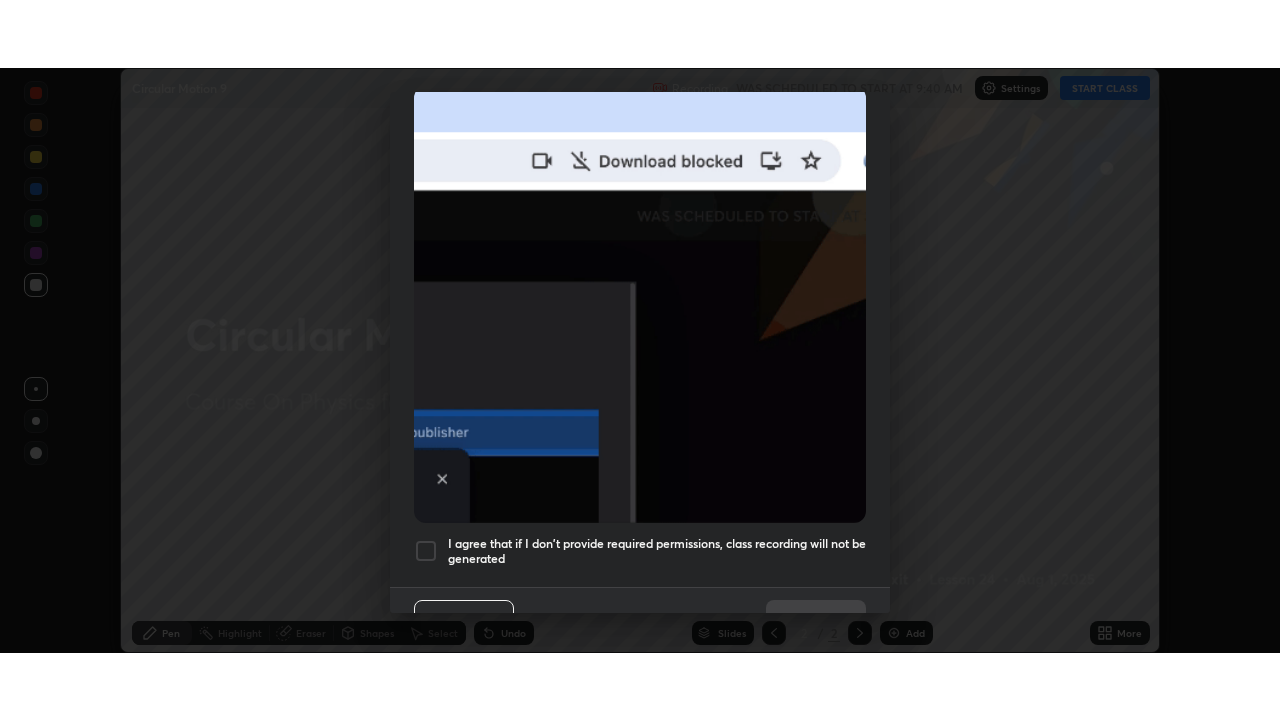 scroll, scrollTop: 479, scrollLeft: 0, axis: vertical 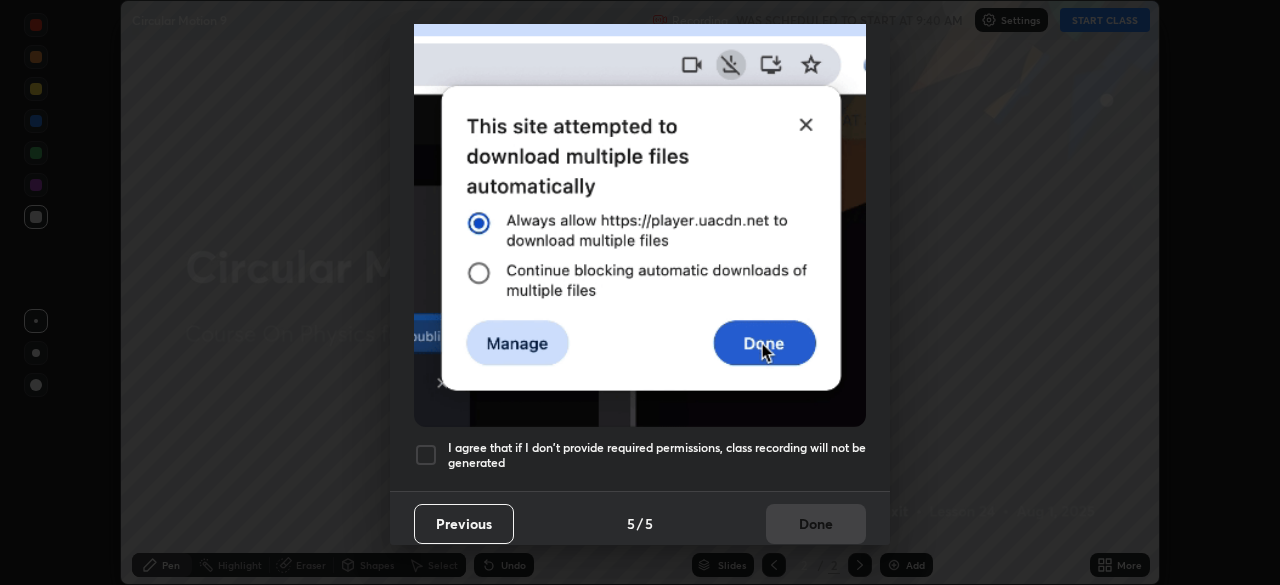 click on "I agree that if I don't provide required permissions, class recording will not be generated" at bounding box center [657, 455] 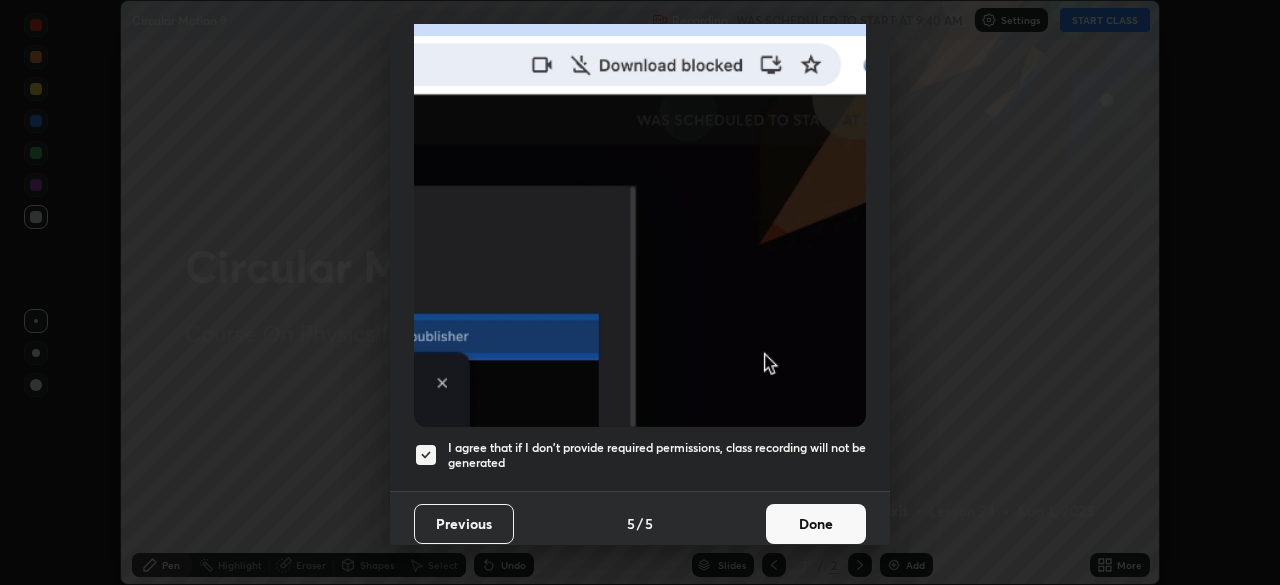 click on "Done" at bounding box center [816, 524] 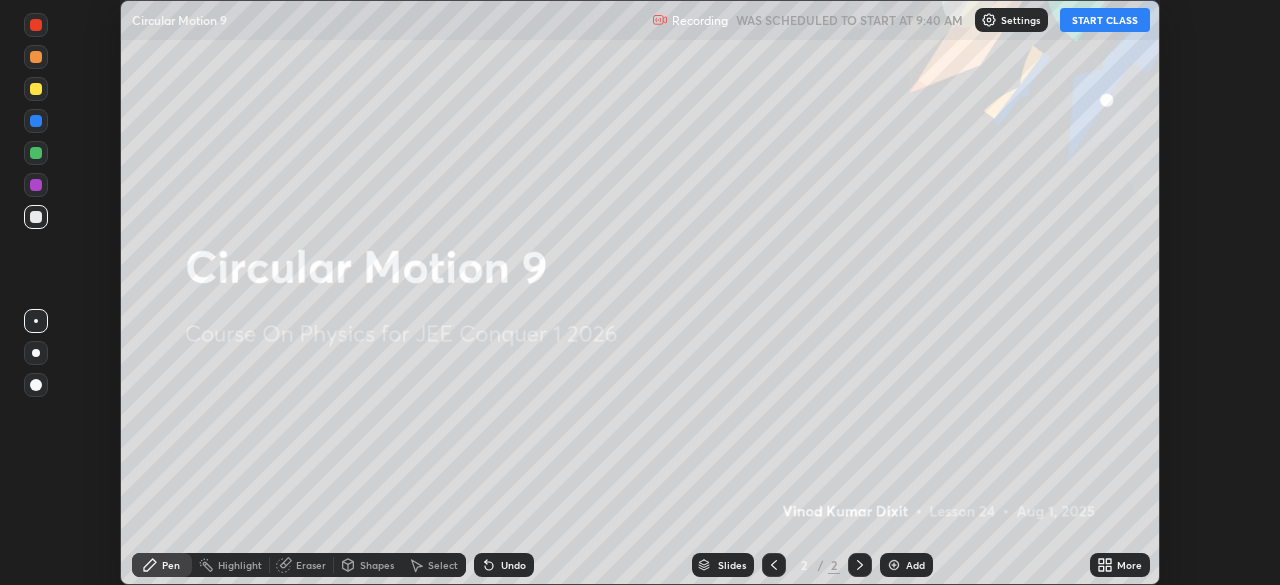 click on "START CLASS" at bounding box center (1105, 20) 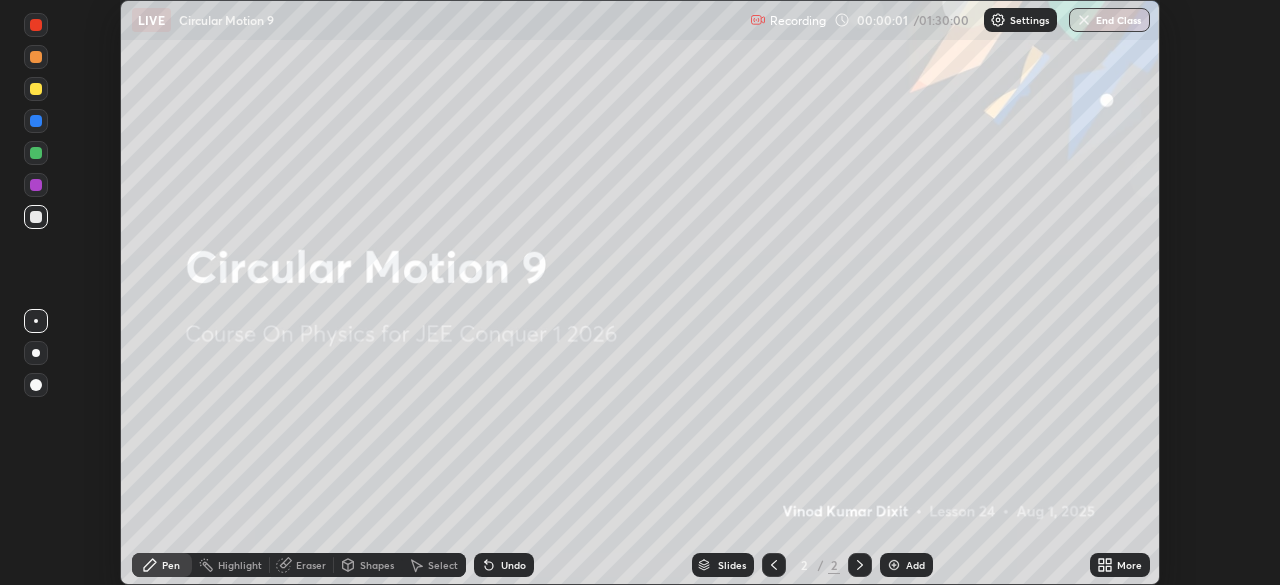 click 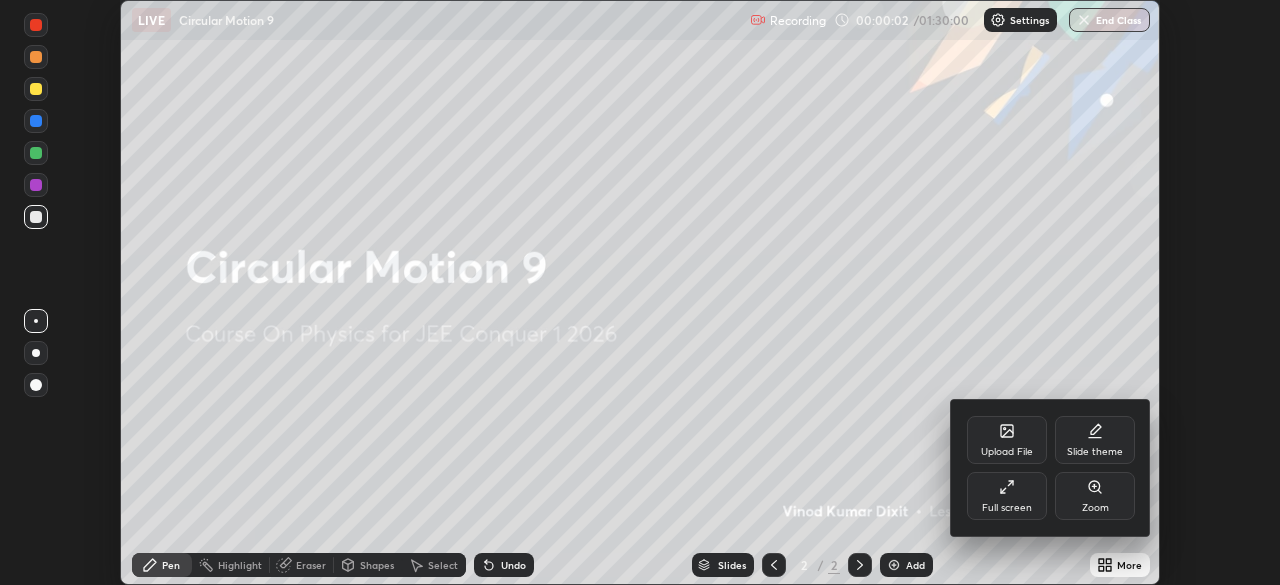 click on "Full screen" at bounding box center (1007, 496) 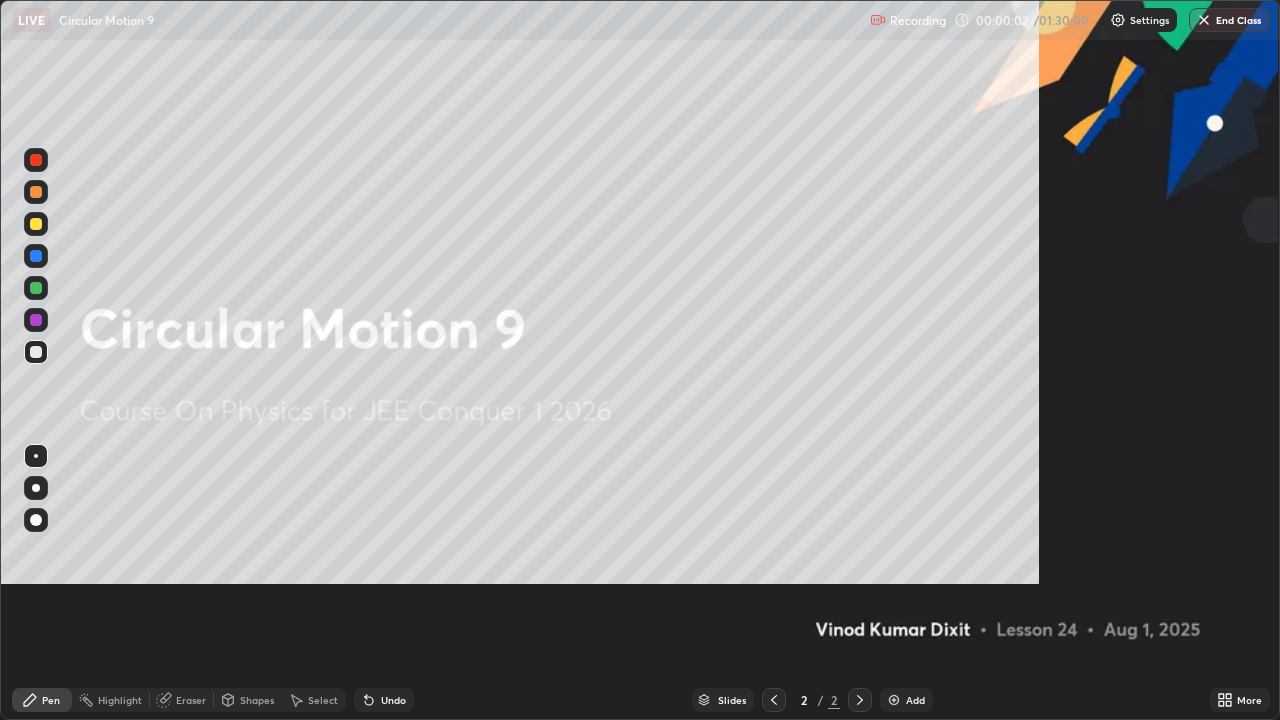 scroll, scrollTop: 99280, scrollLeft: 98720, axis: both 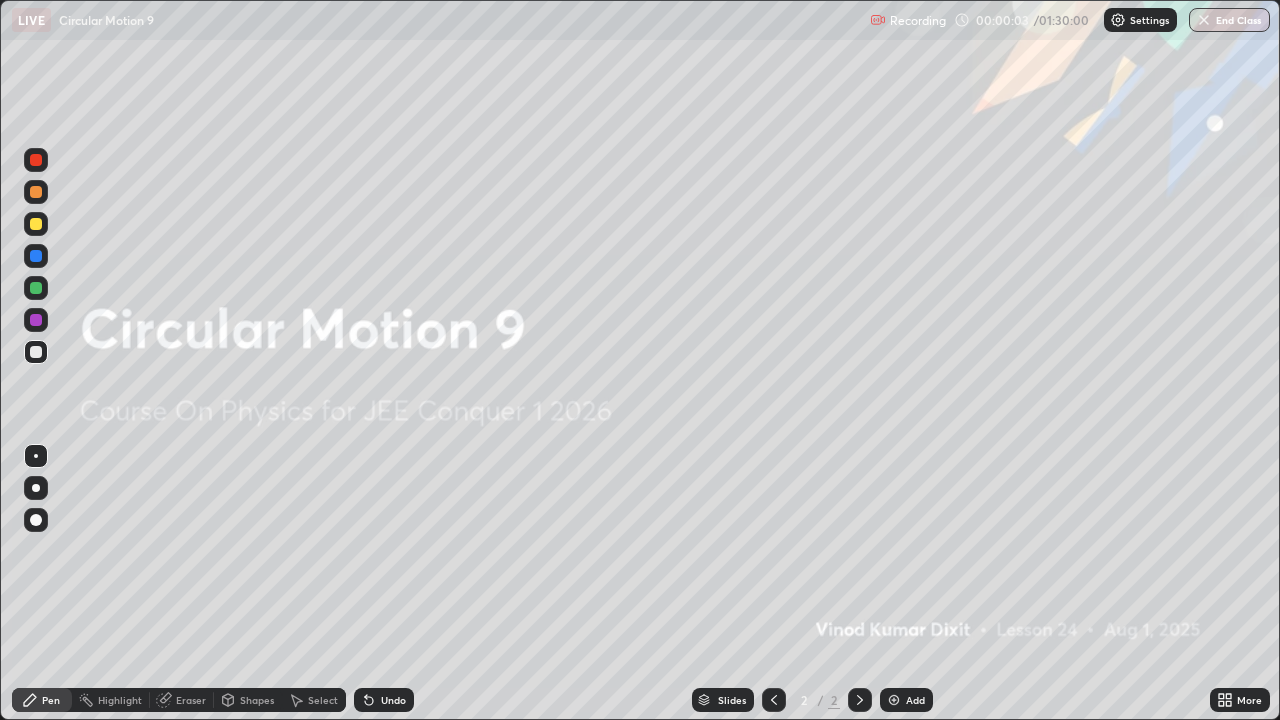 click on "Add" at bounding box center (915, 700) 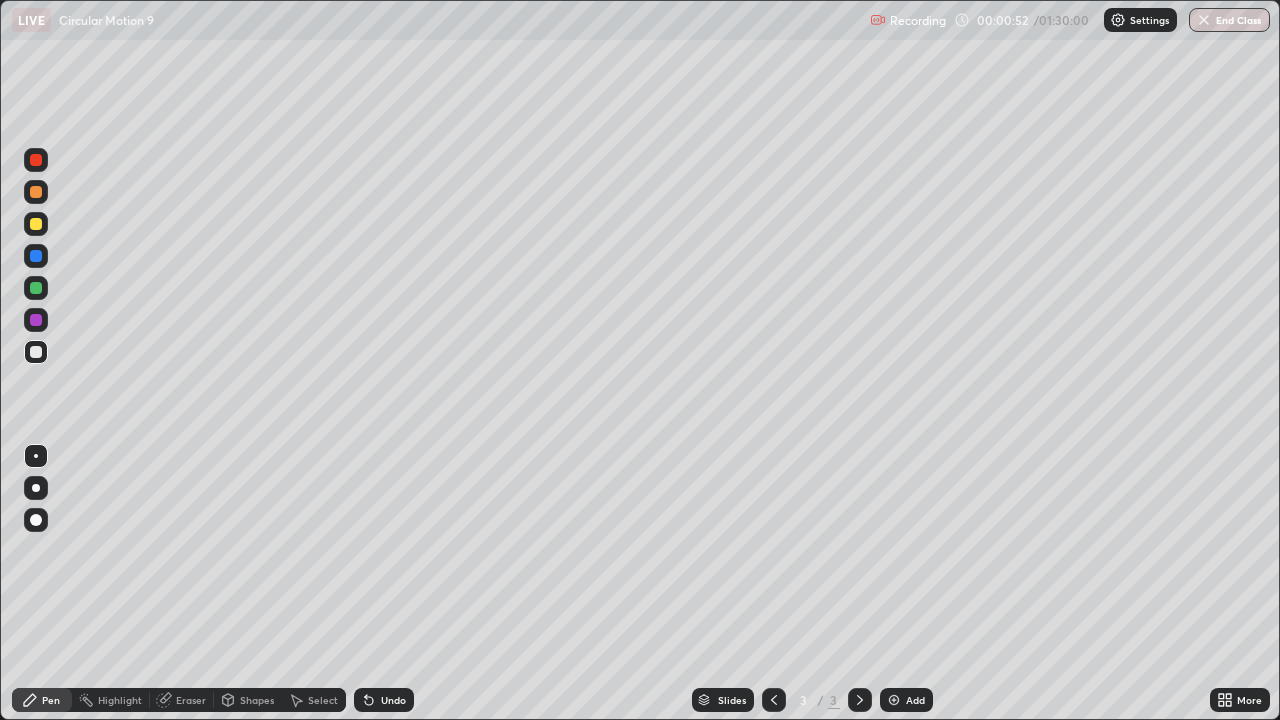 click at bounding box center (36, 224) 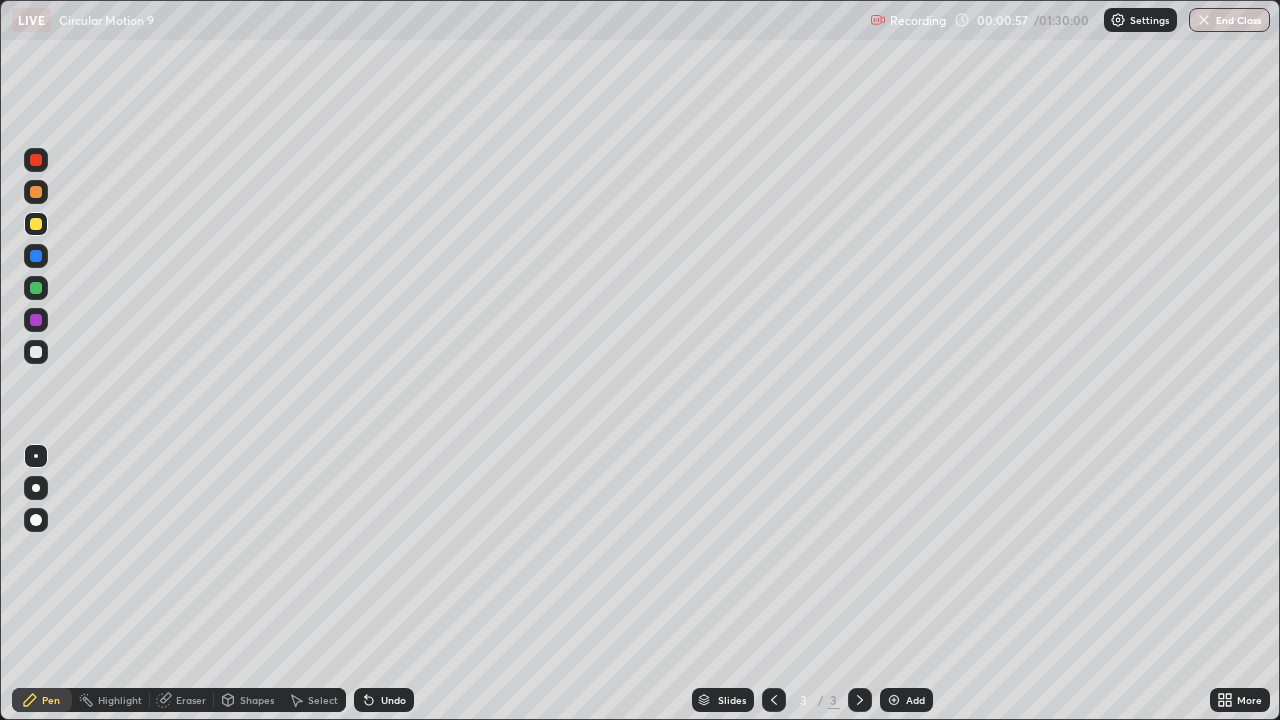click on "Shapes" at bounding box center (257, 700) 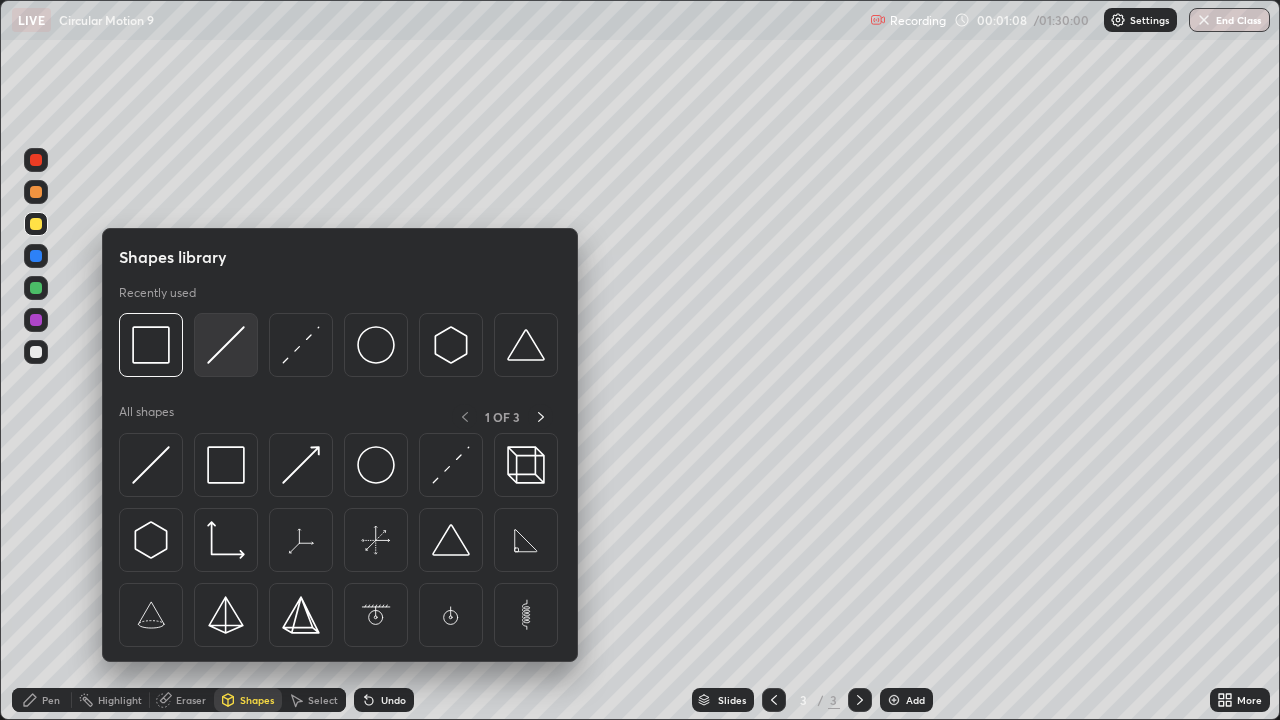 click at bounding box center (226, 345) 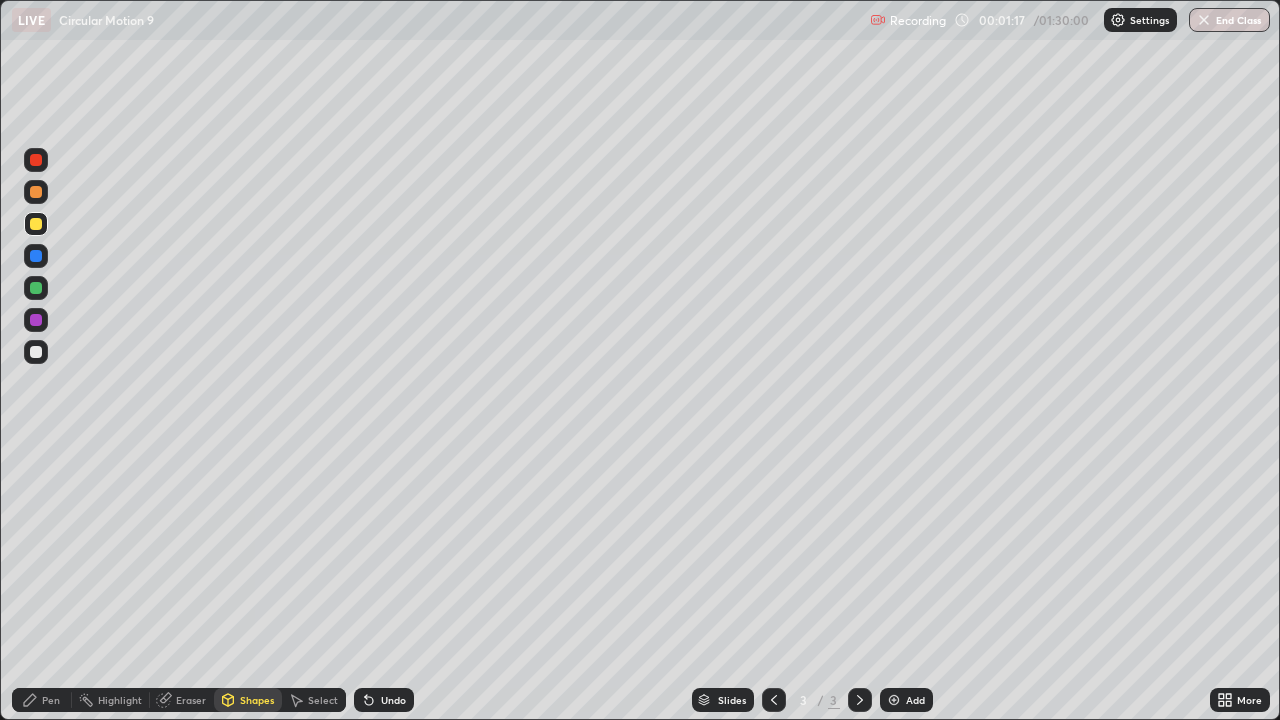 click on "Shapes" at bounding box center [257, 700] 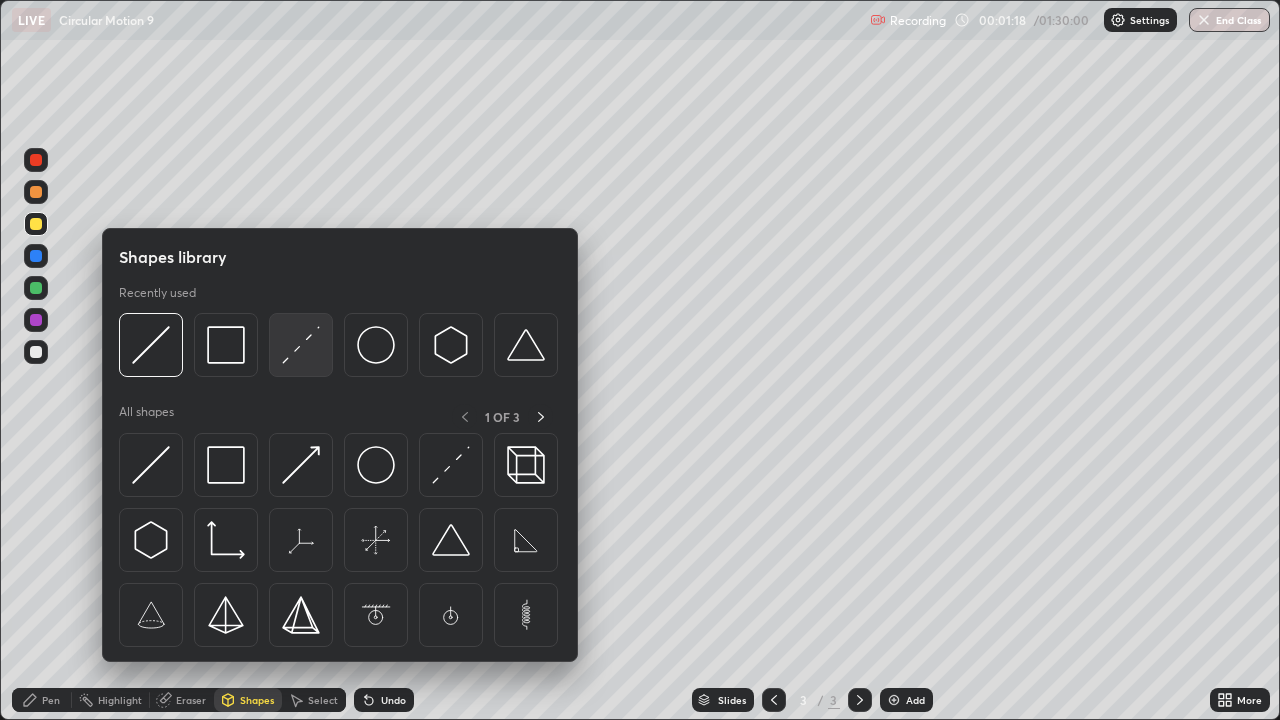 click at bounding box center [301, 345] 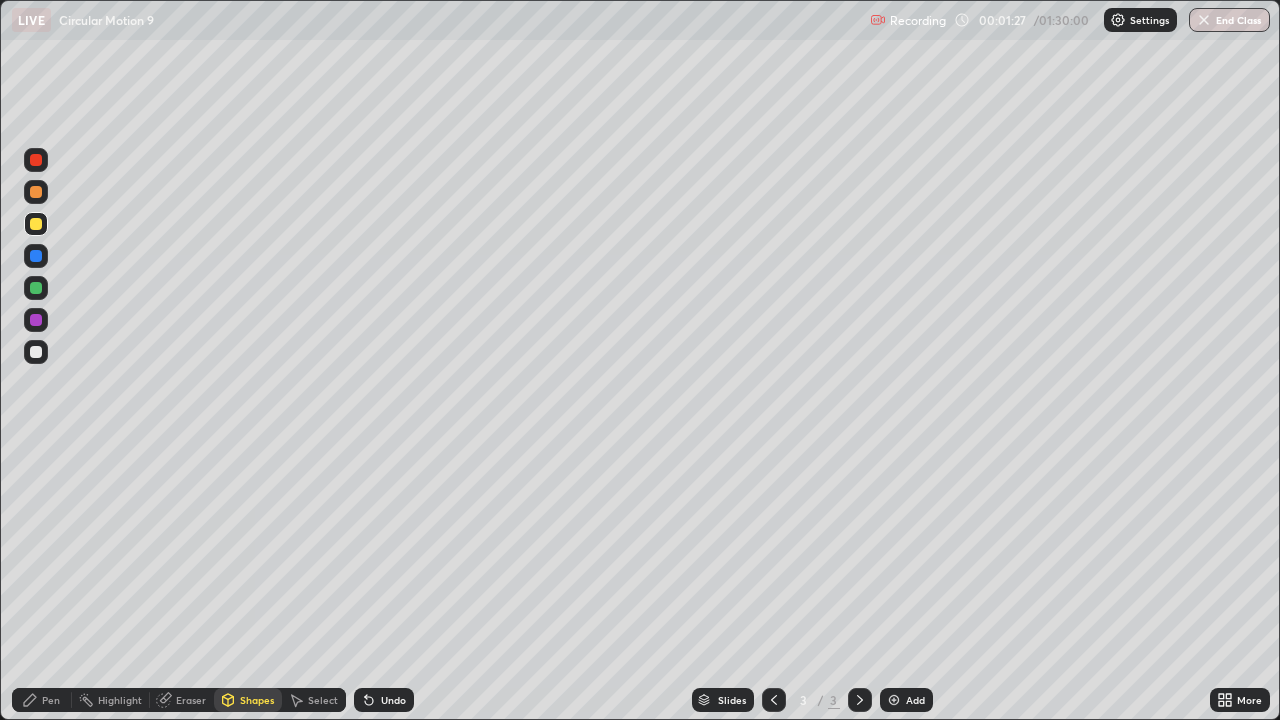 click on "Pen" at bounding box center (42, 700) 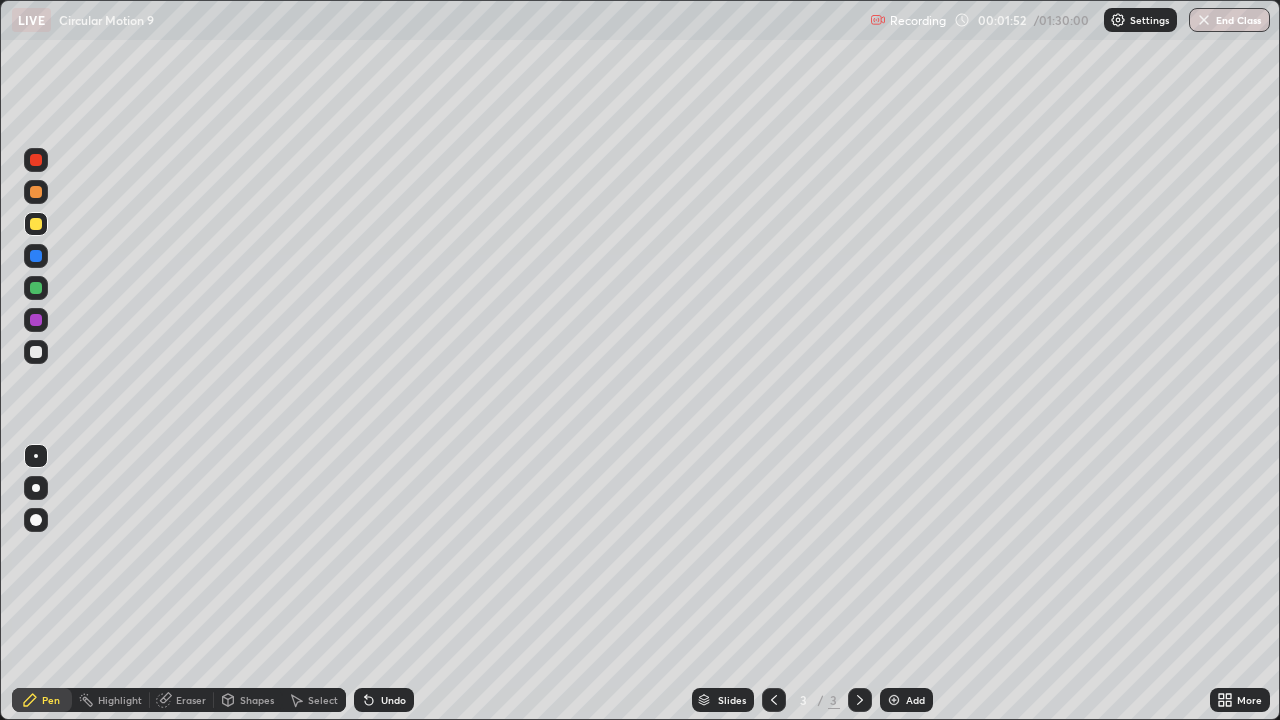 click at bounding box center [36, 352] 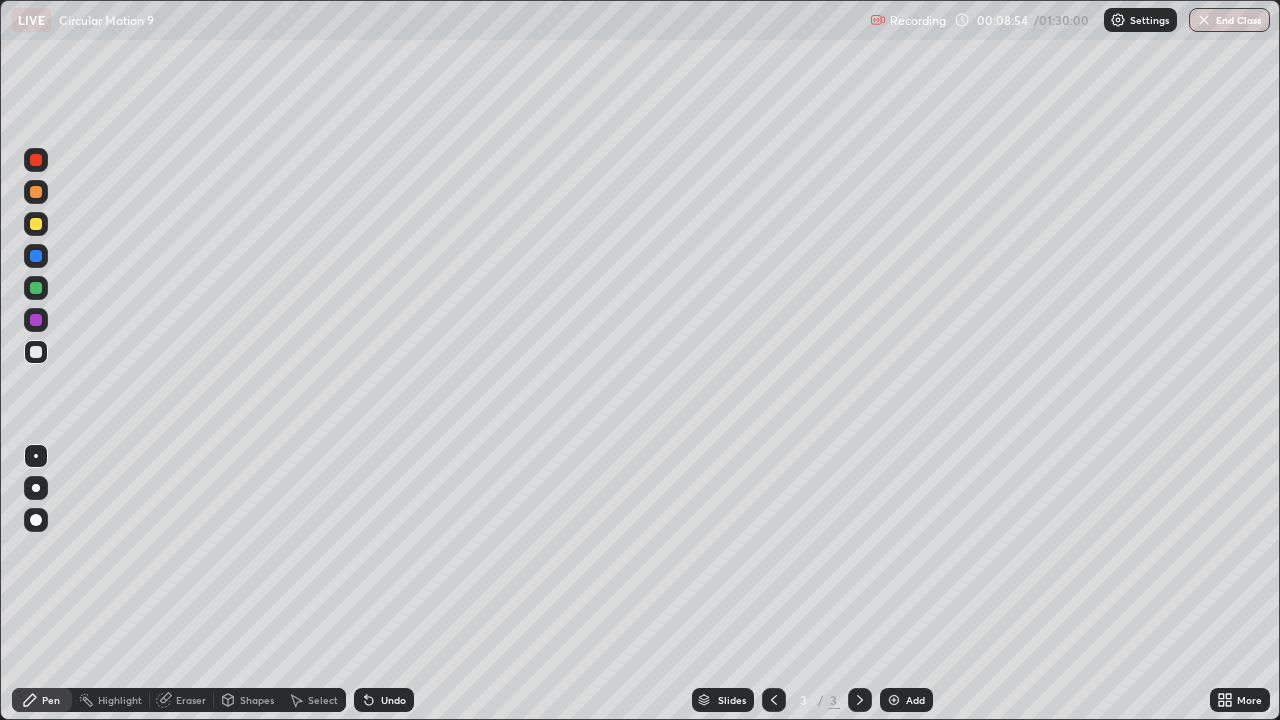 click on "Add" at bounding box center [915, 700] 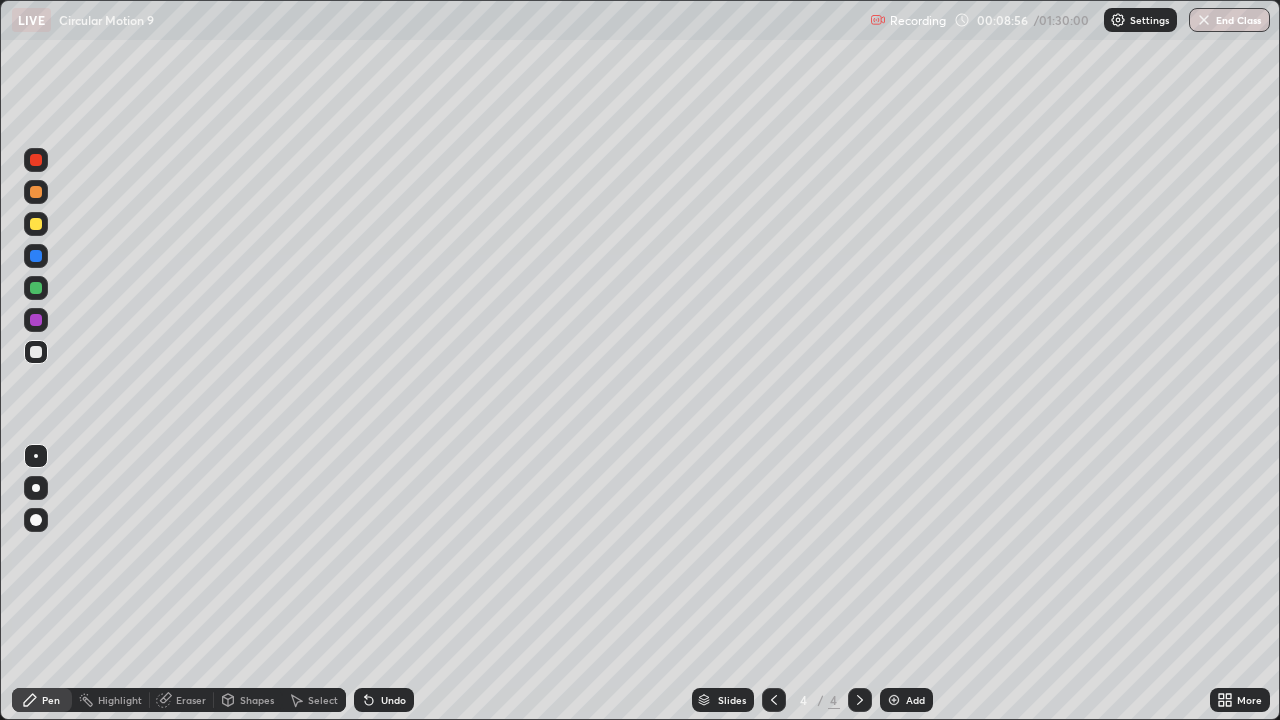 click on "Shapes" at bounding box center (257, 700) 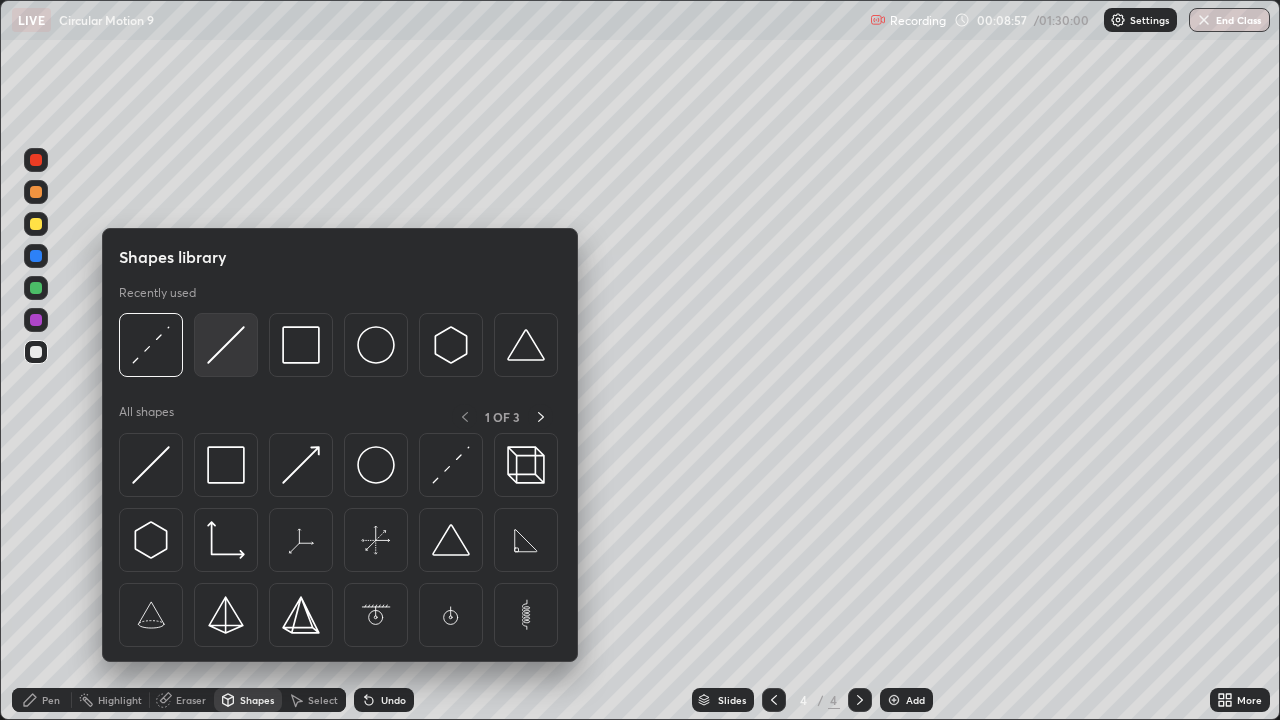 click at bounding box center (226, 345) 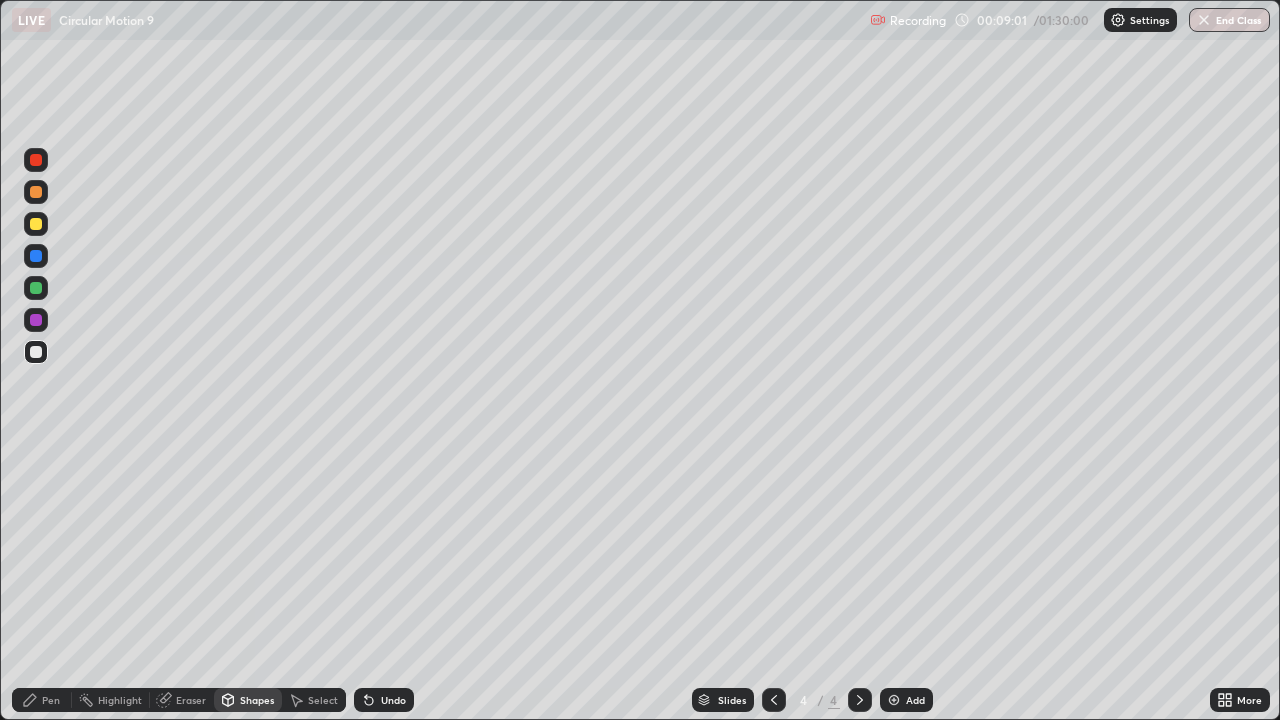 click on "Shapes" at bounding box center [257, 700] 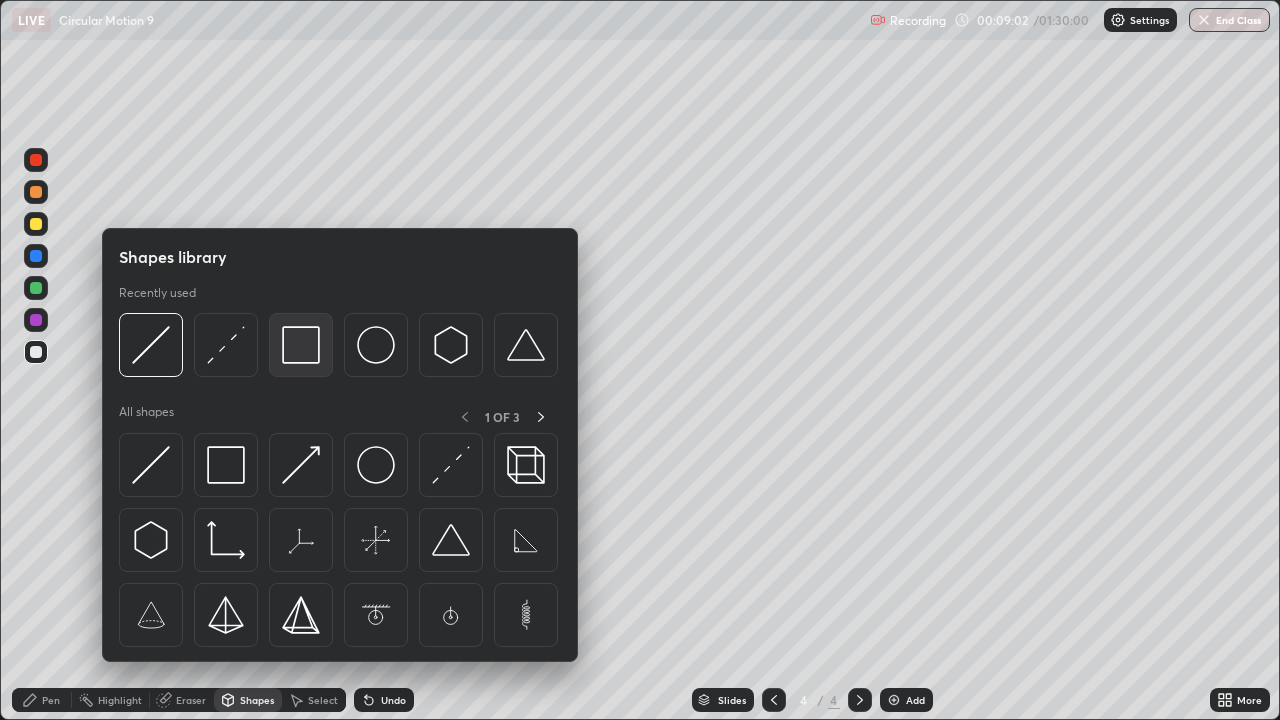 click at bounding box center [301, 345] 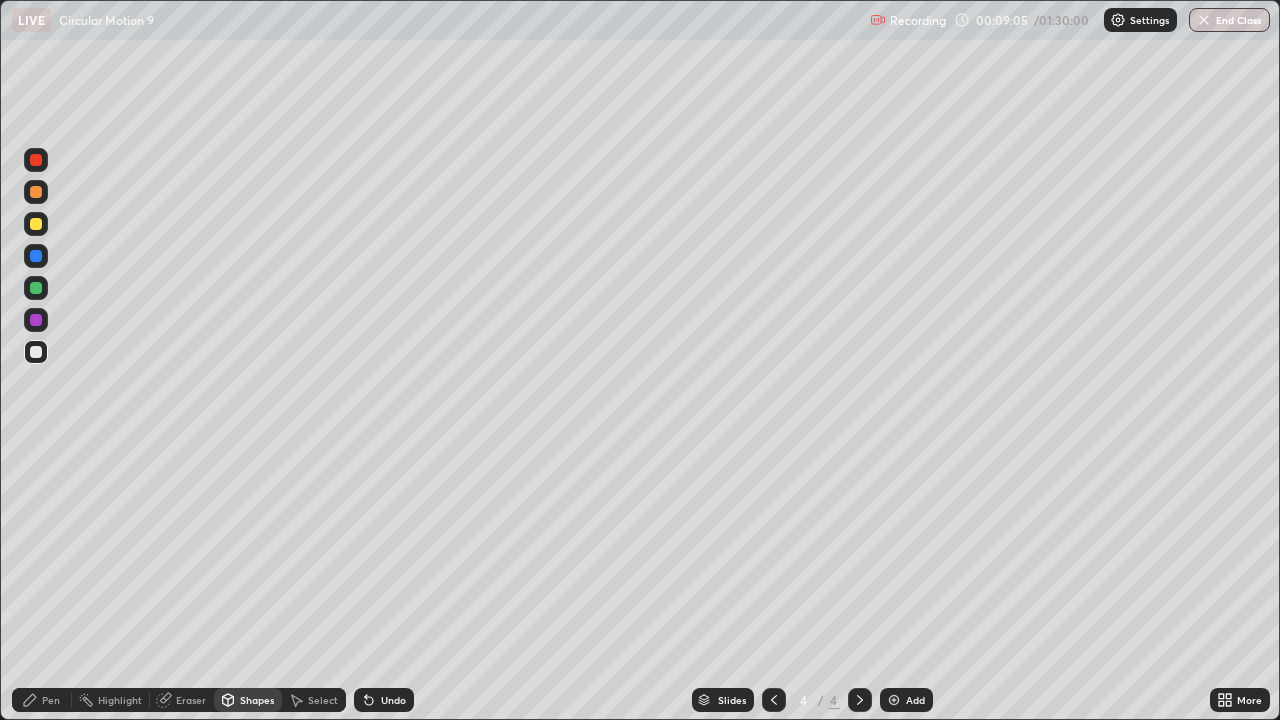 click on "Pen" at bounding box center [42, 700] 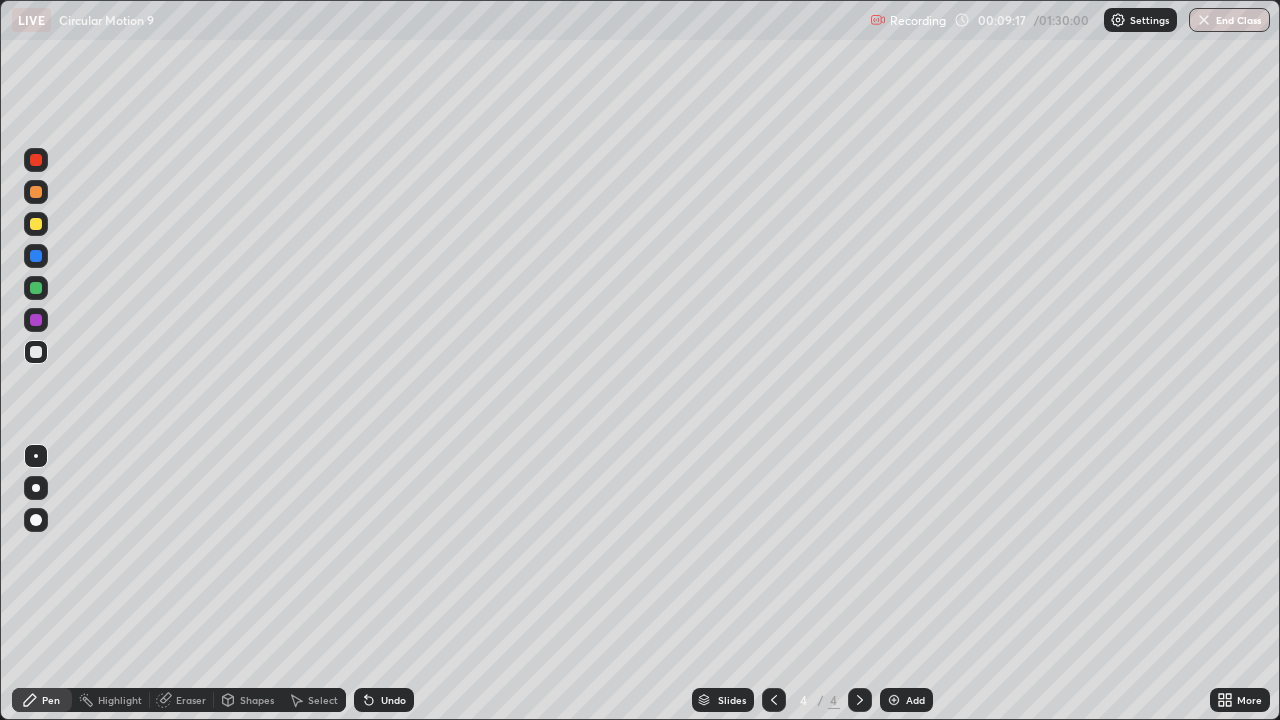 click on "Shapes" at bounding box center (257, 700) 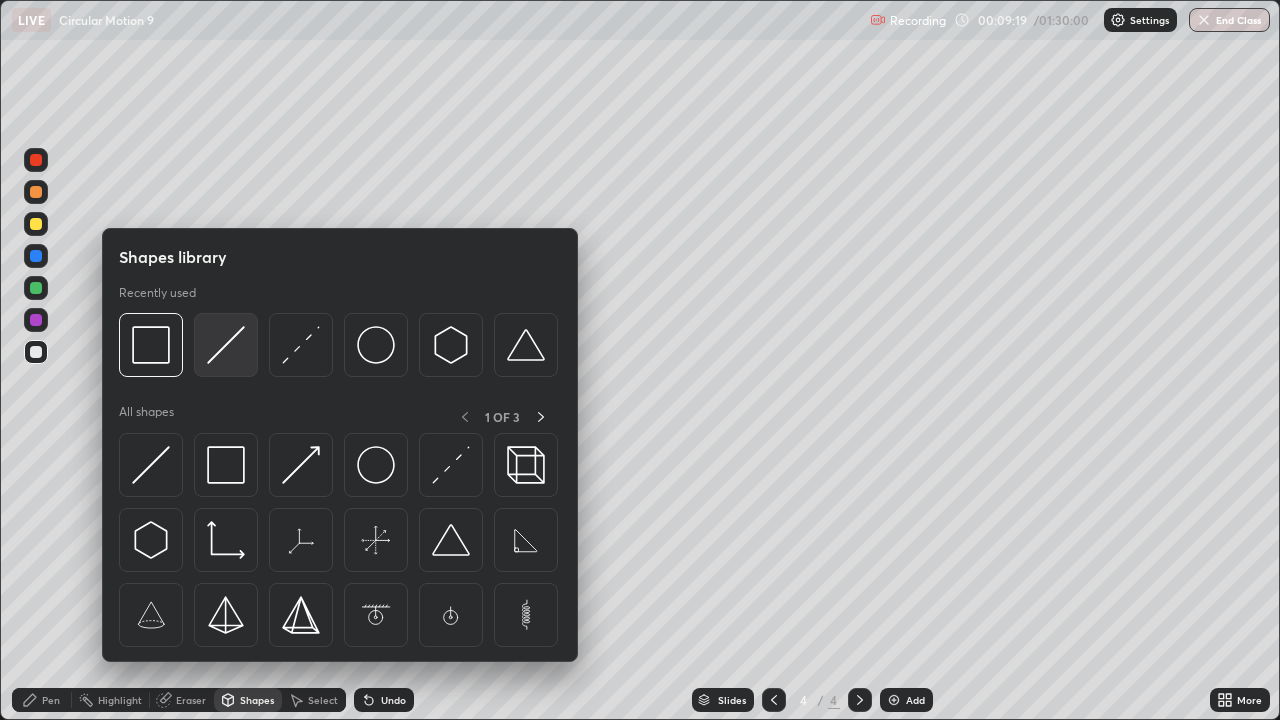 click at bounding box center [226, 345] 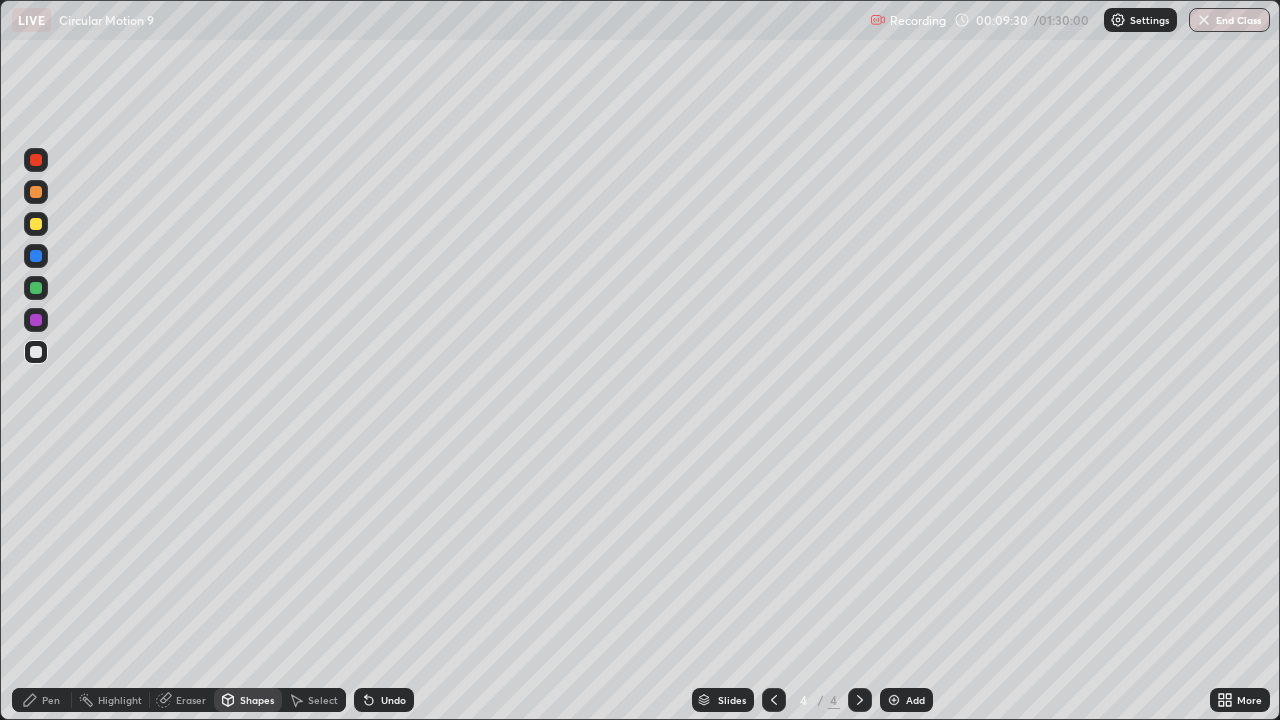 click on "Pen" at bounding box center [51, 700] 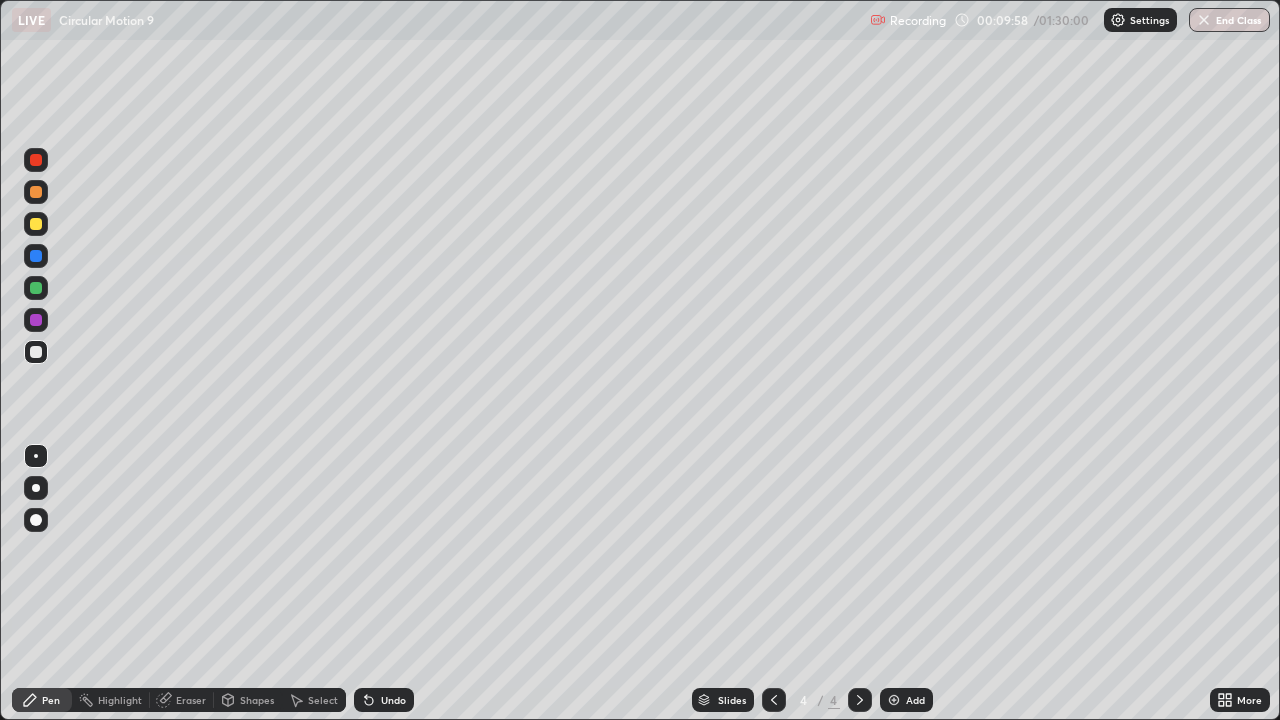 click at bounding box center (36, 224) 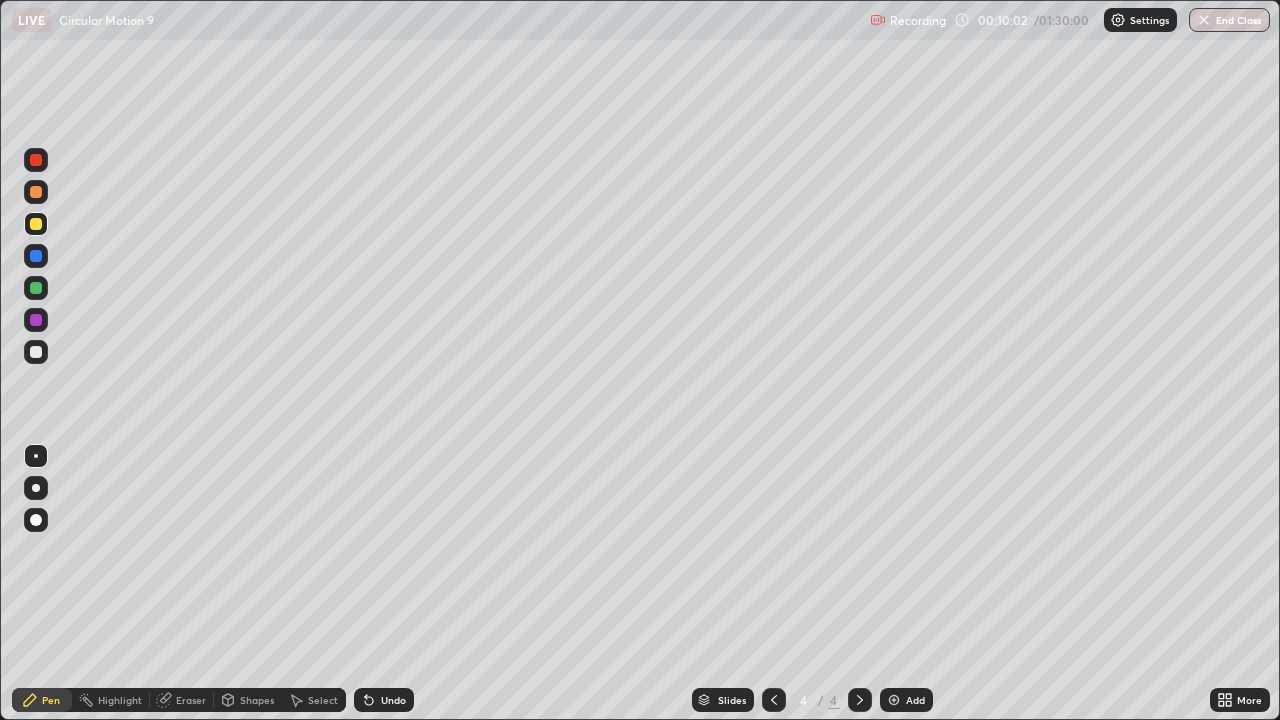 click on "Shapes" at bounding box center [248, 700] 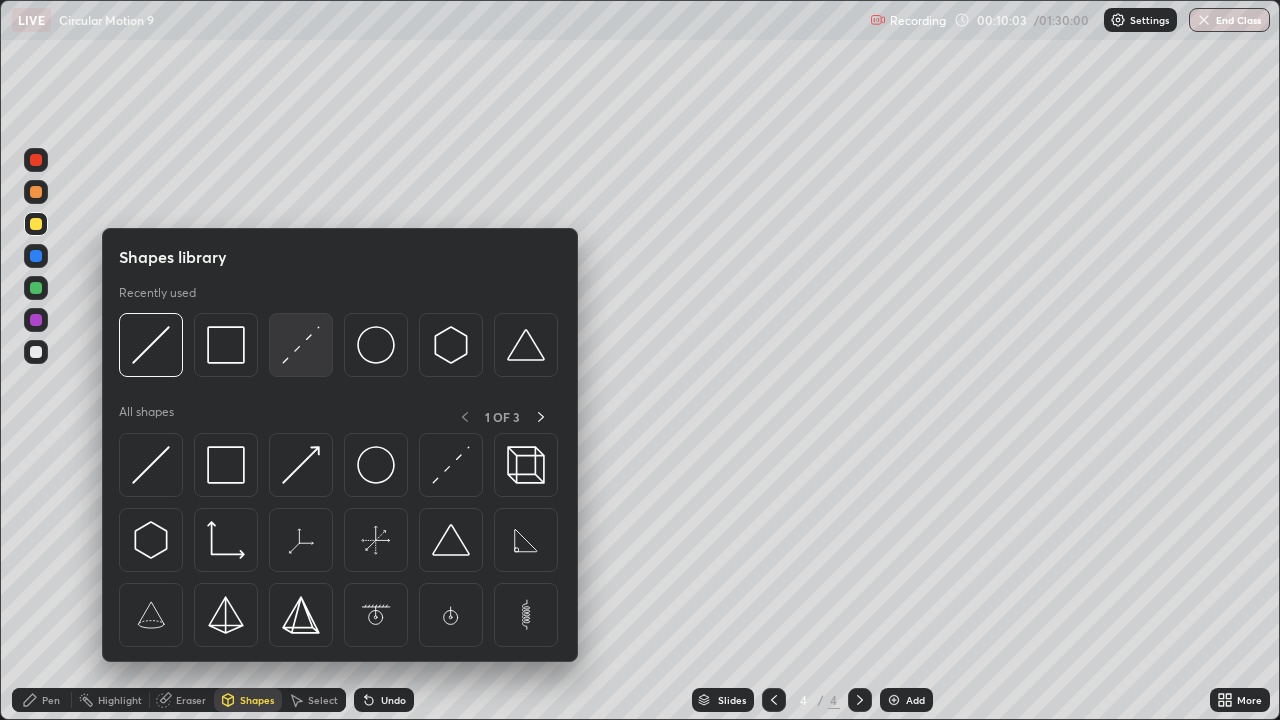 click at bounding box center (301, 345) 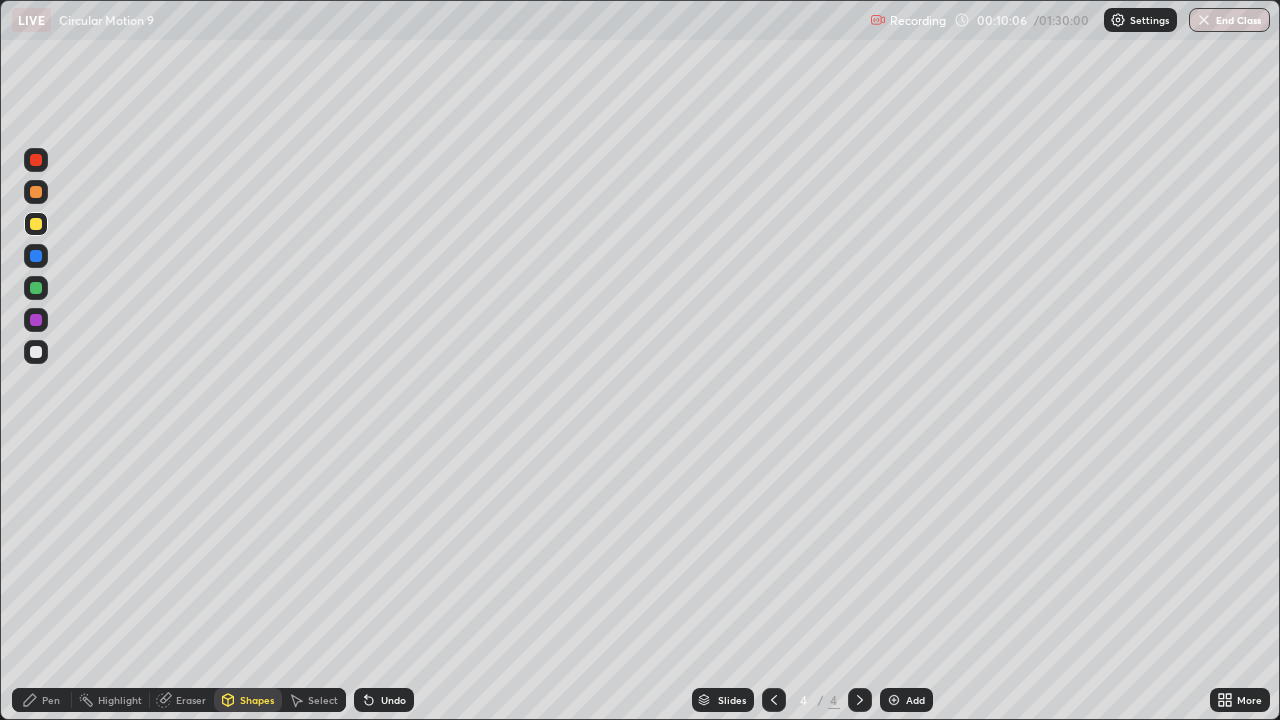 click on "Pen" at bounding box center (42, 700) 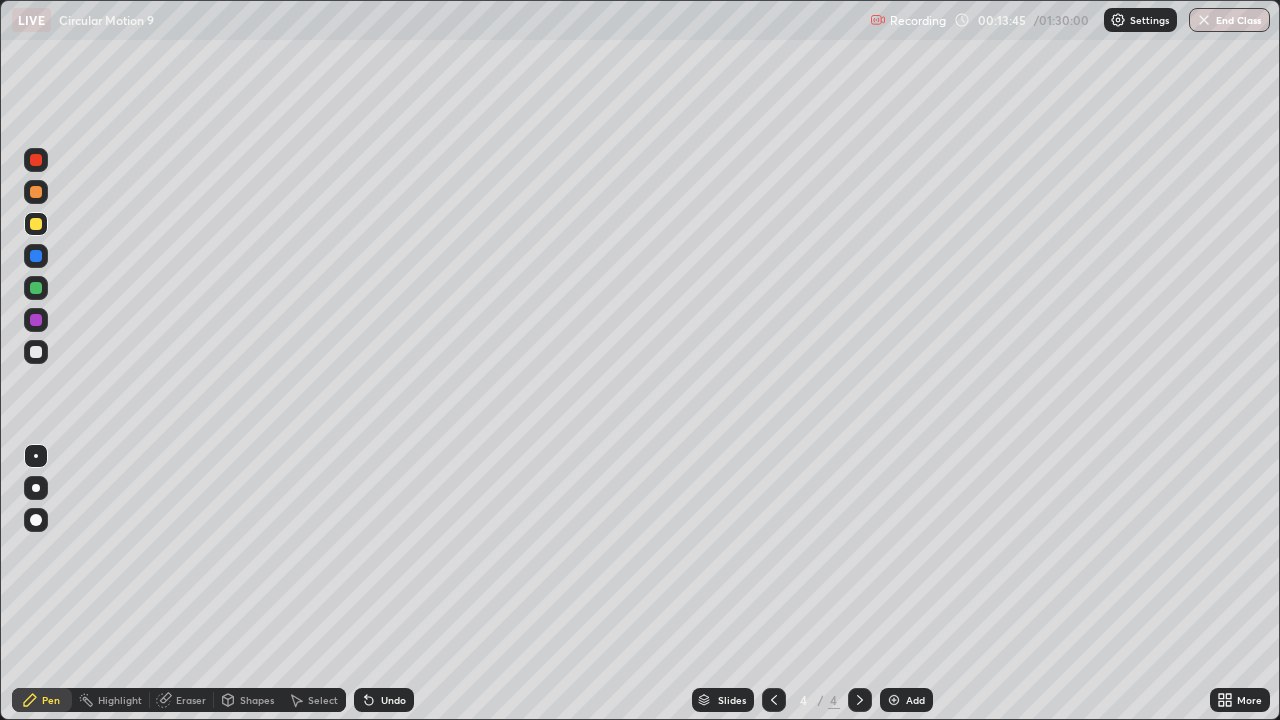 click on "Add" at bounding box center (915, 700) 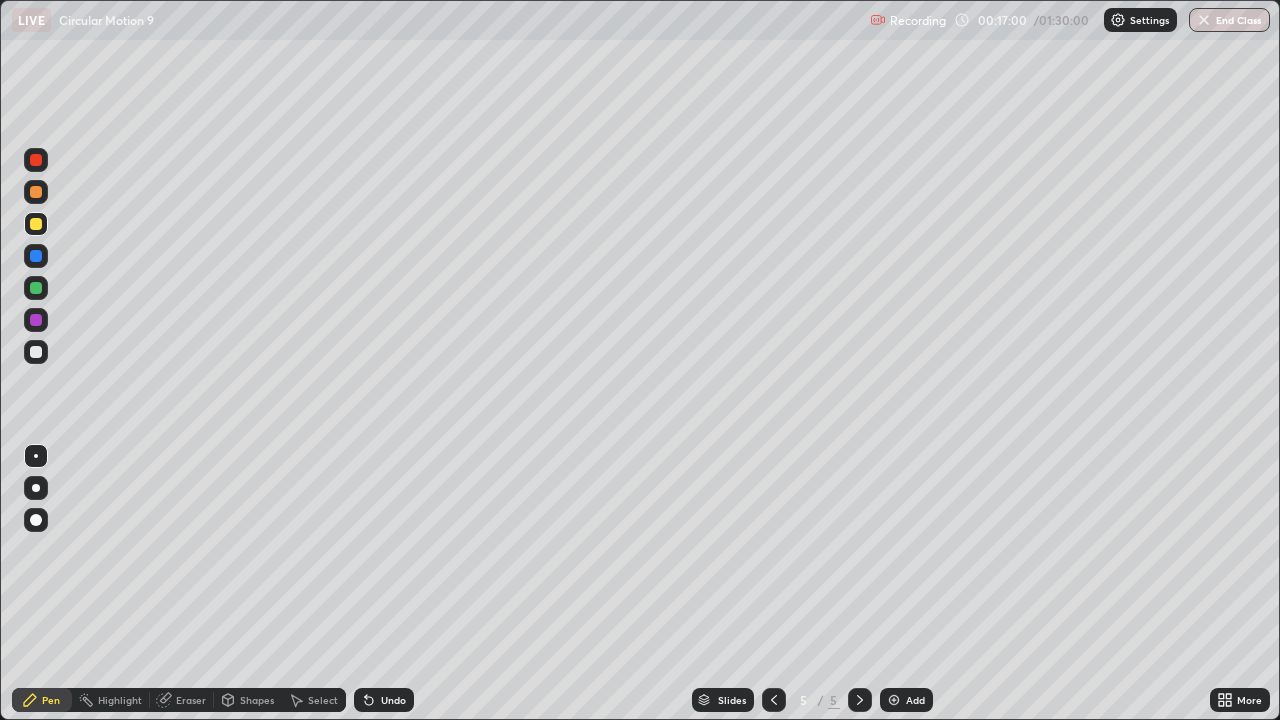 click at bounding box center (36, 352) 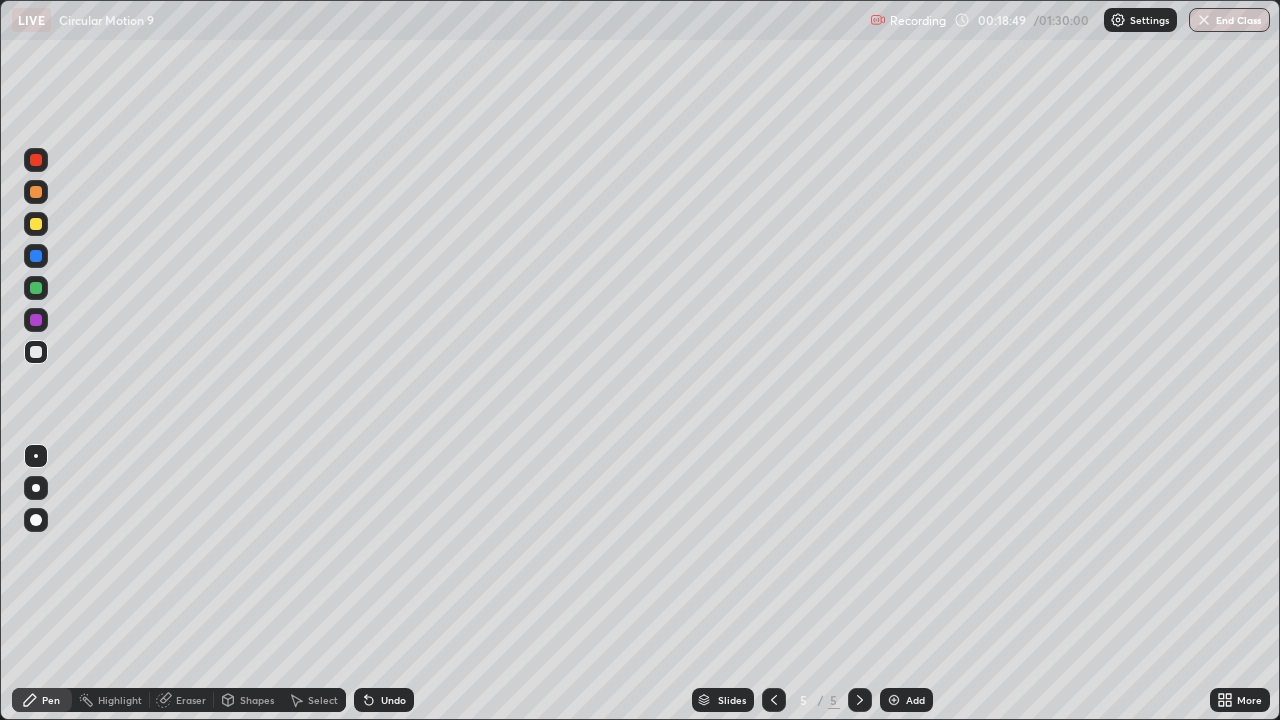 click on "Add" at bounding box center [915, 700] 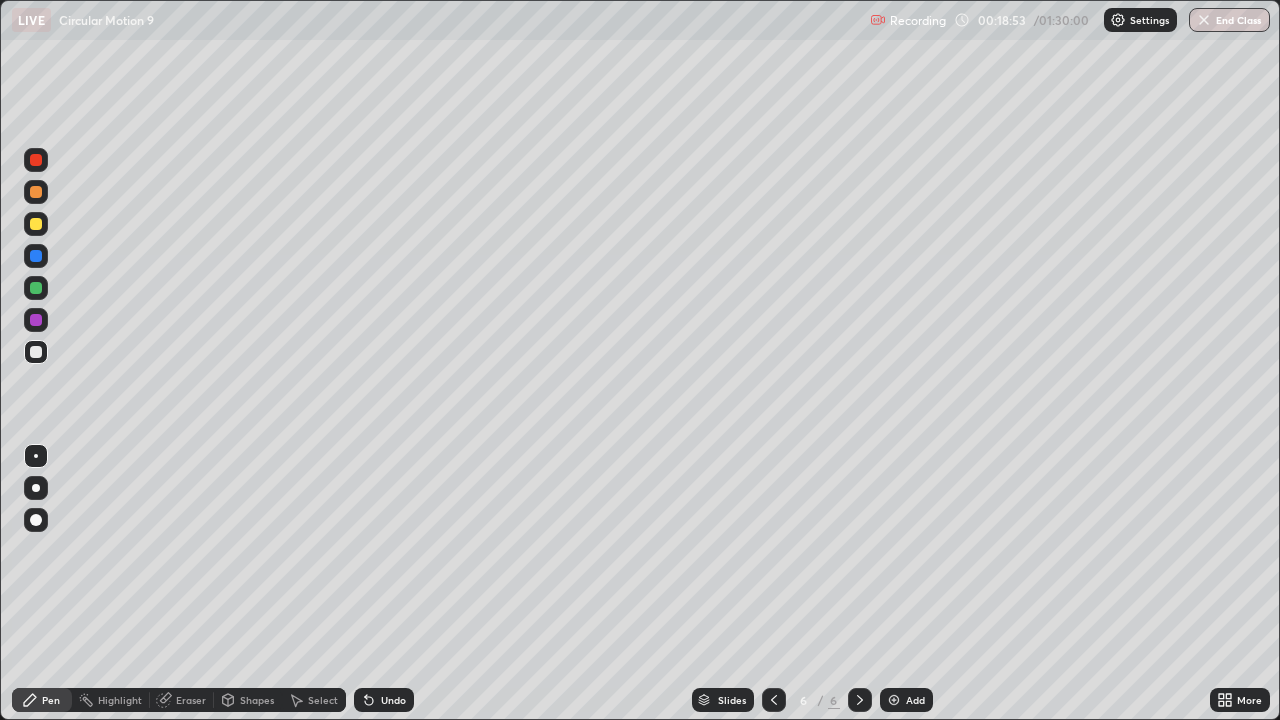 click at bounding box center [36, 224] 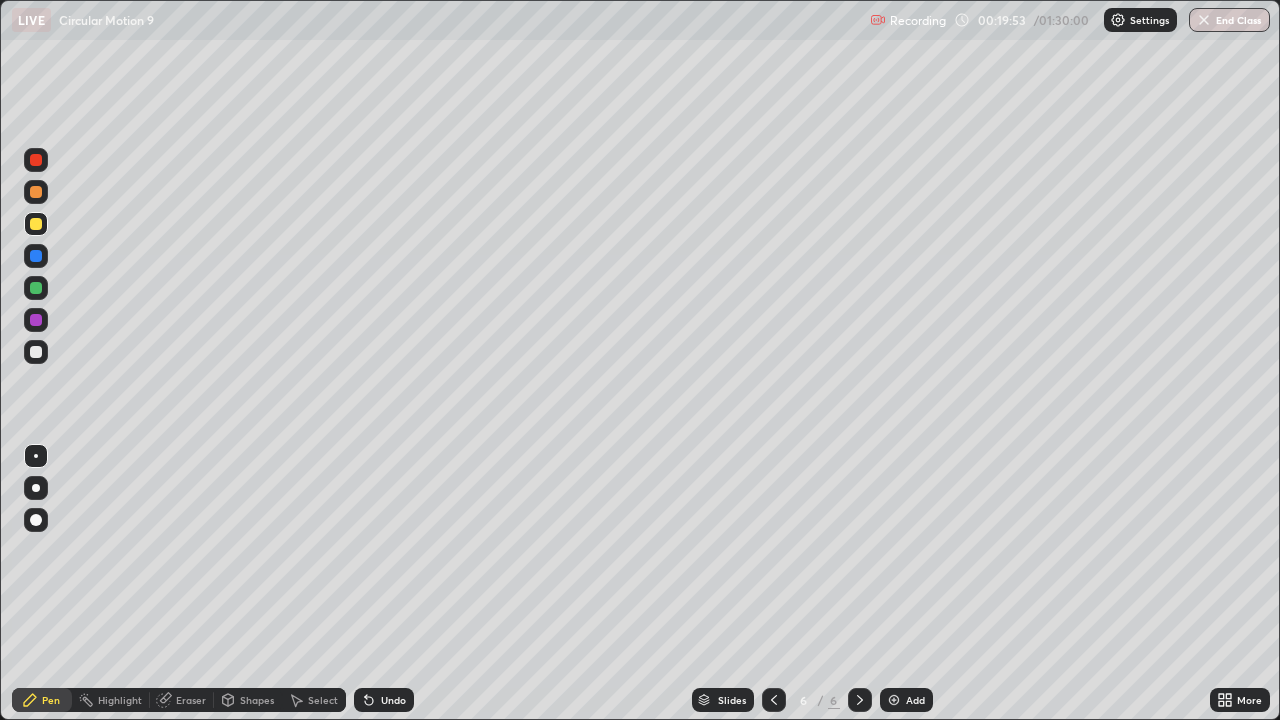 click on "Eraser" at bounding box center (191, 700) 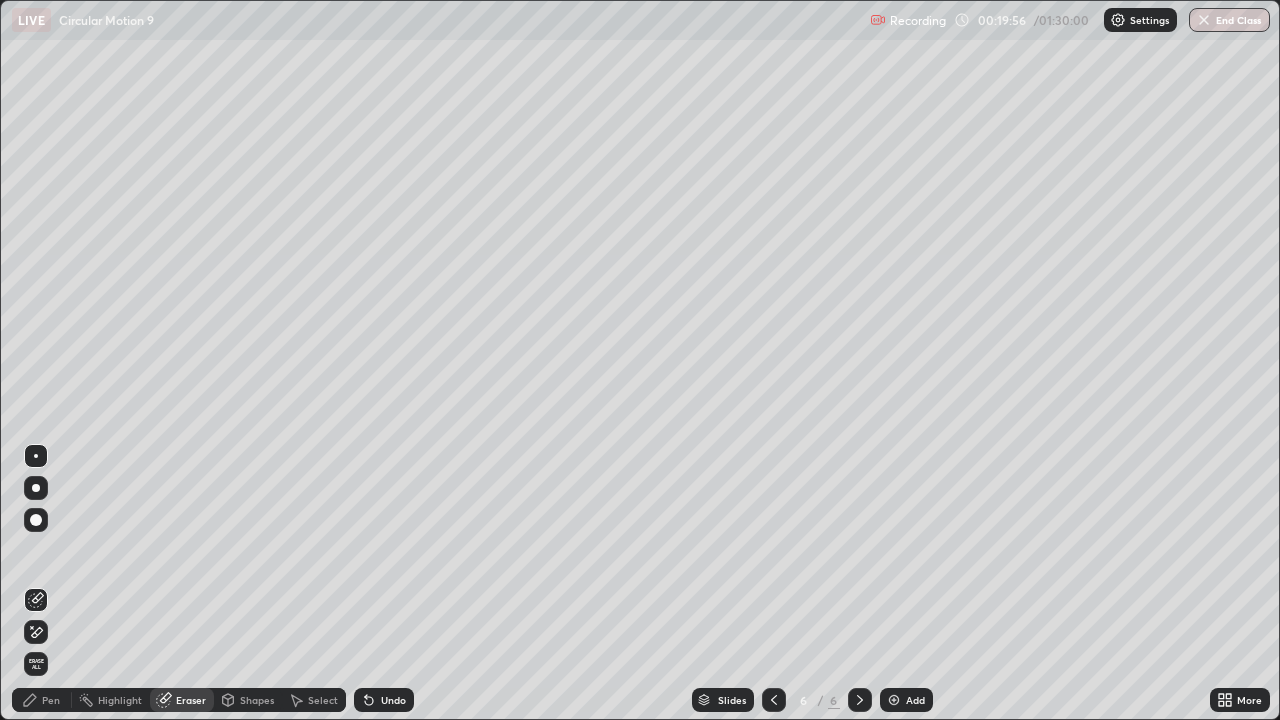 click on "Pen" at bounding box center (51, 700) 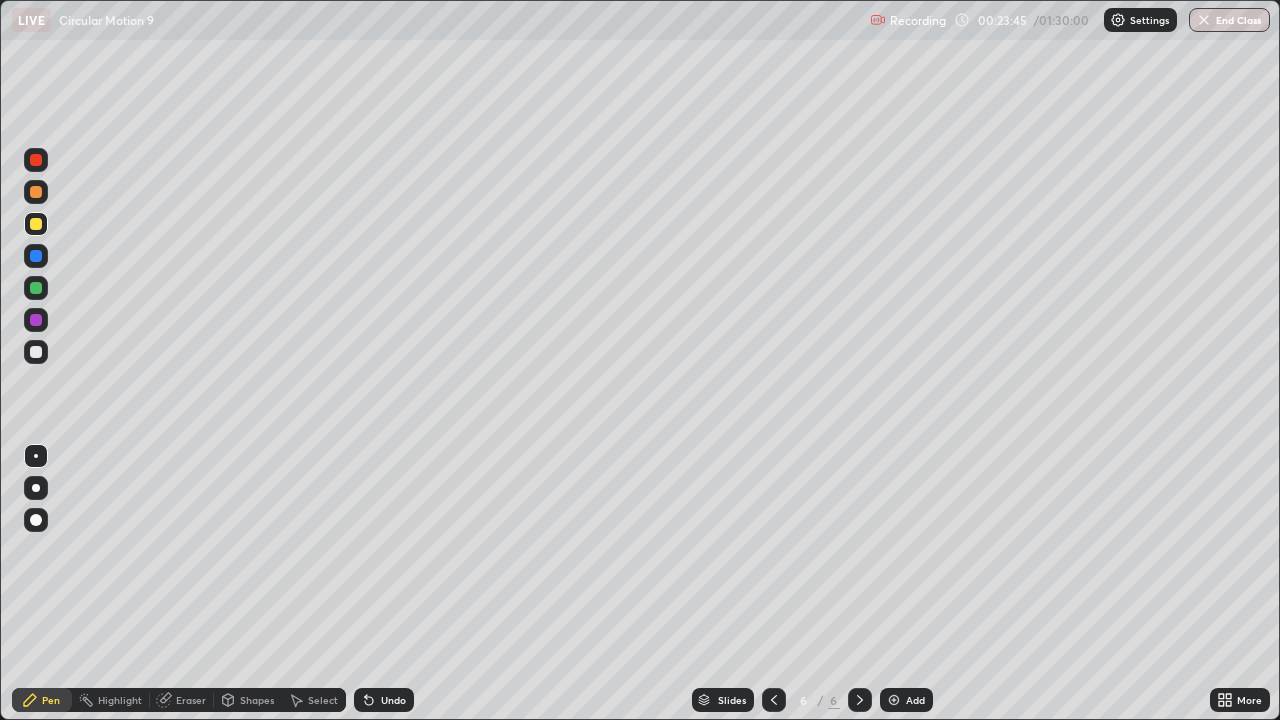 click on "Eraser" at bounding box center [191, 700] 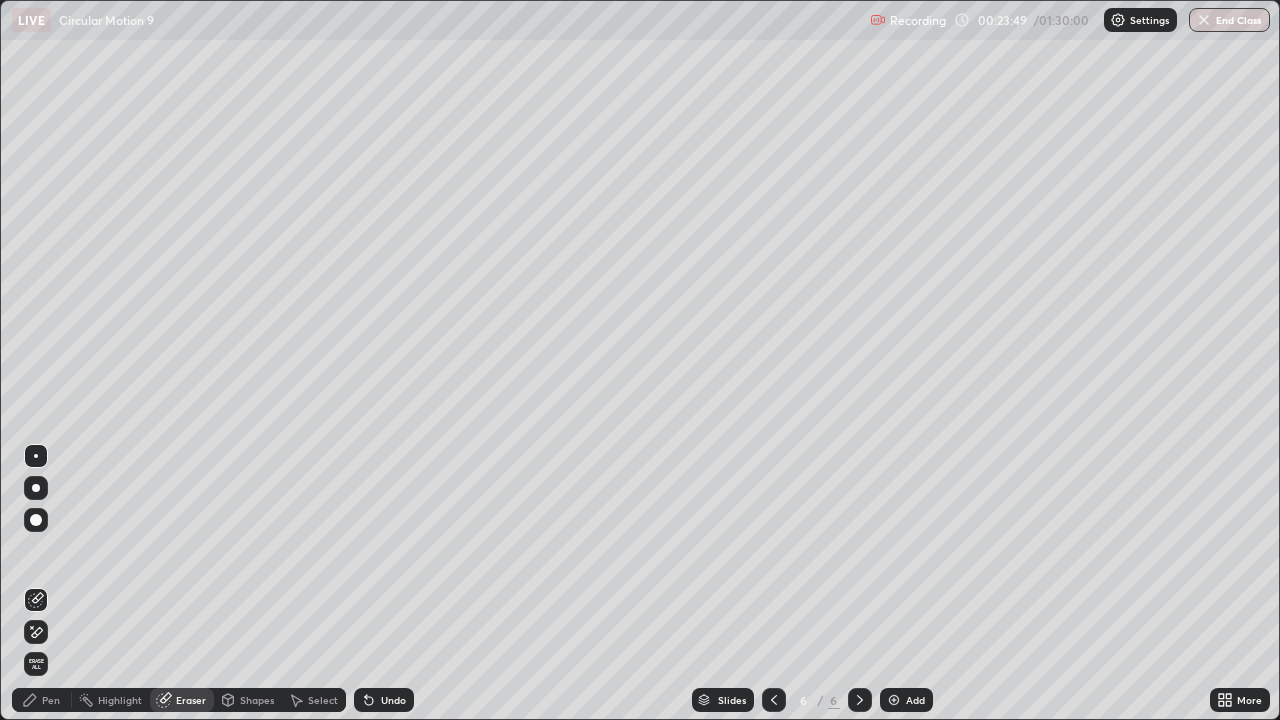 click on "Pen" at bounding box center (51, 700) 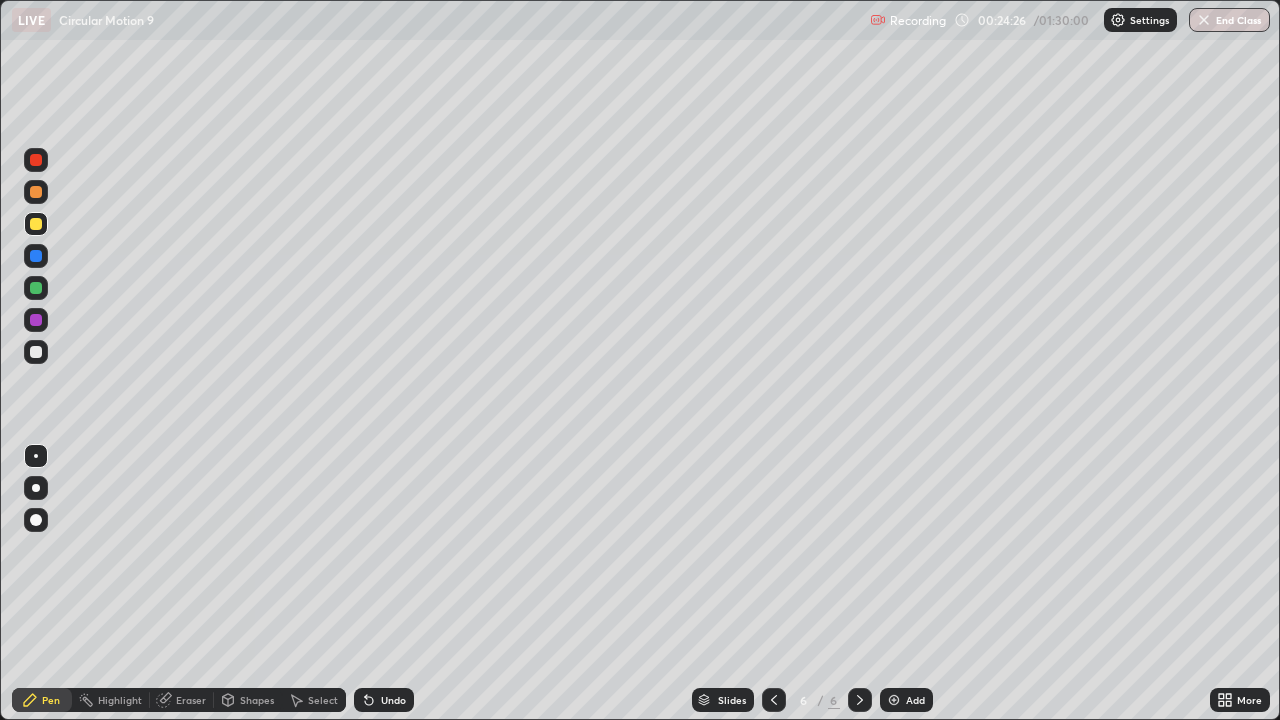 click at bounding box center [36, 352] 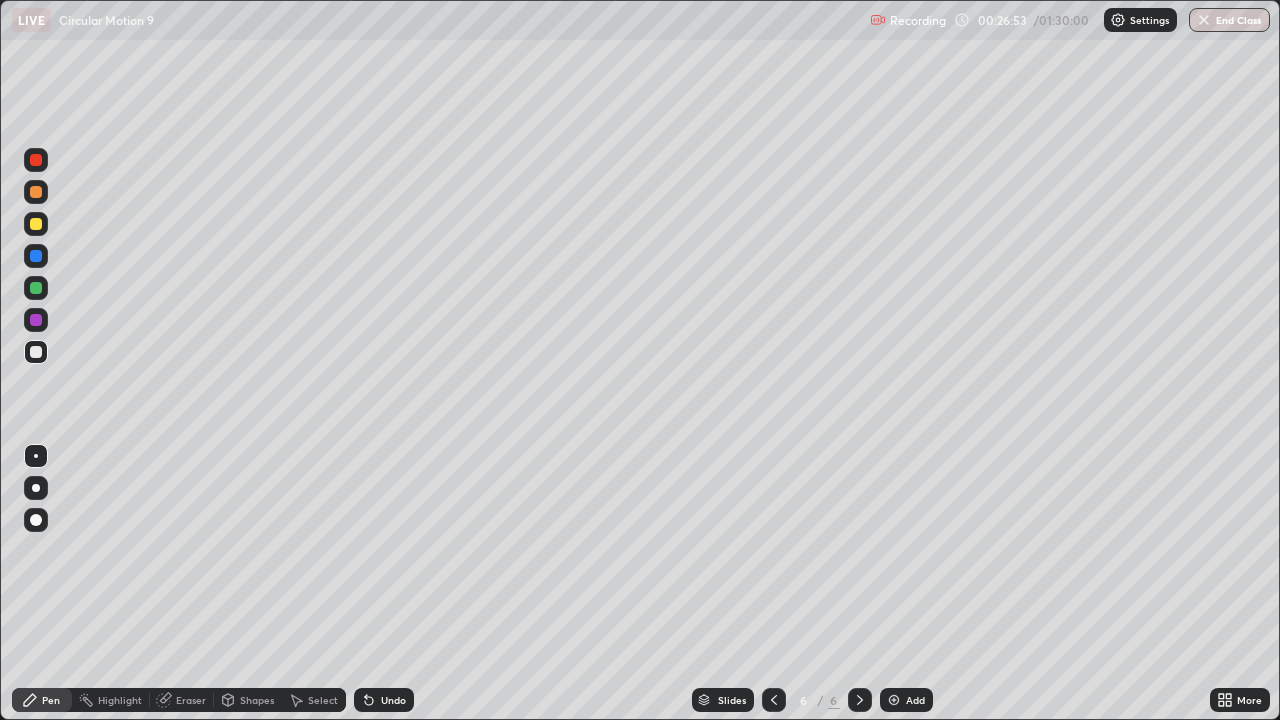 click on "Add" at bounding box center [915, 700] 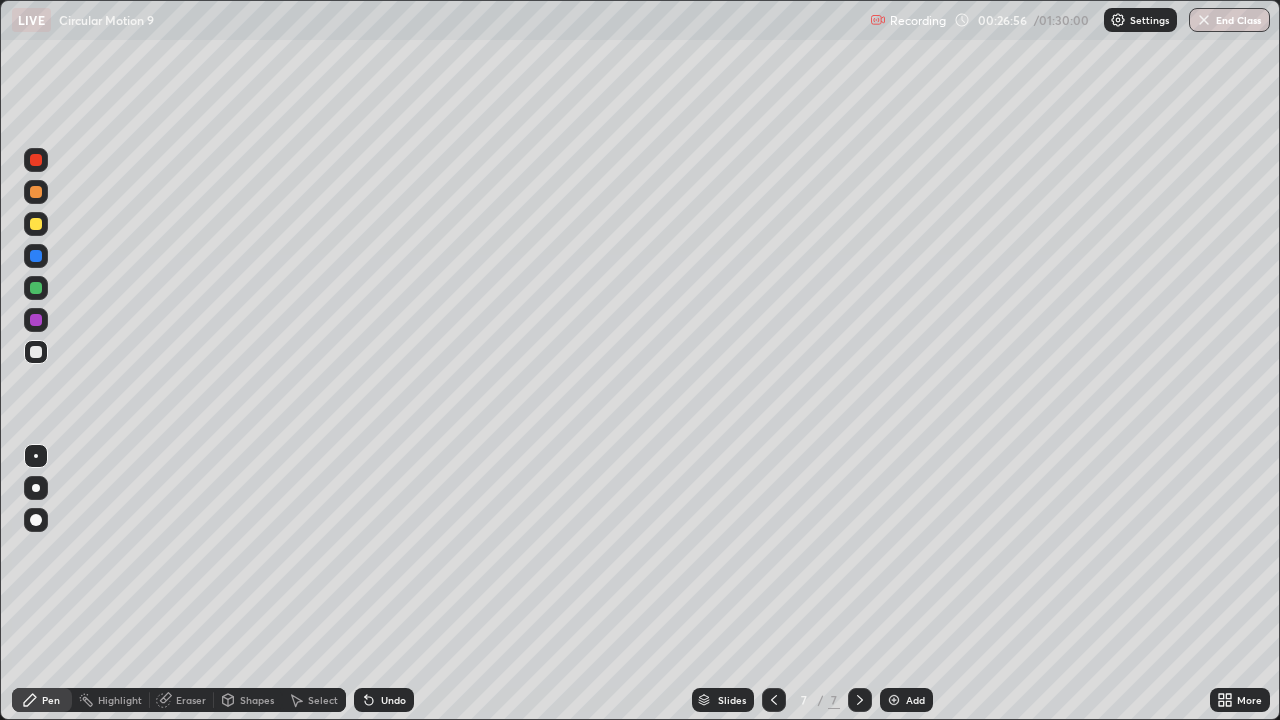 click on "Shapes" at bounding box center (257, 700) 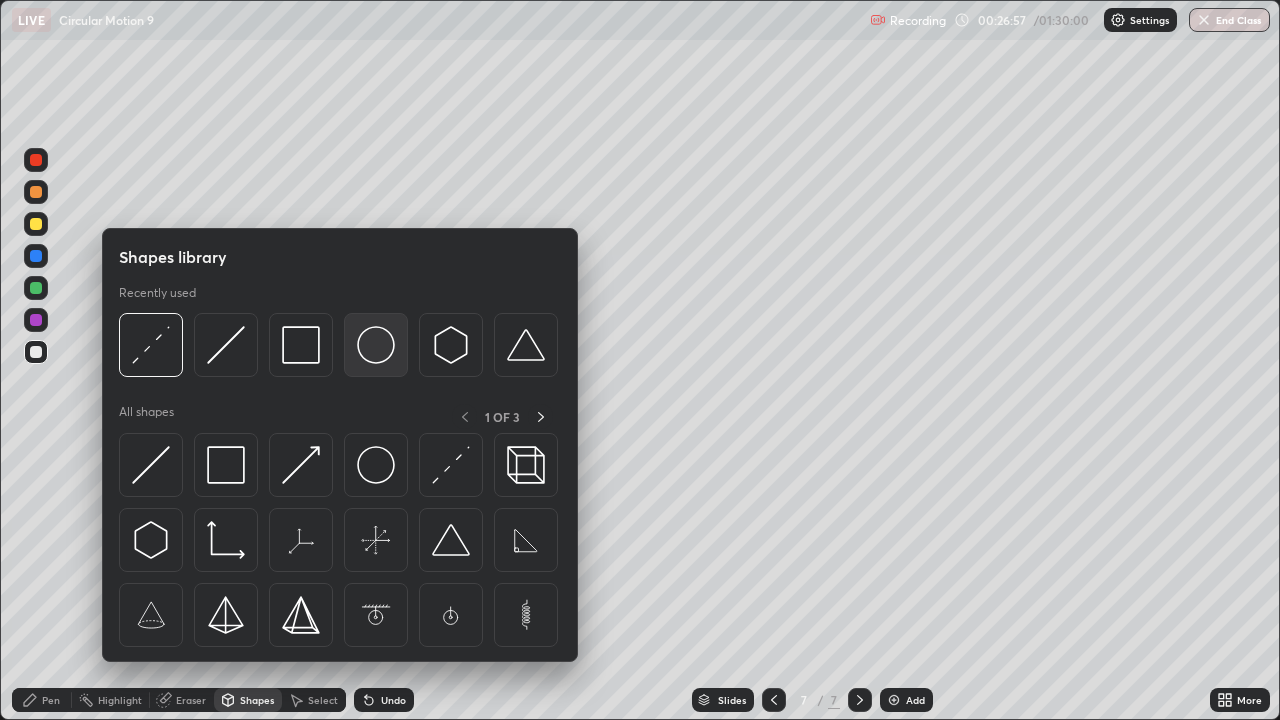 click at bounding box center [376, 345] 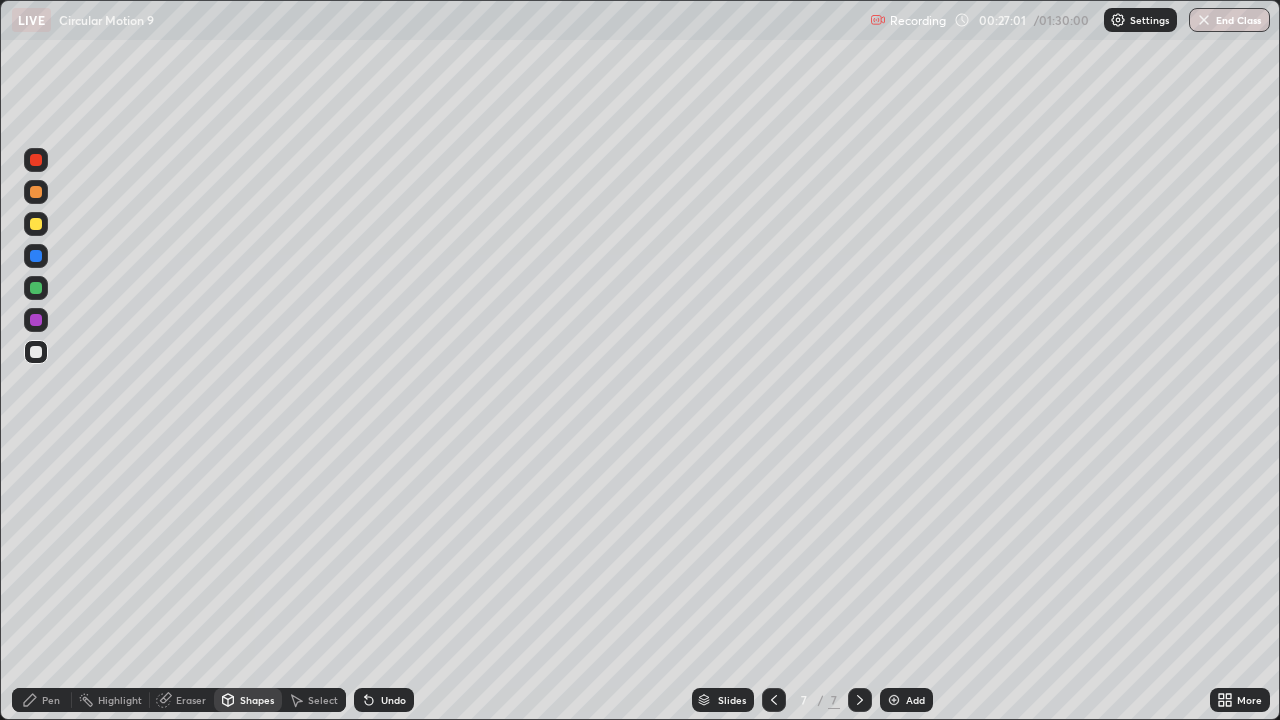 click on "Pen" at bounding box center (51, 700) 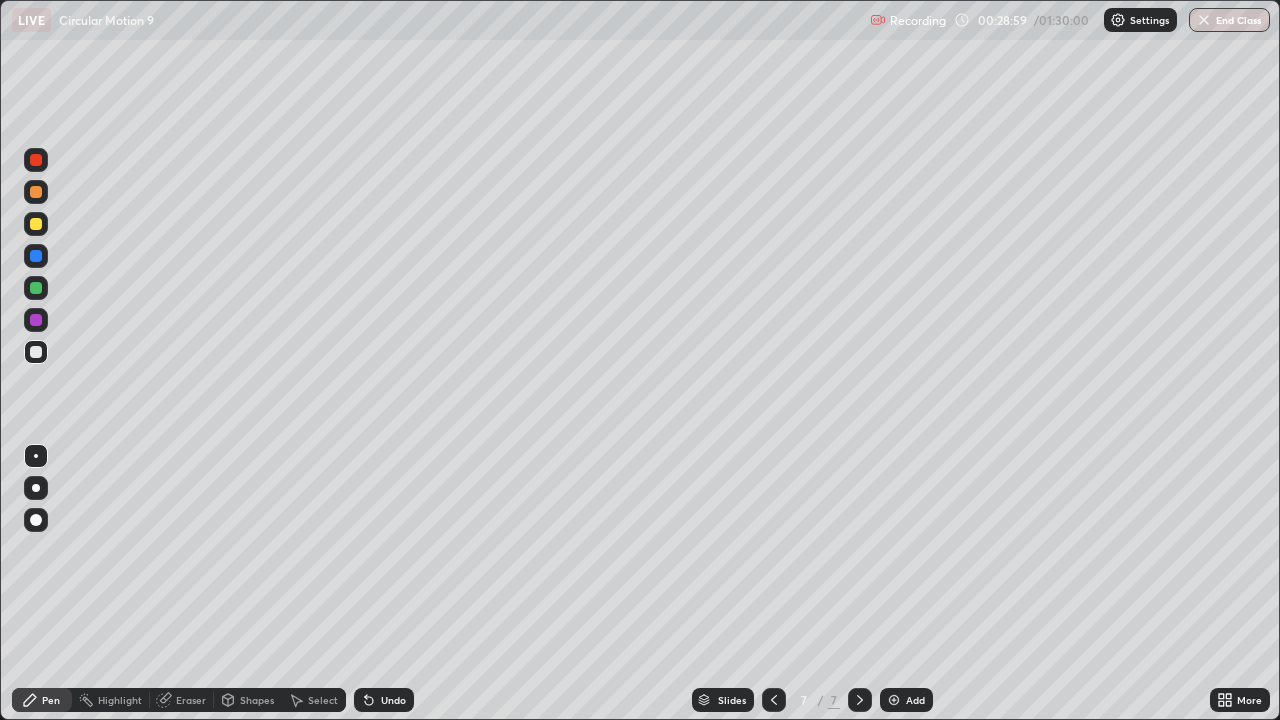click at bounding box center [36, 224] 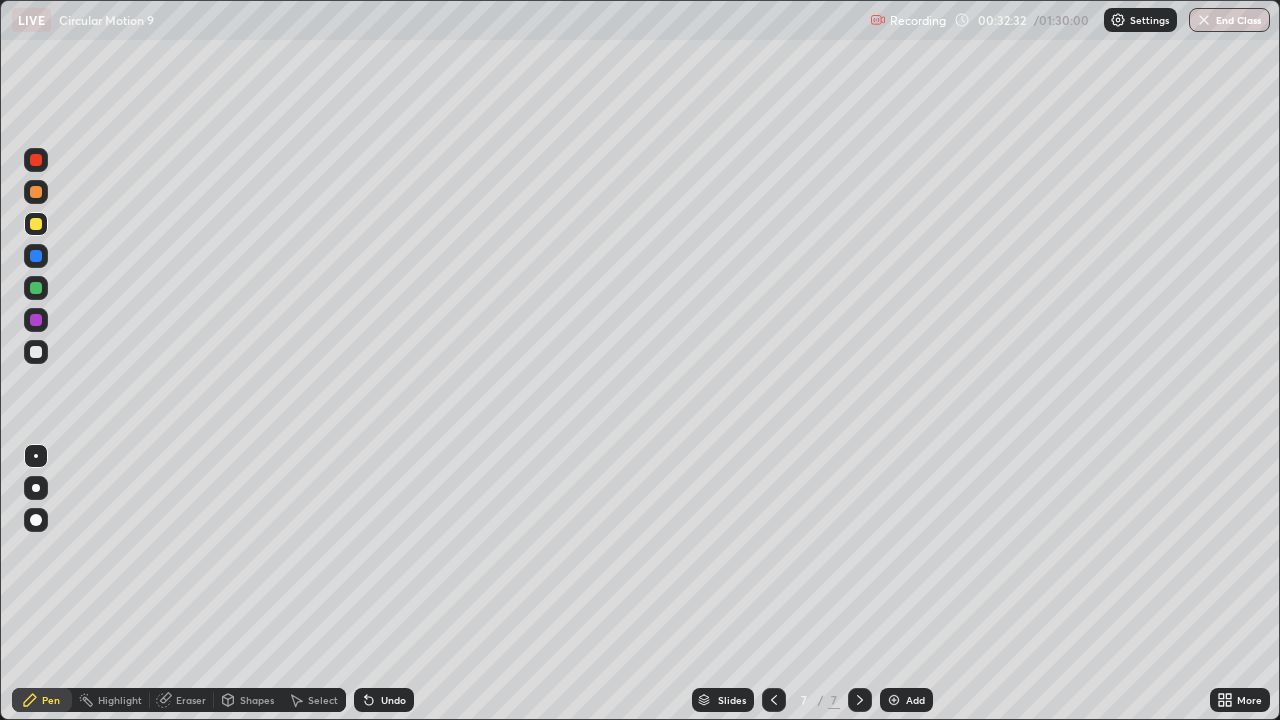 click on "Add" at bounding box center [906, 700] 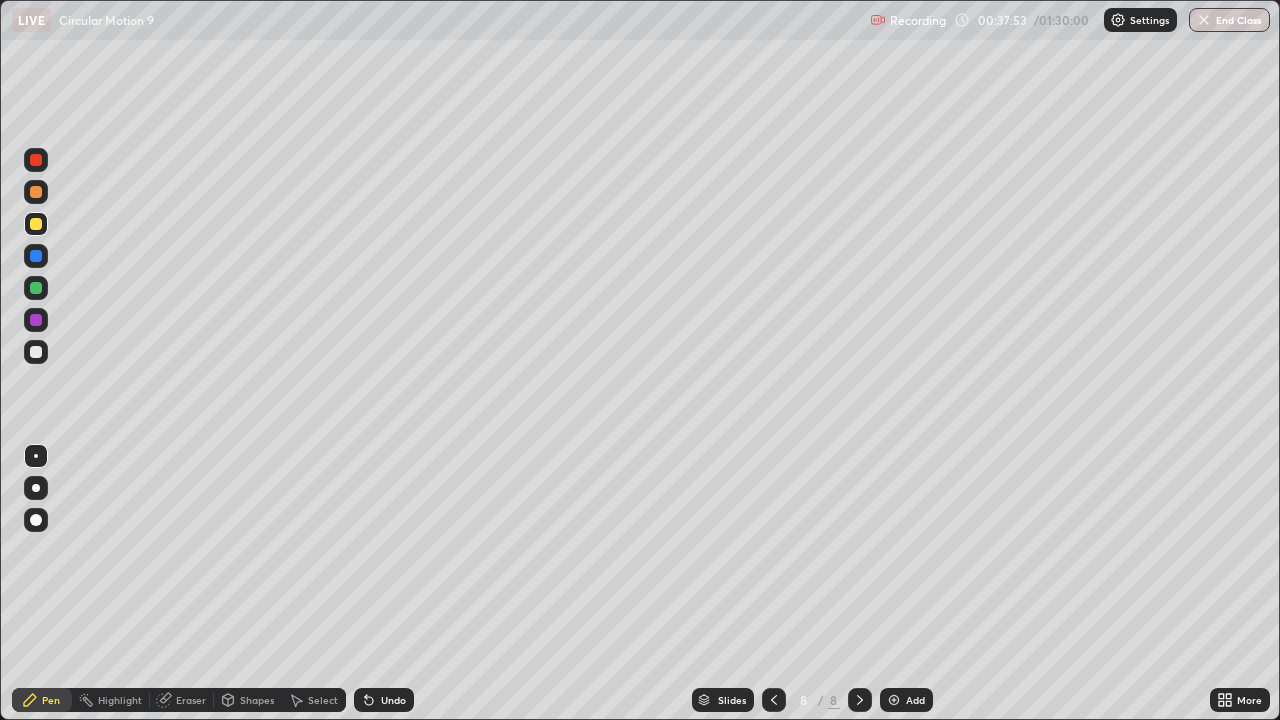 click on "Add" at bounding box center [915, 700] 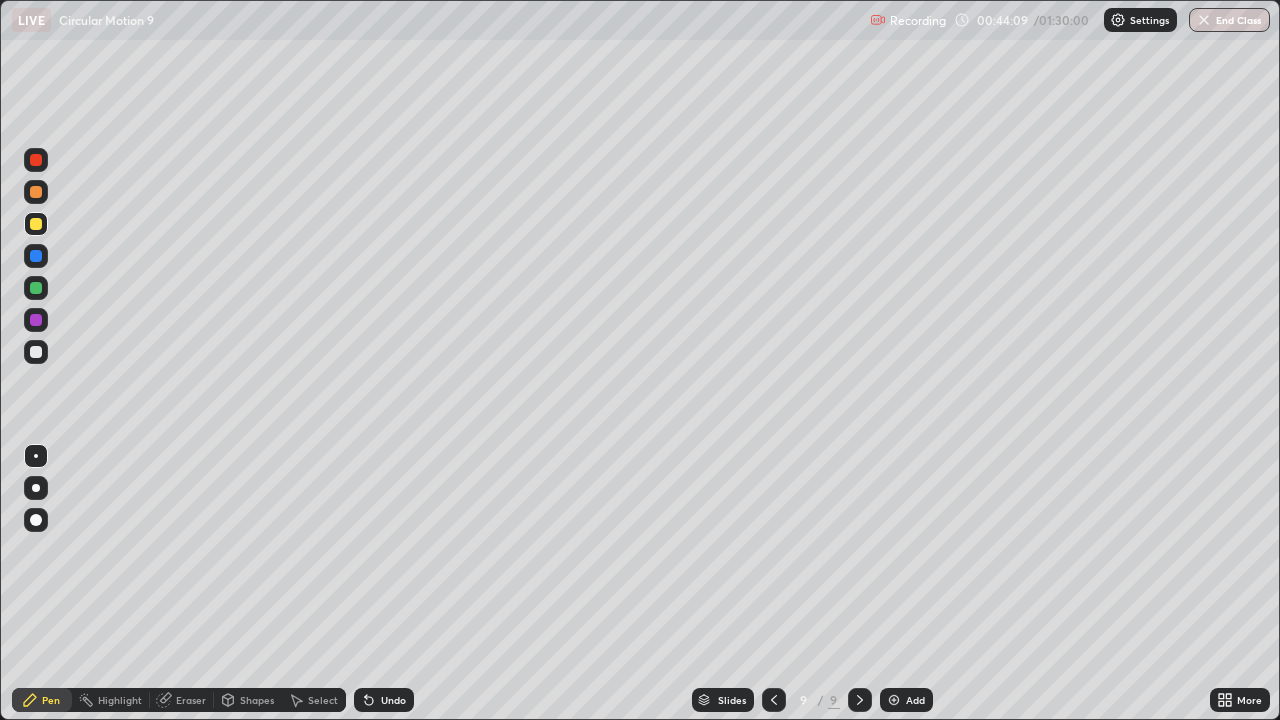 click on "Eraser" at bounding box center (191, 700) 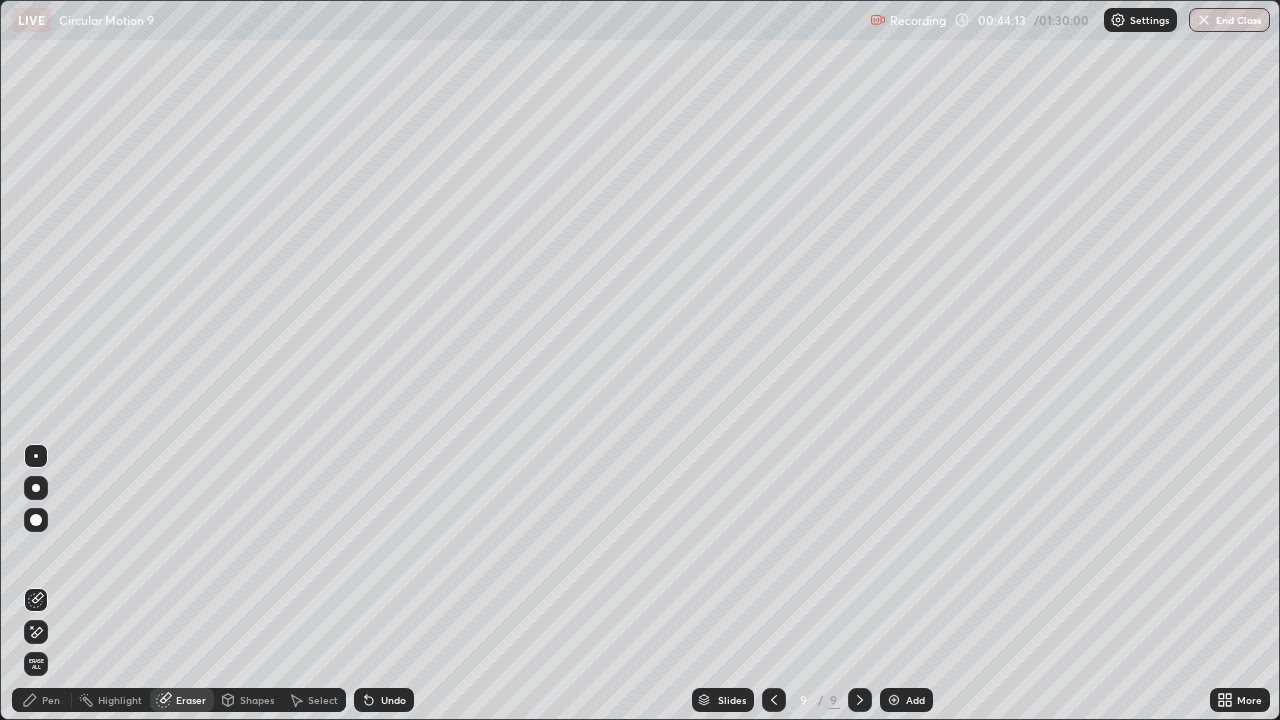 click on "Pen" at bounding box center (51, 700) 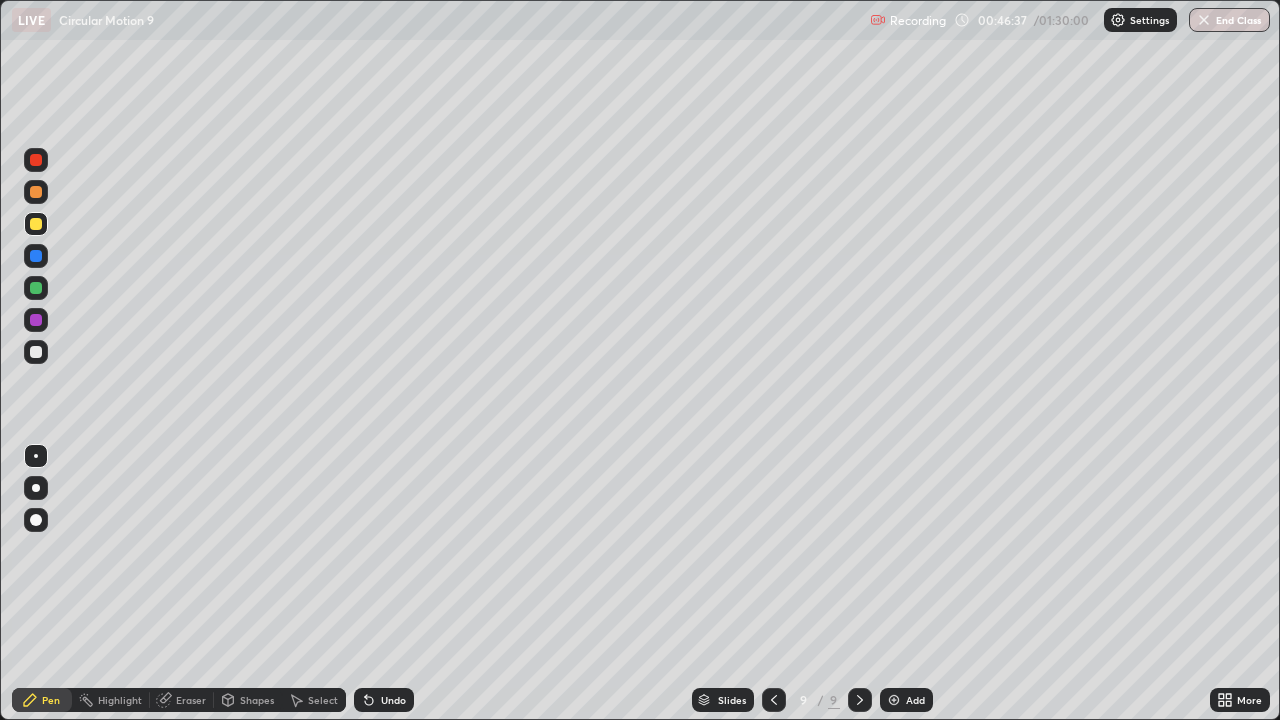 click on "Add" at bounding box center (915, 700) 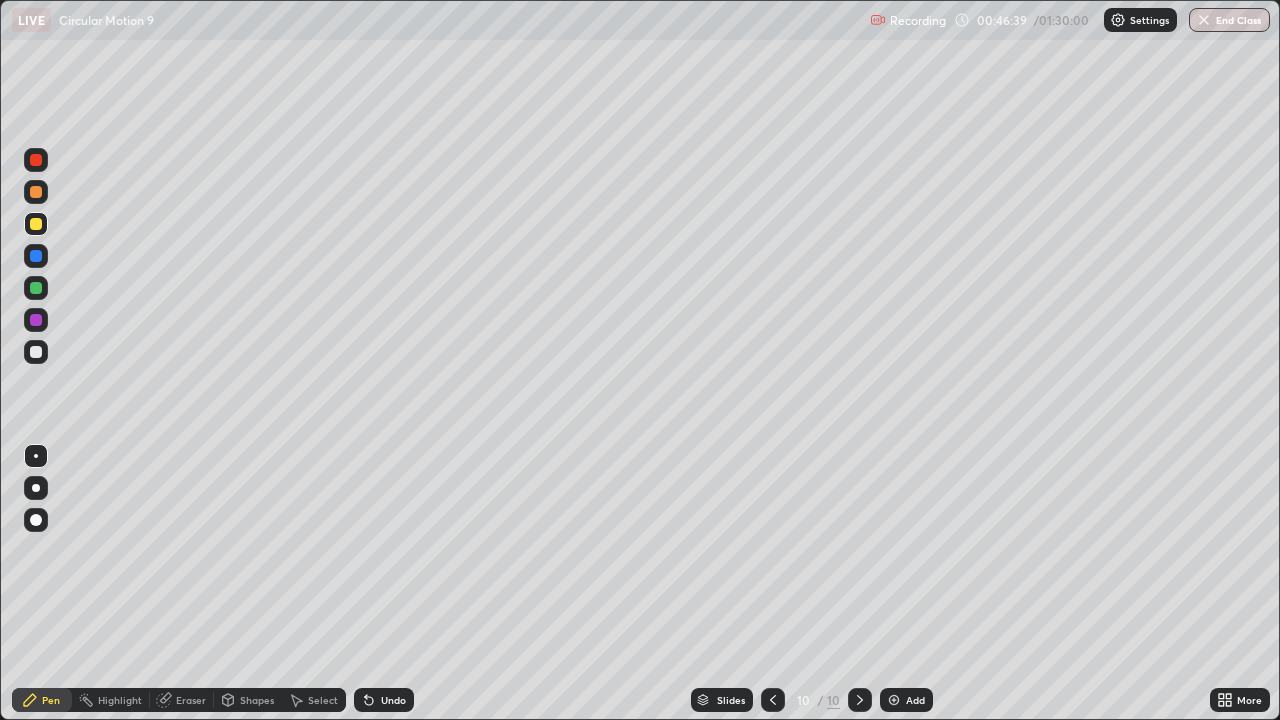 click on "Shapes" at bounding box center (257, 700) 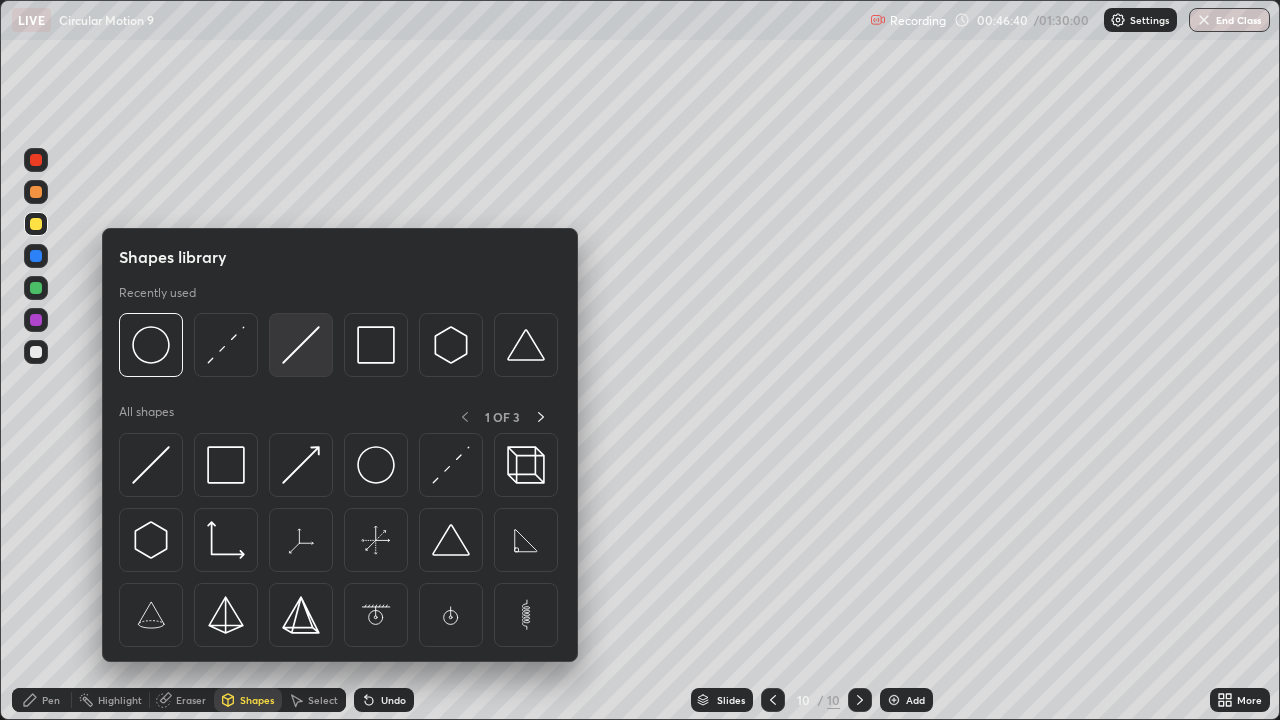 click at bounding box center (301, 345) 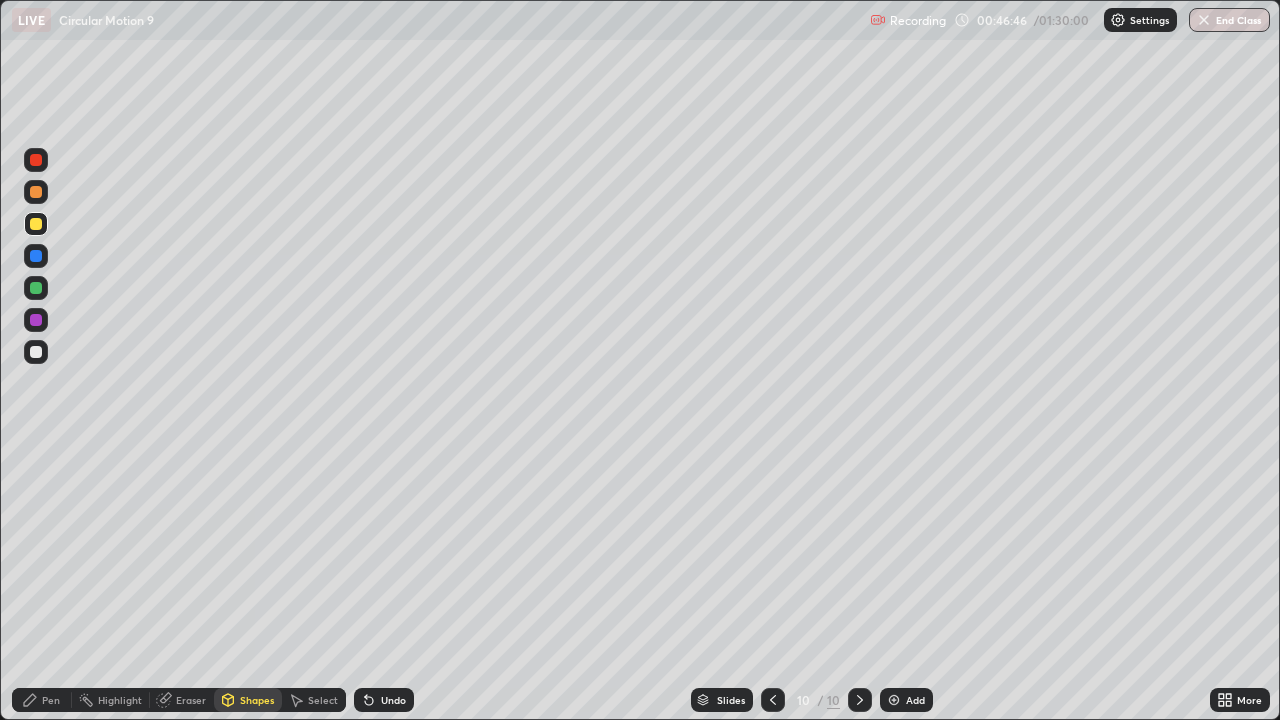 click on "Pen" at bounding box center (51, 700) 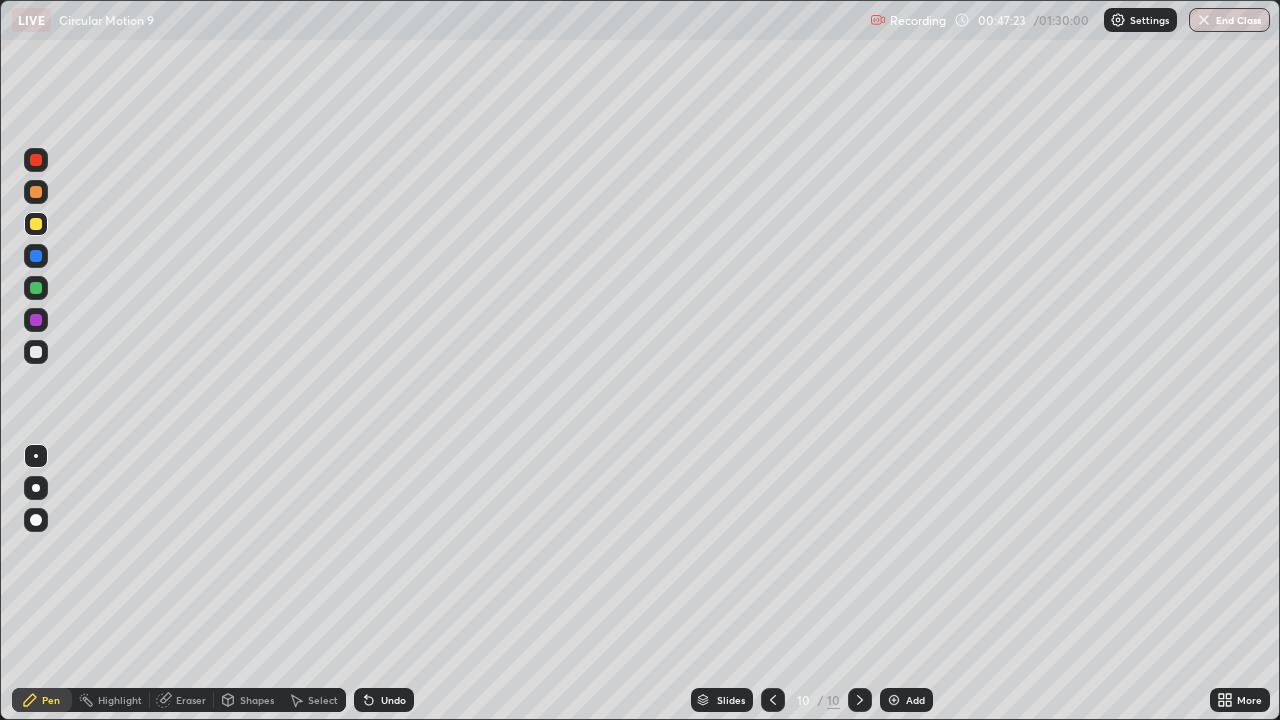 click on "Eraser" at bounding box center (191, 700) 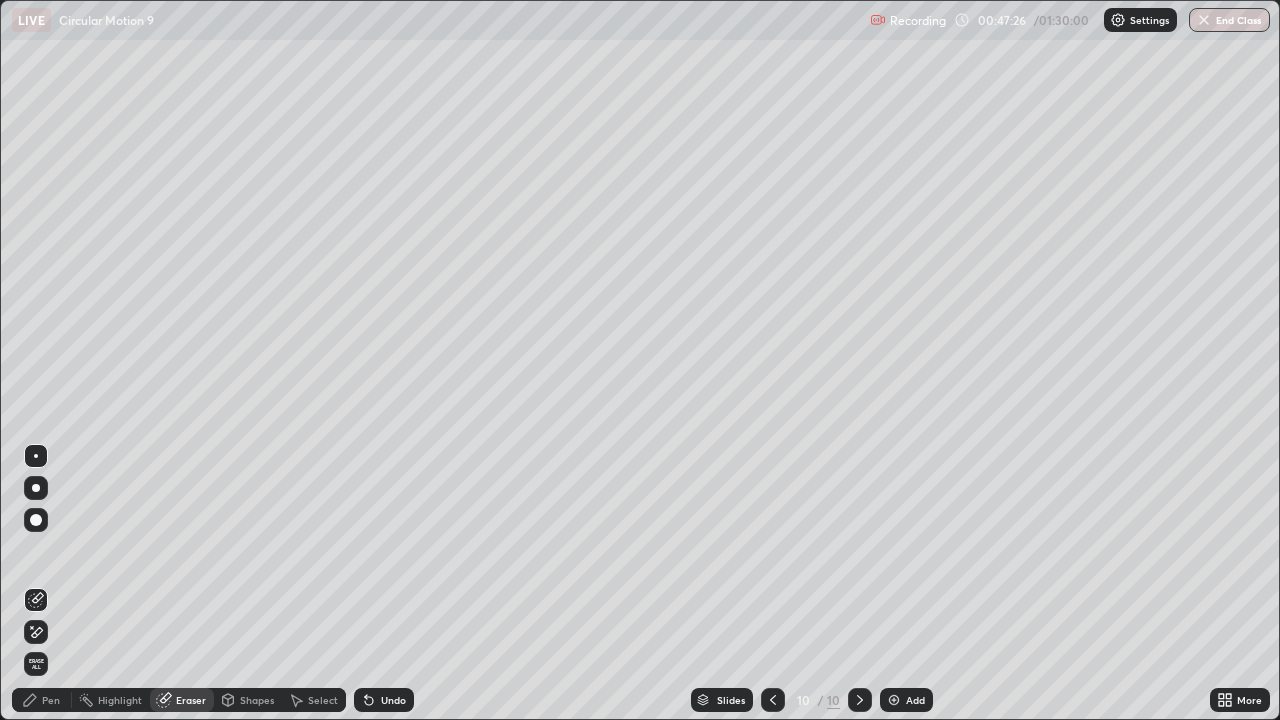 click on "Pen" at bounding box center [42, 700] 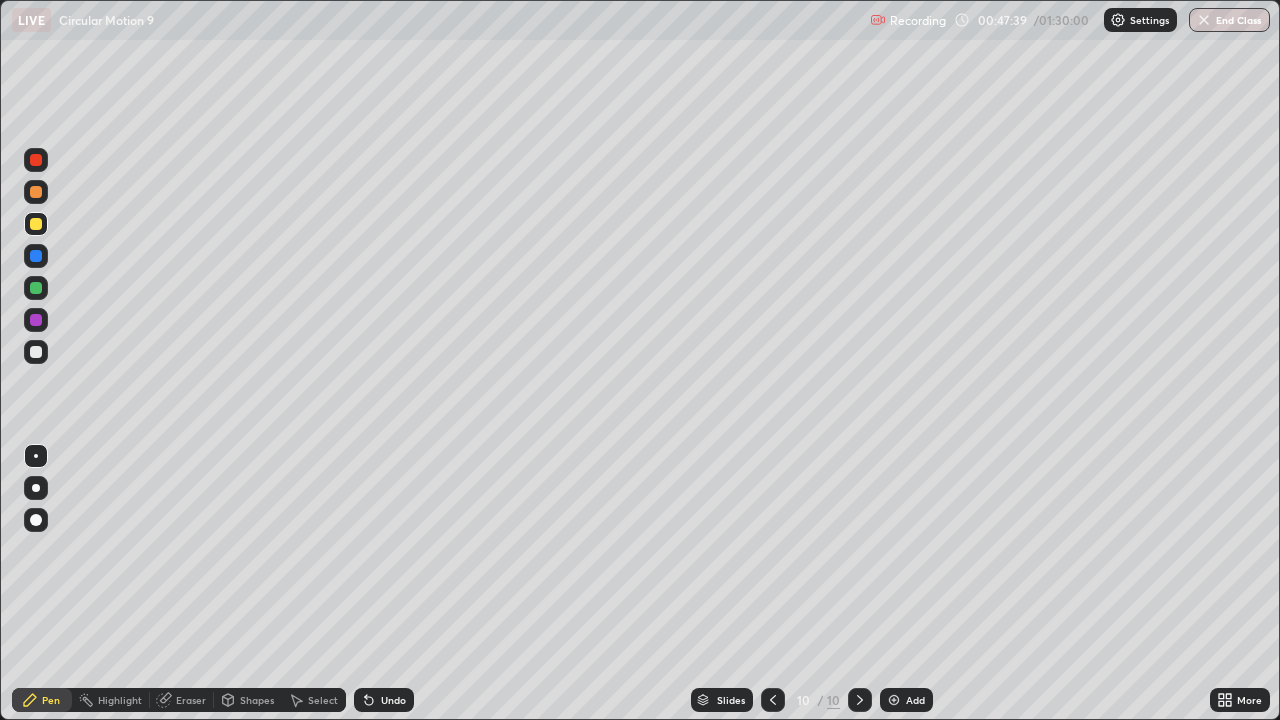 click on "Shapes" at bounding box center (257, 700) 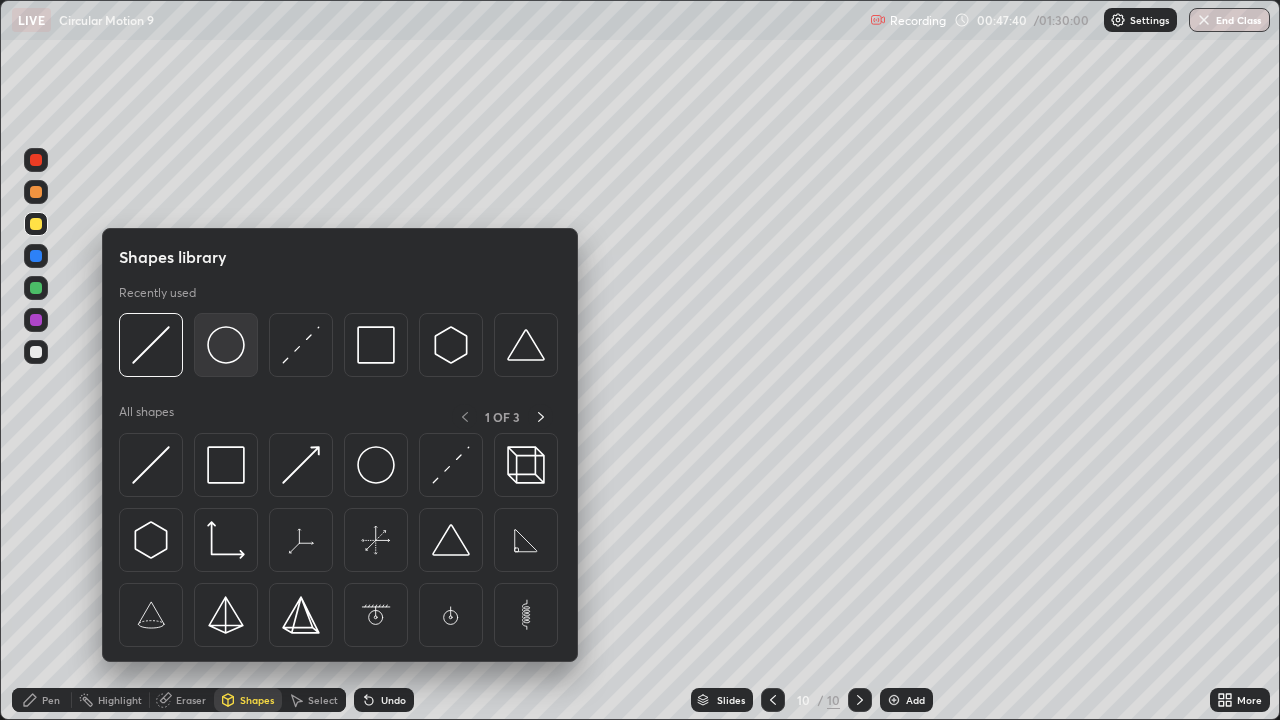 click at bounding box center [226, 345] 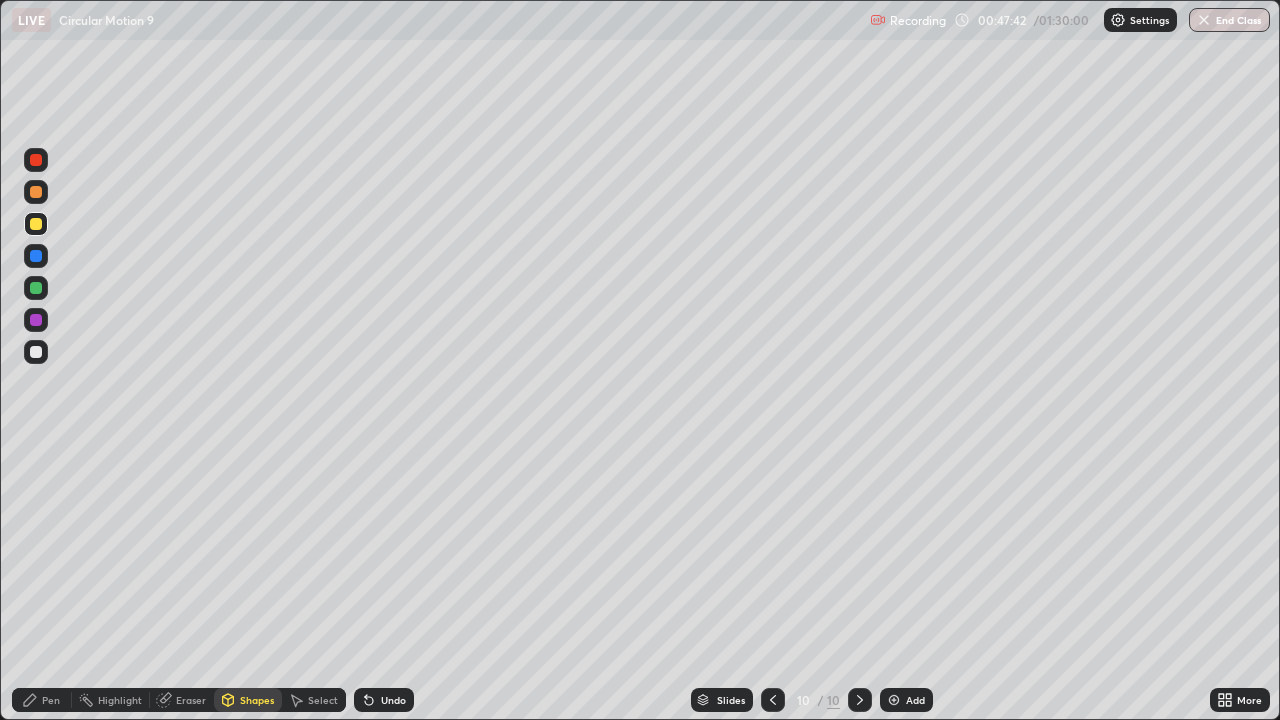 click on "Eraser" at bounding box center [191, 700] 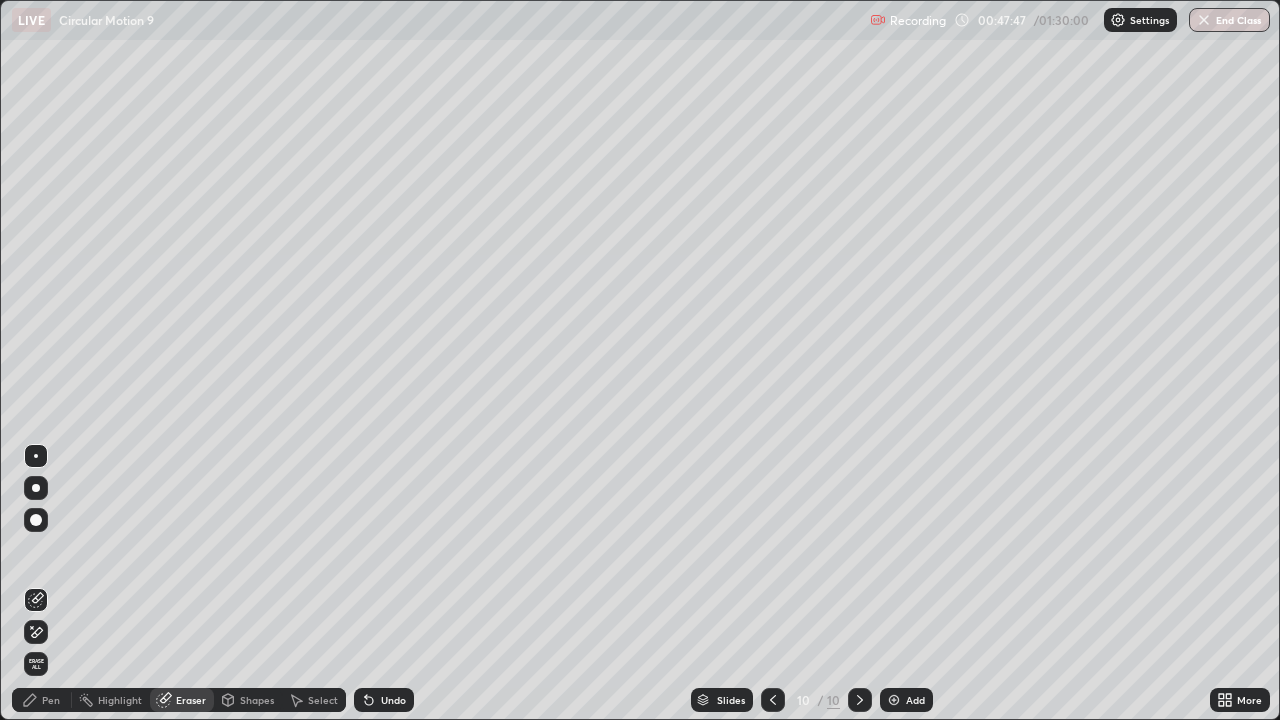 click on "Pen" at bounding box center (51, 700) 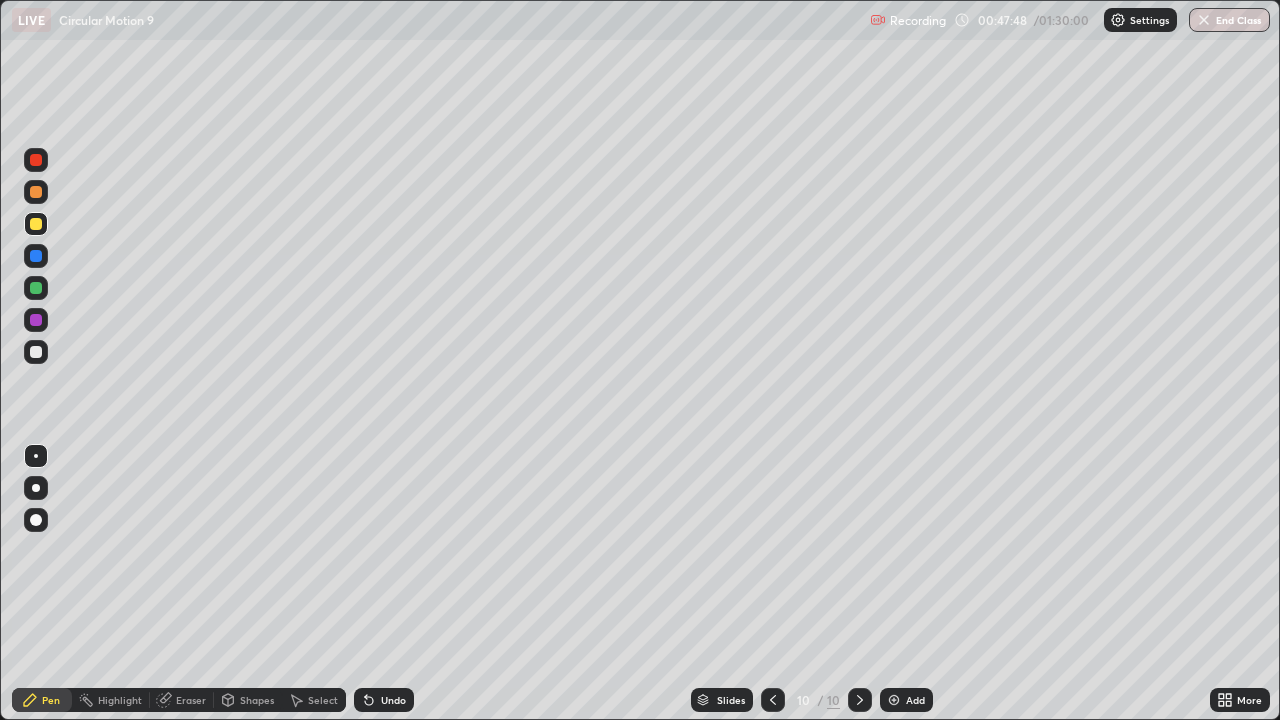click on "Shapes" at bounding box center (257, 700) 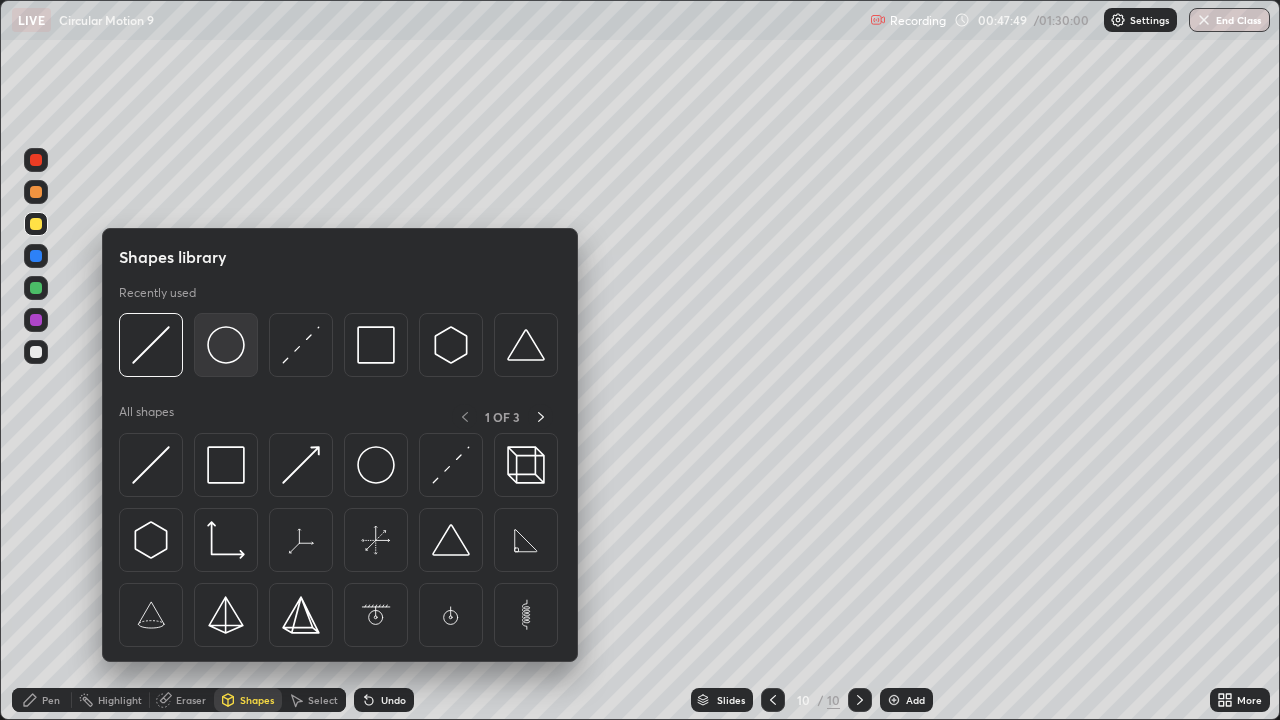 click at bounding box center [226, 345] 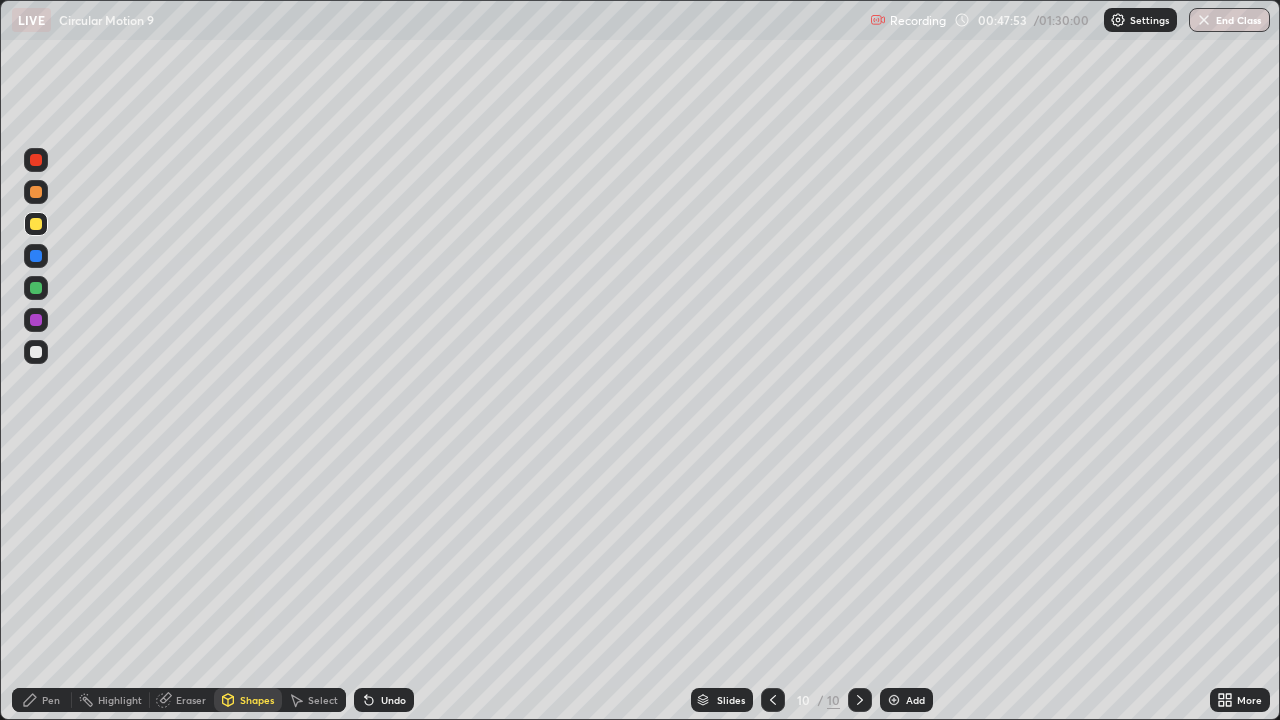click on "Shapes" at bounding box center [257, 700] 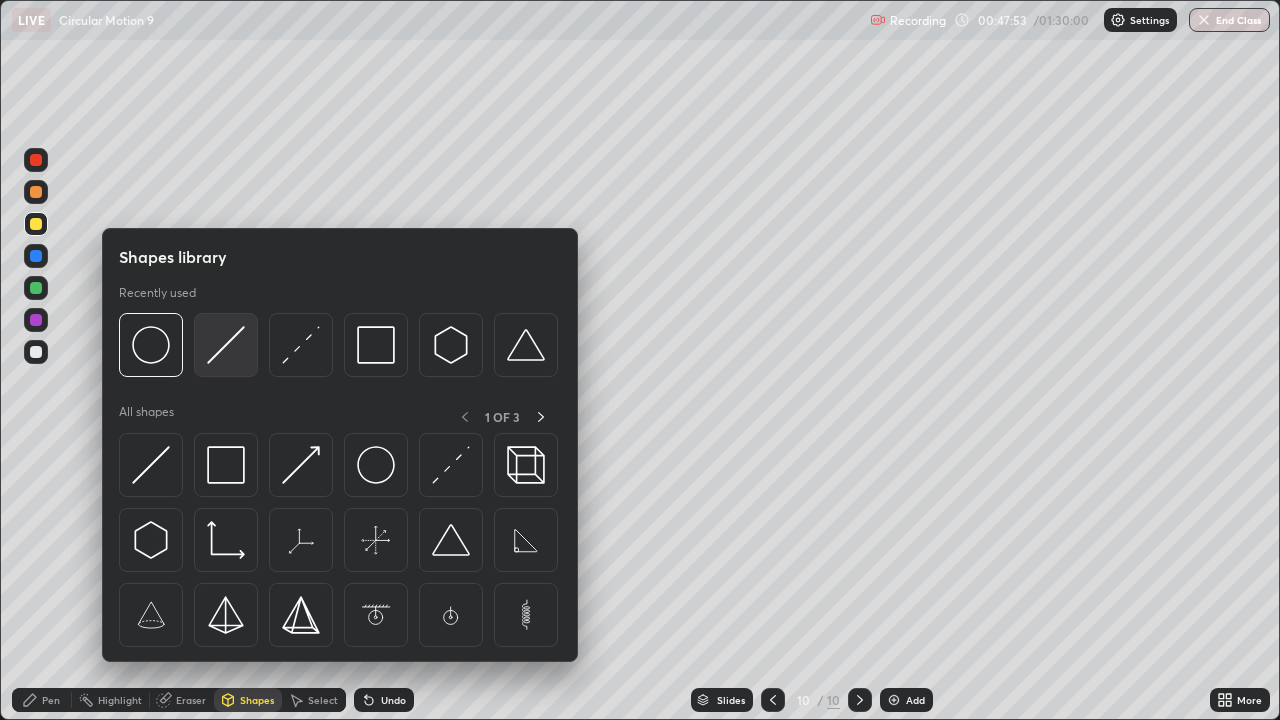 click at bounding box center (226, 345) 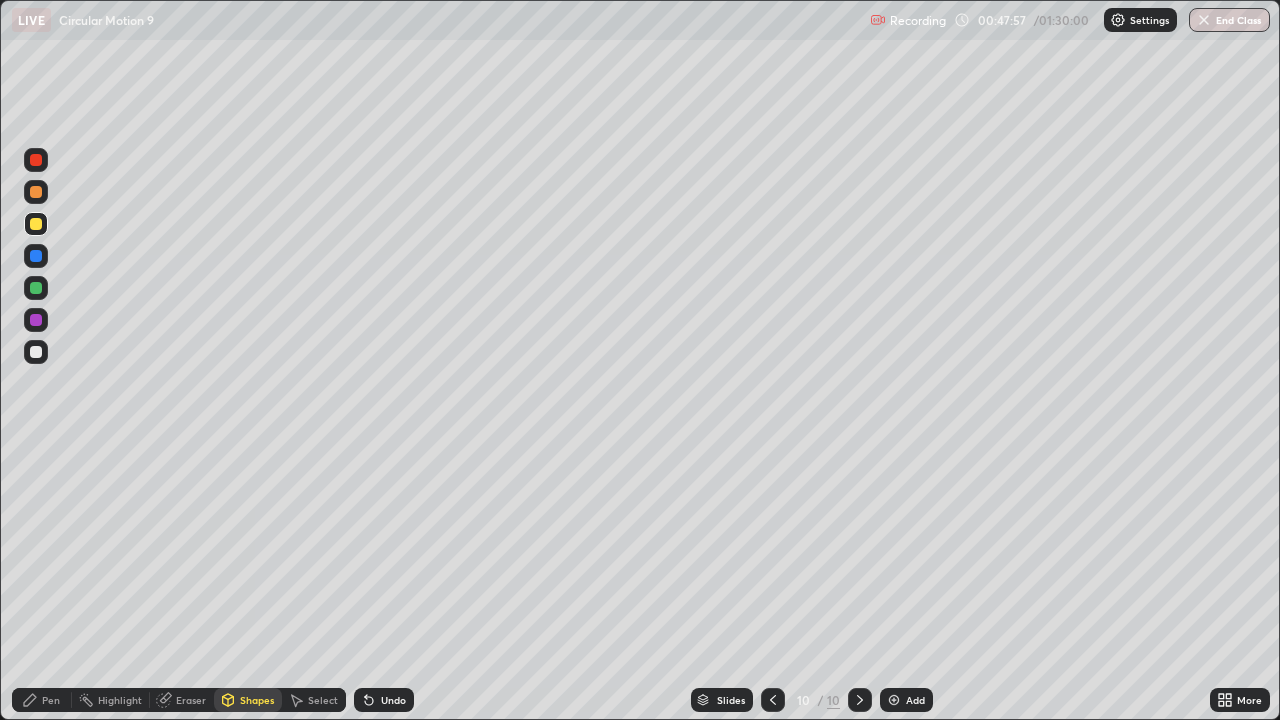 click on "Pen" at bounding box center [51, 700] 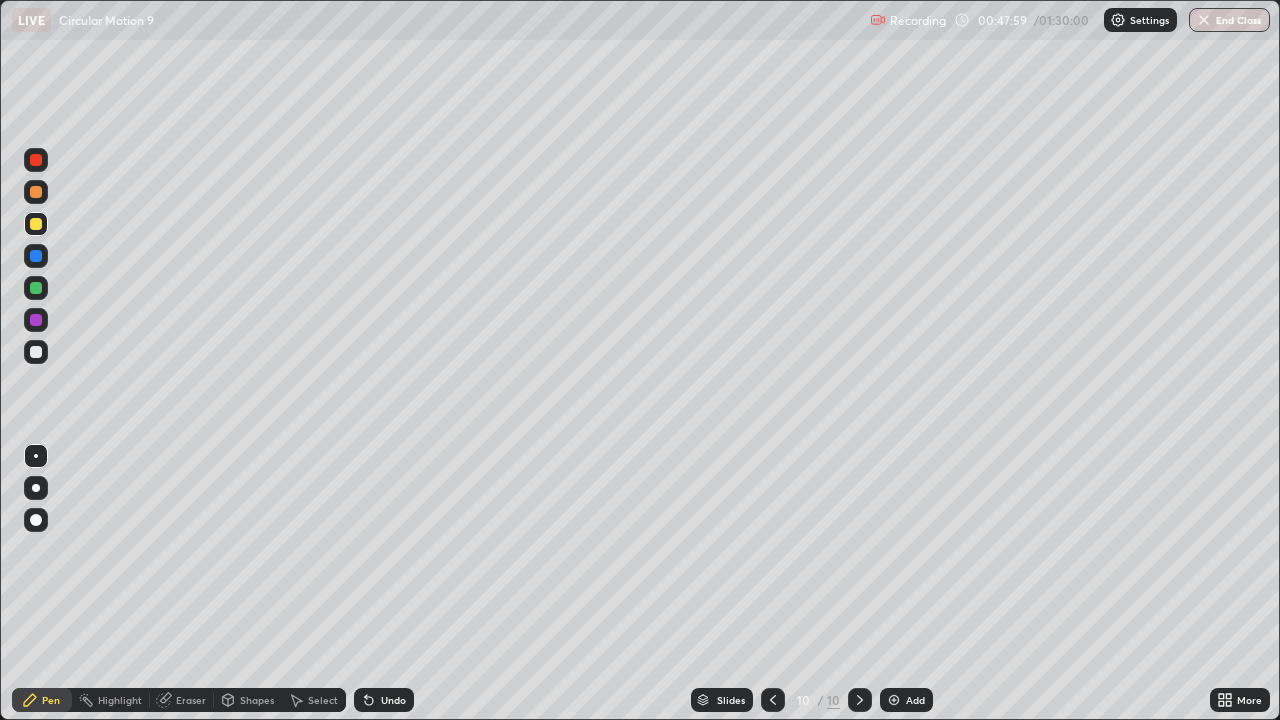 click on "Shapes" at bounding box center [257, 700] 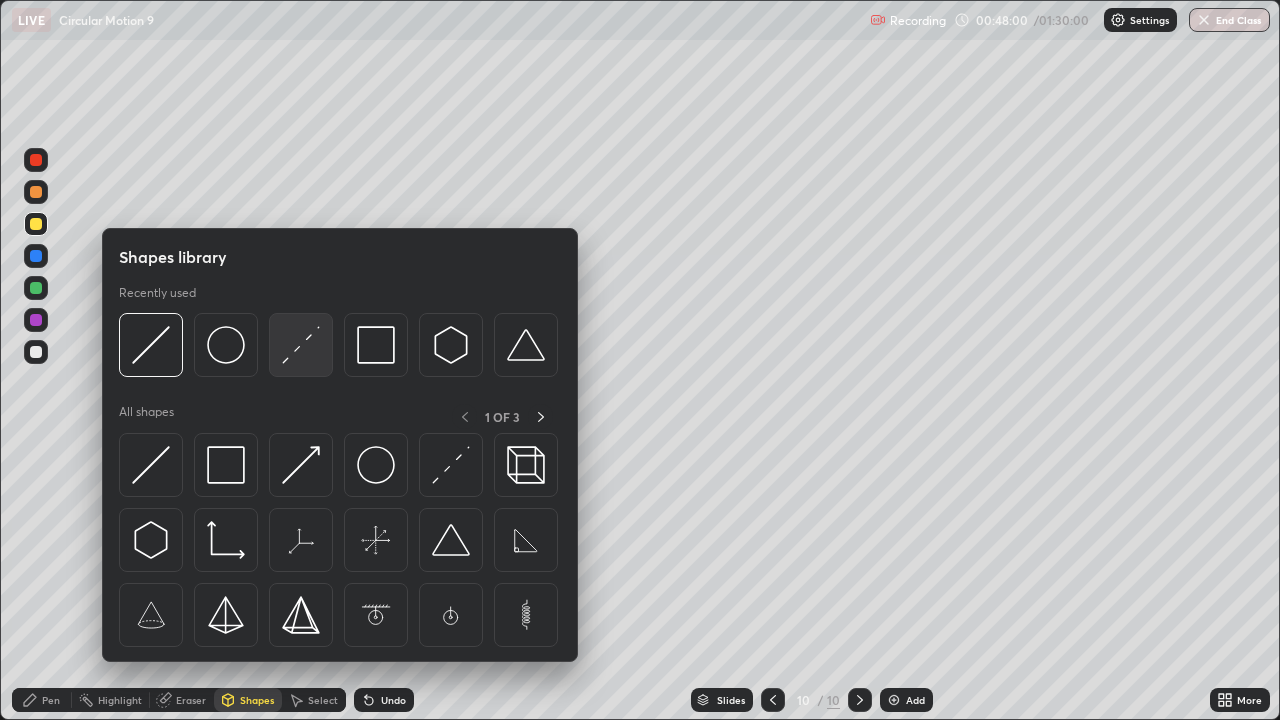 click at bounding box center [301, 345] 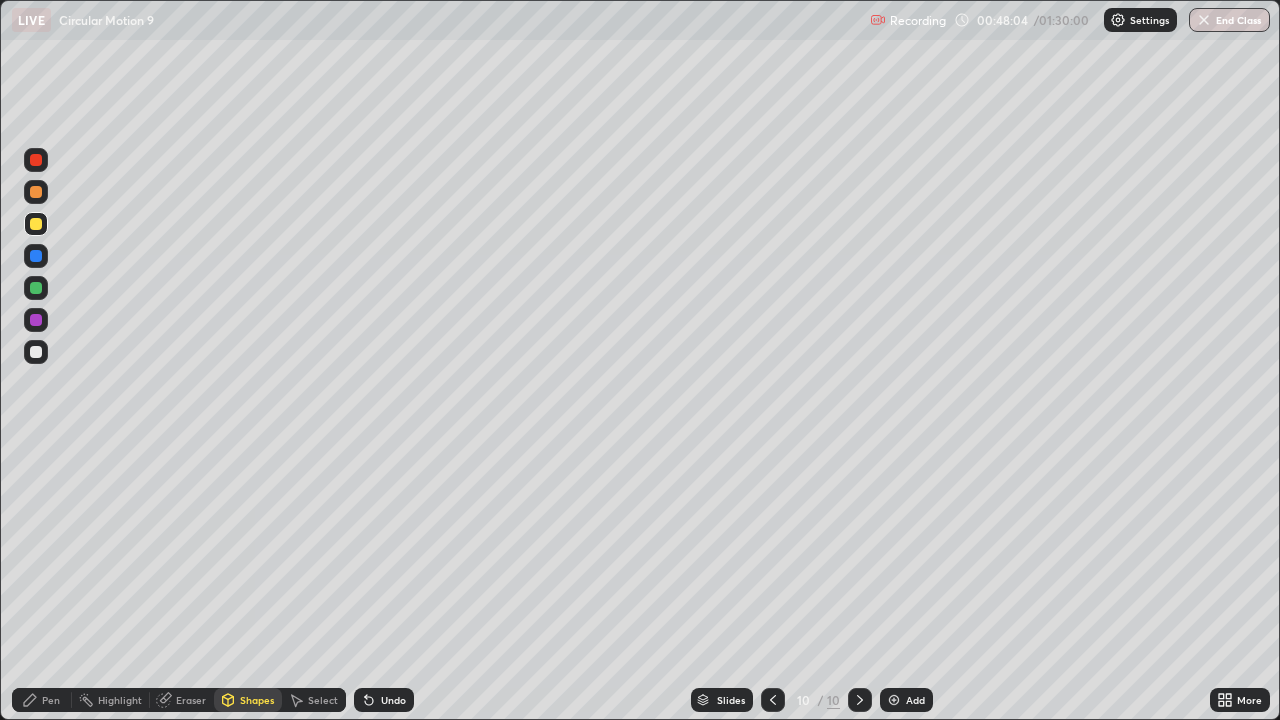 click on "Shapes" at bounding box center [257, 700] 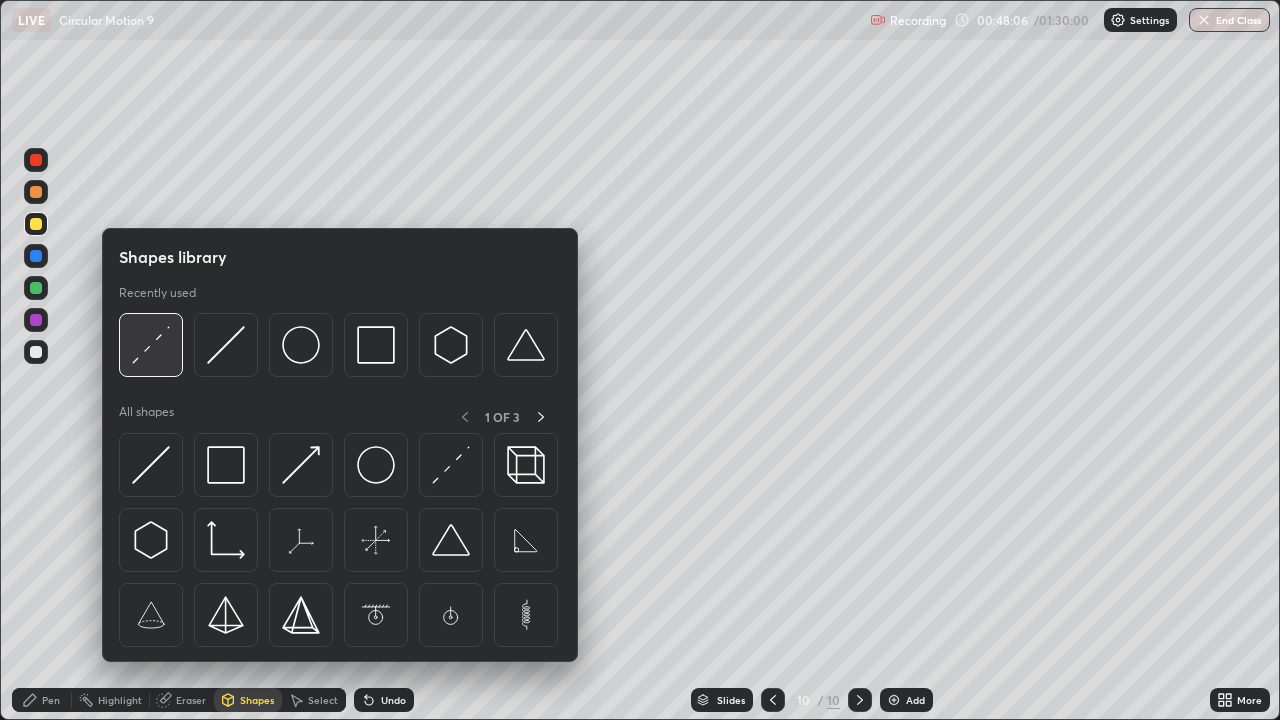 click at bounding box center (151, 345) 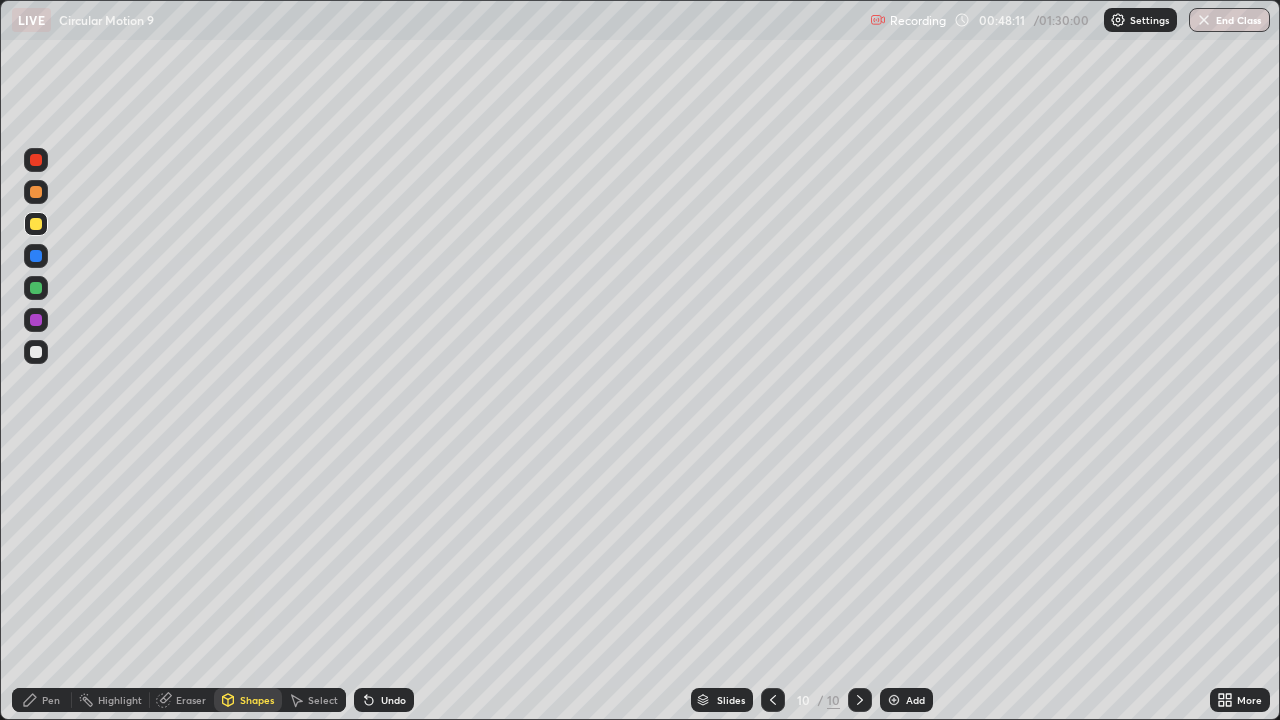 click on "Pen" at bounding box center [42, 700] 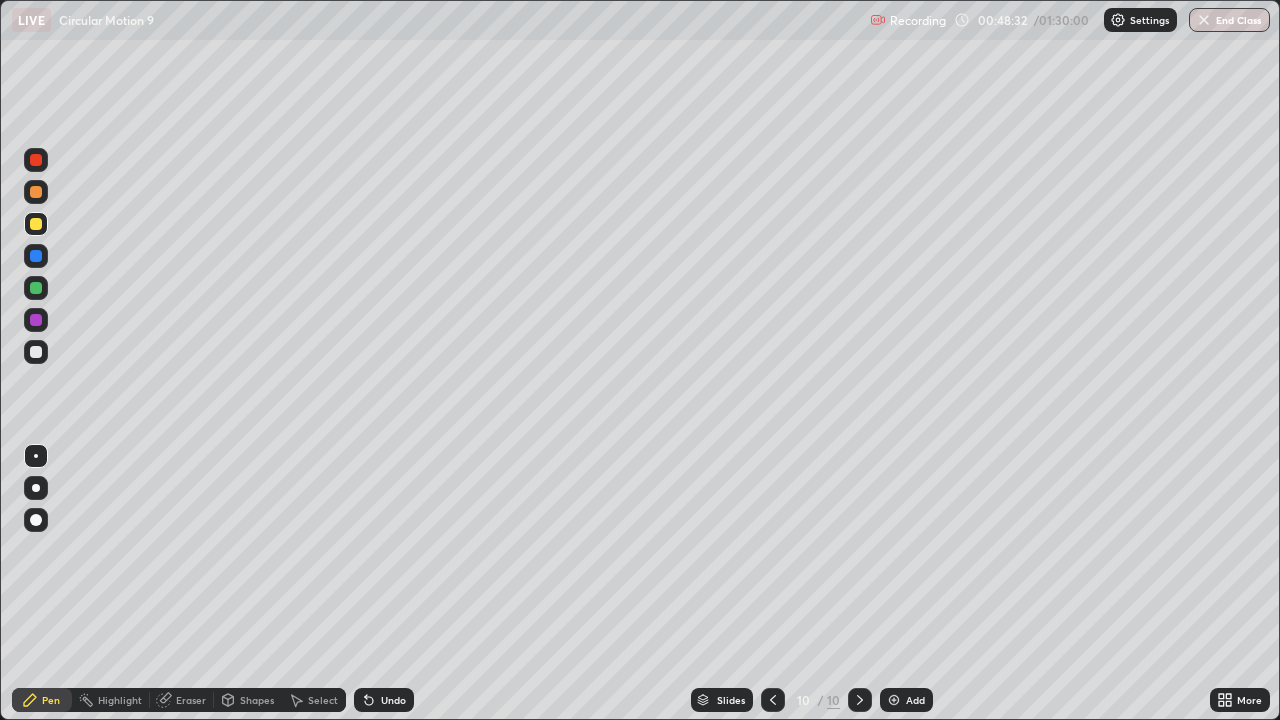 click on "Shapes" at bounding box center [257, 700] 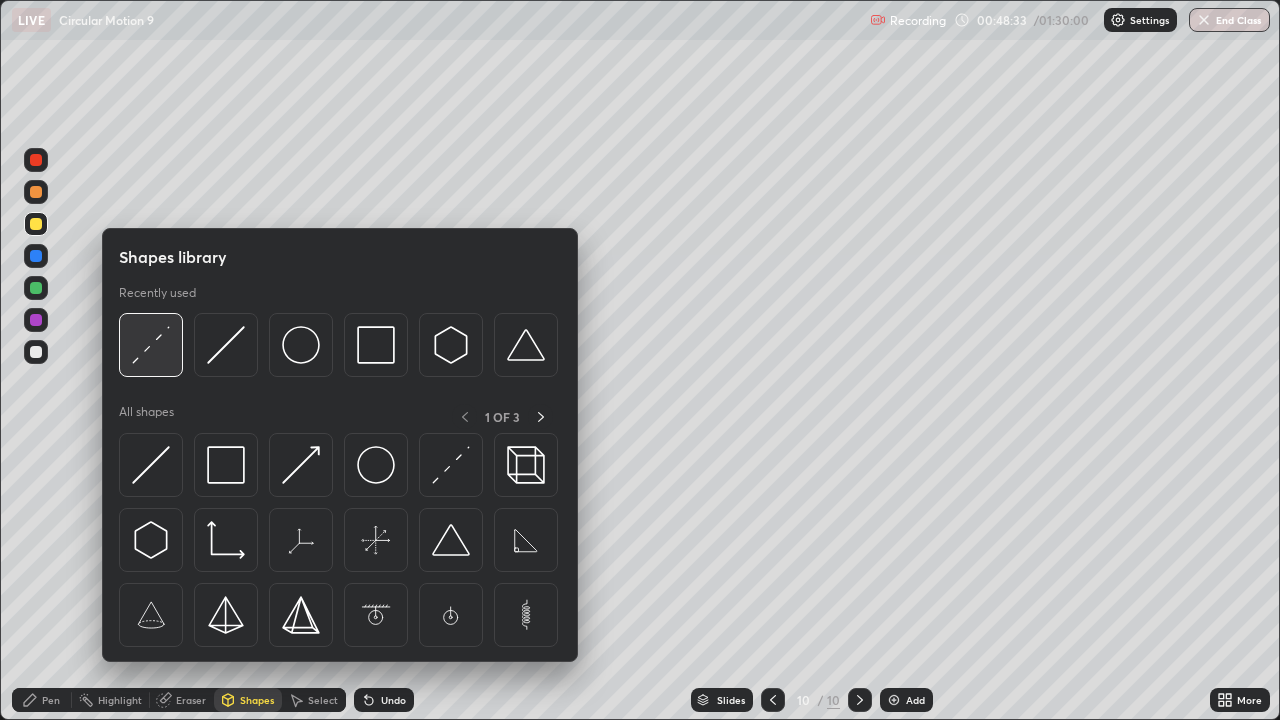 click at bounding box center (151, 345) 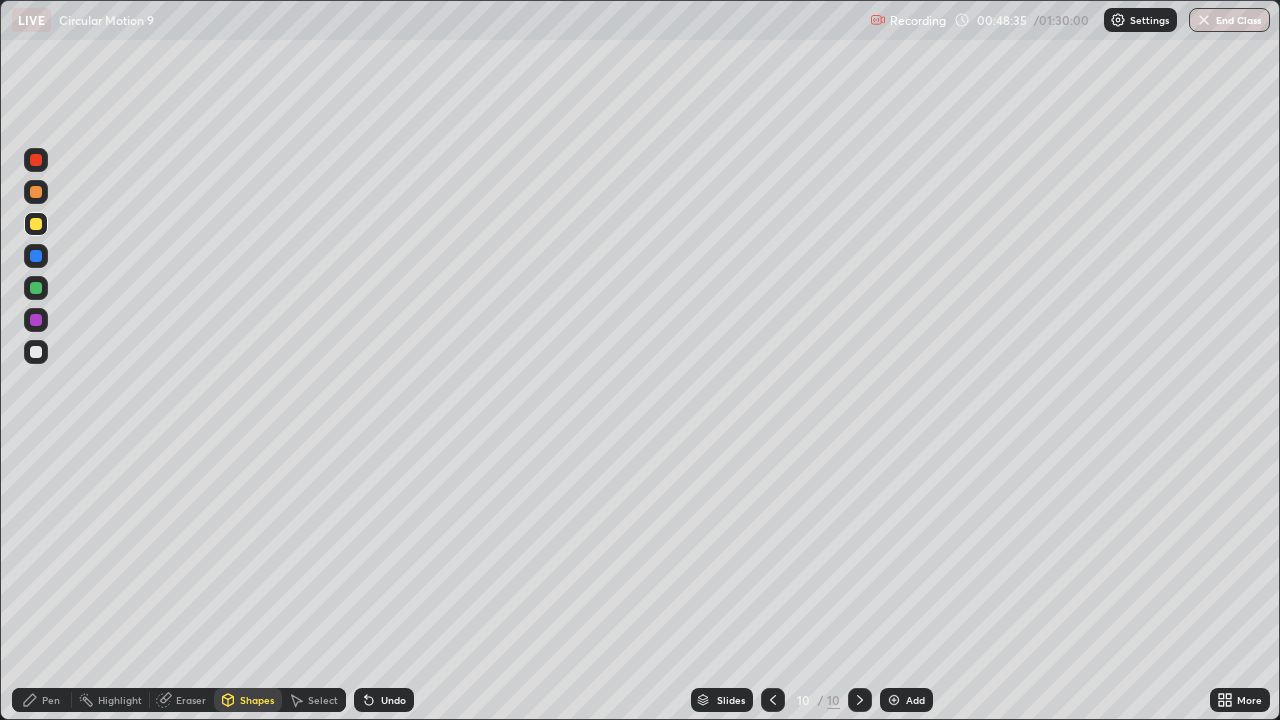 click on "Shapes" at bounding box center (257, 700) 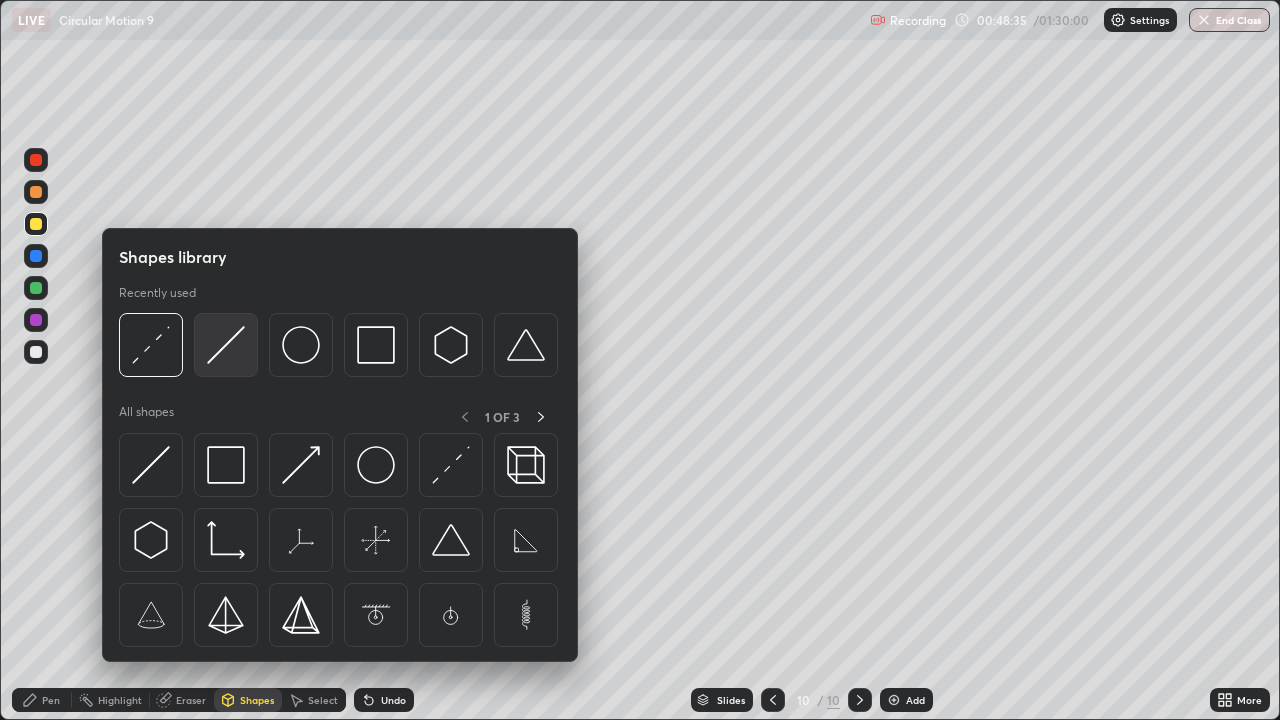 click at bounding box center (226, 345) 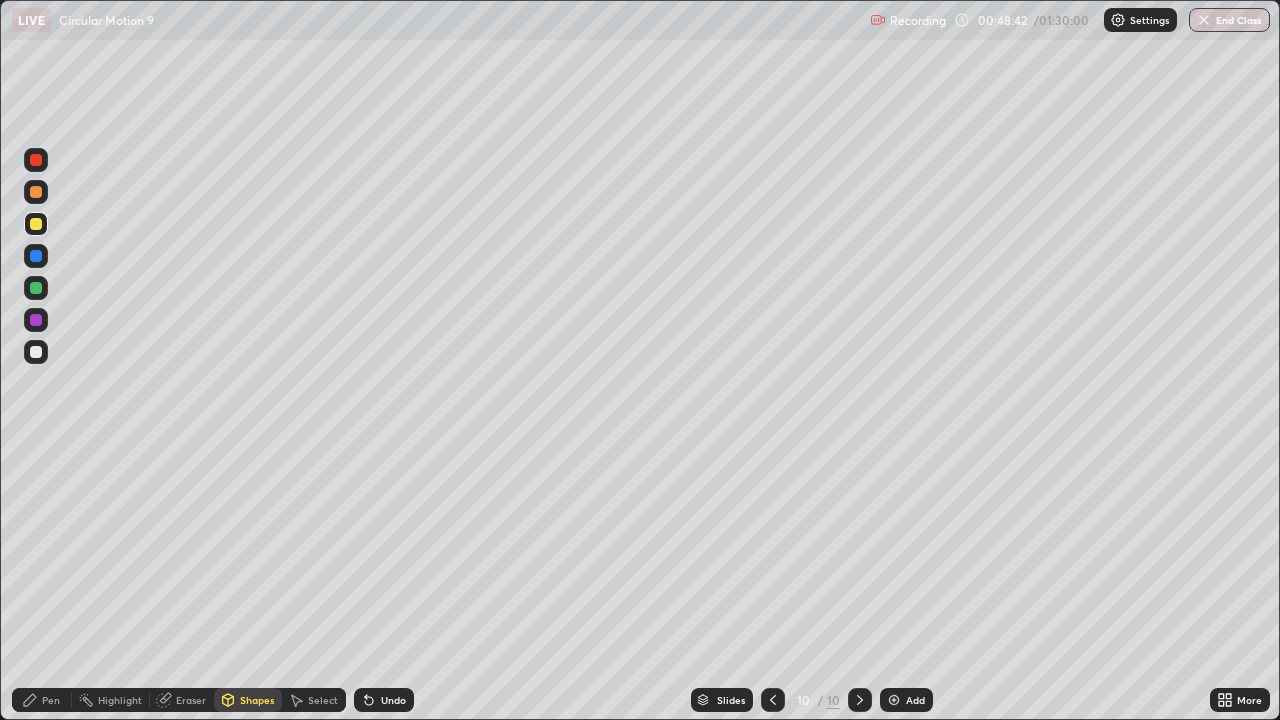 click on "Pen" at bounding box center [42, 700] 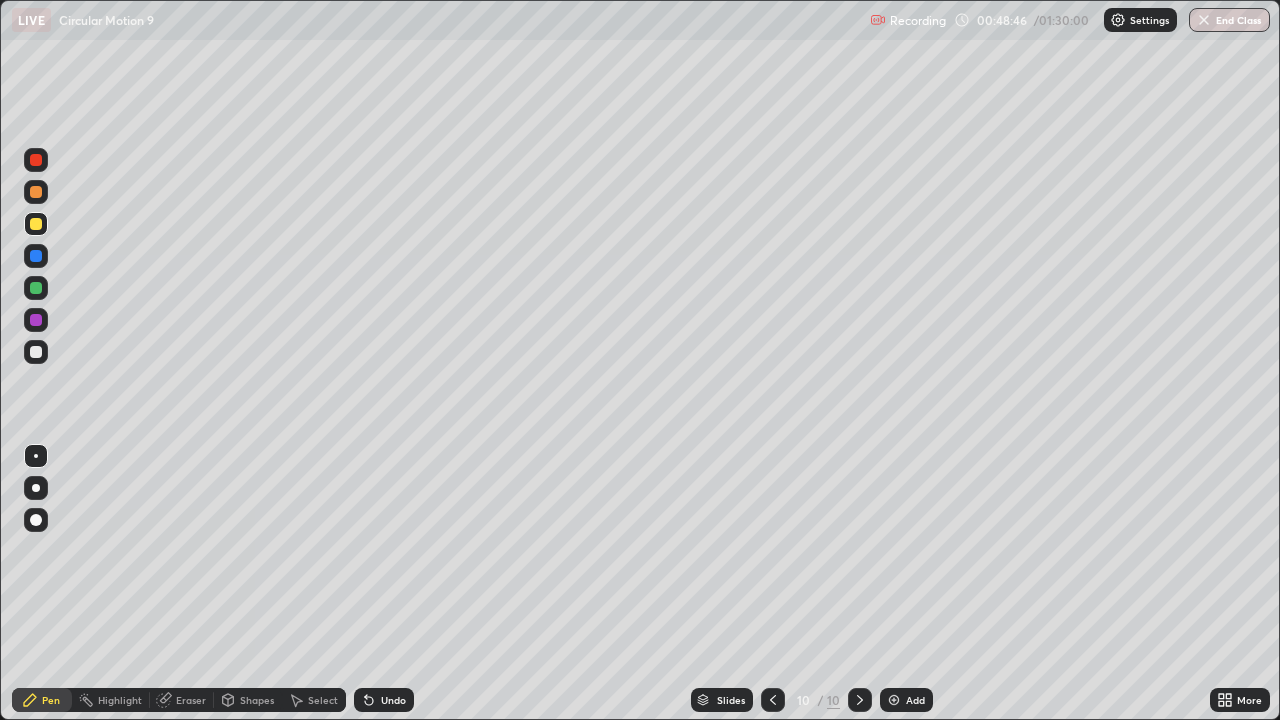 click on "Shapes" at bounding box center (257, 700) 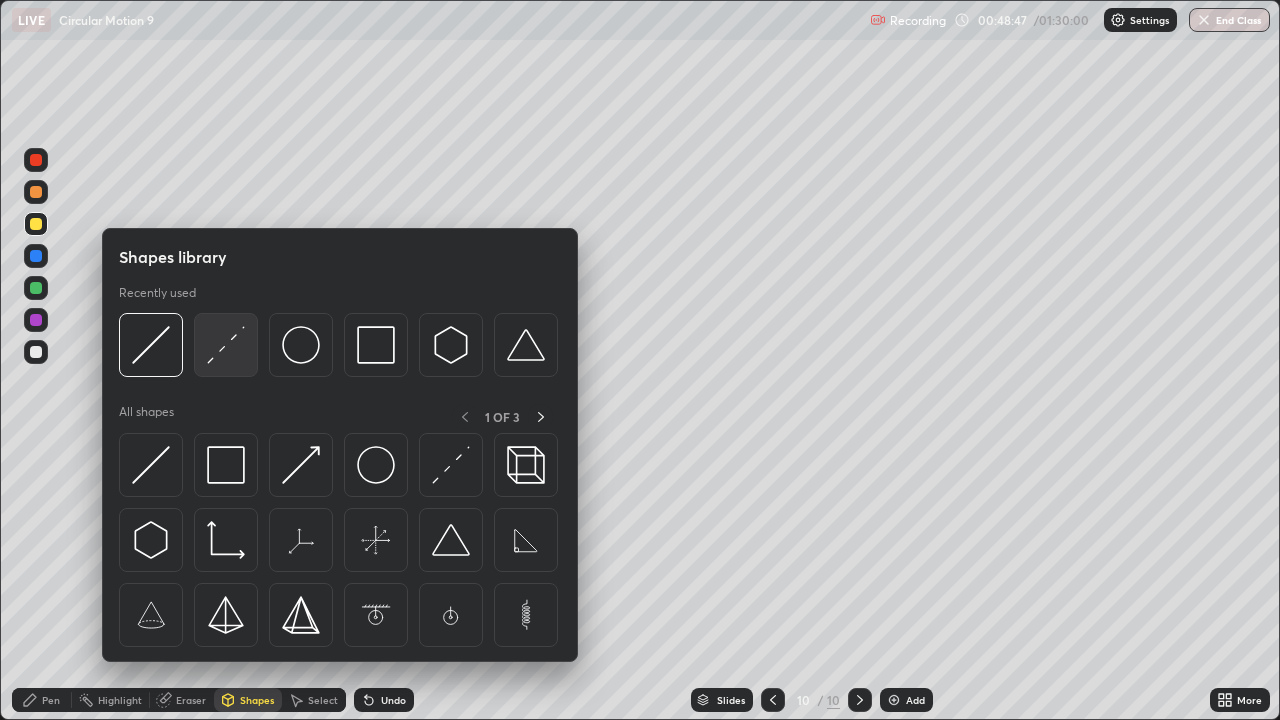 click at bounding box center (226, 345) 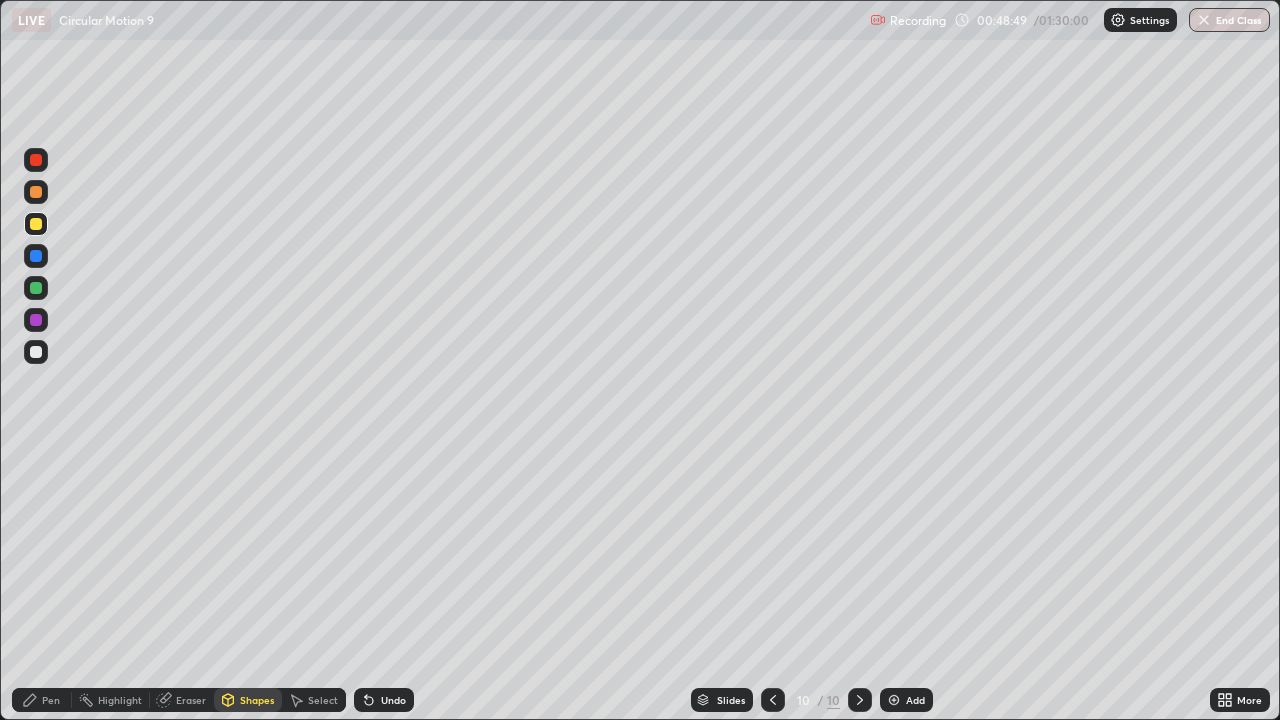 click at bounding box center [36, 288] 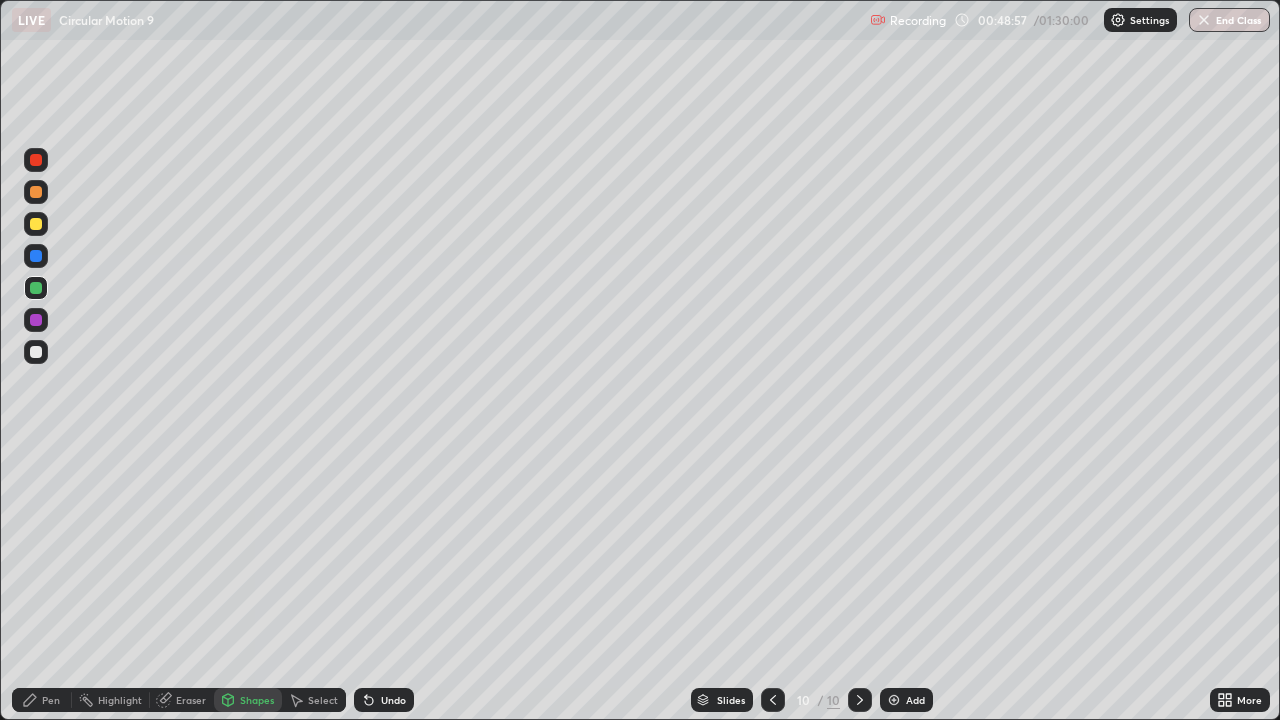 click on "Shapes" at bounding box center [257, 700] 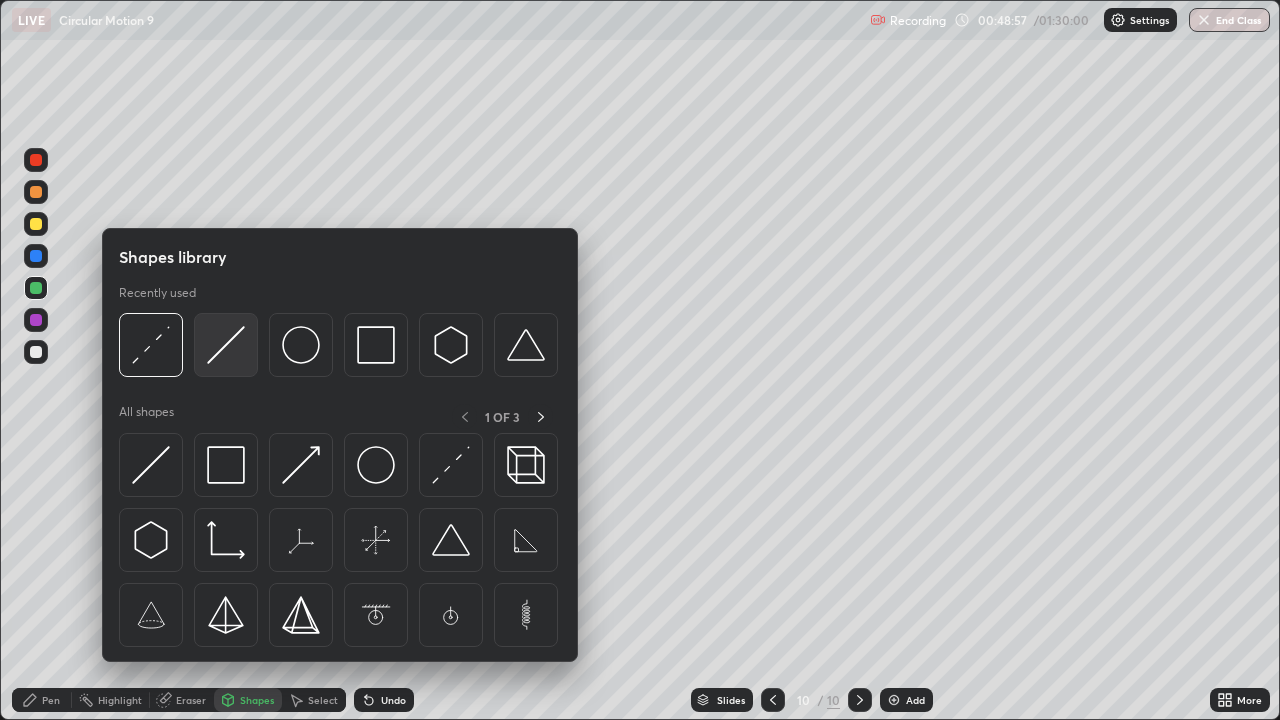 click at bounding box center [226, 345] 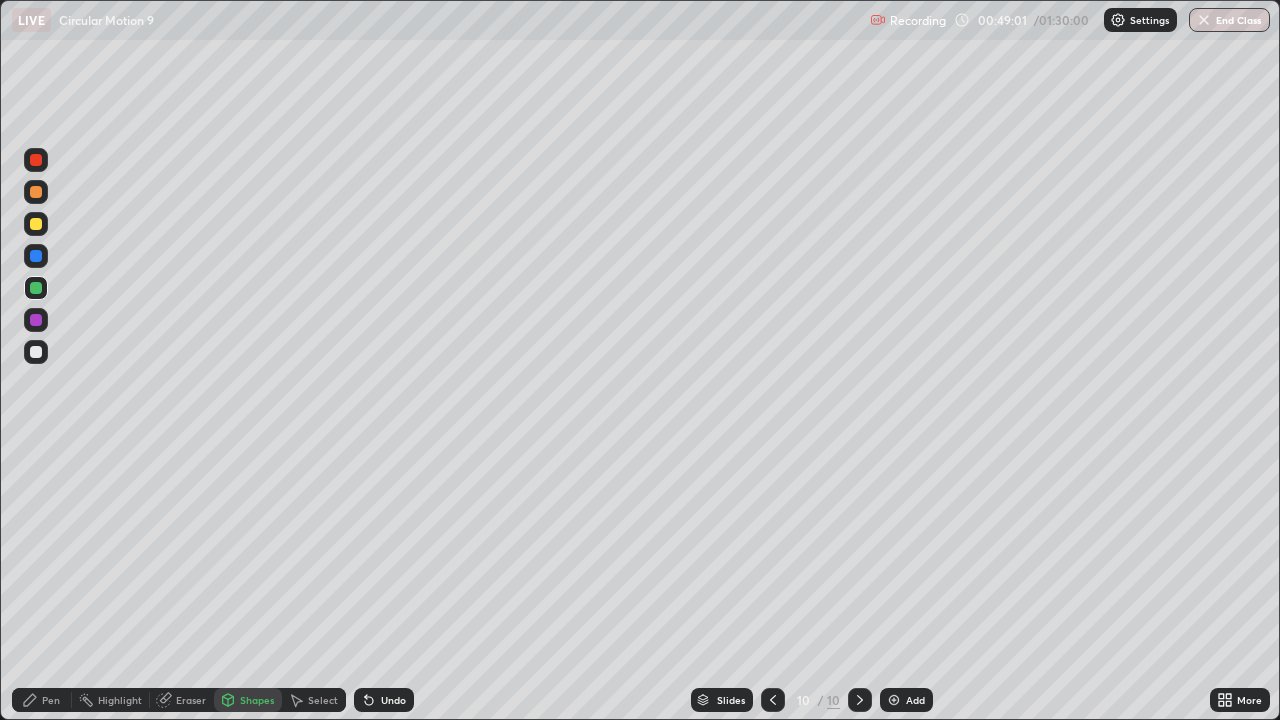 click on "Pen" at bounding box center (51, 700) 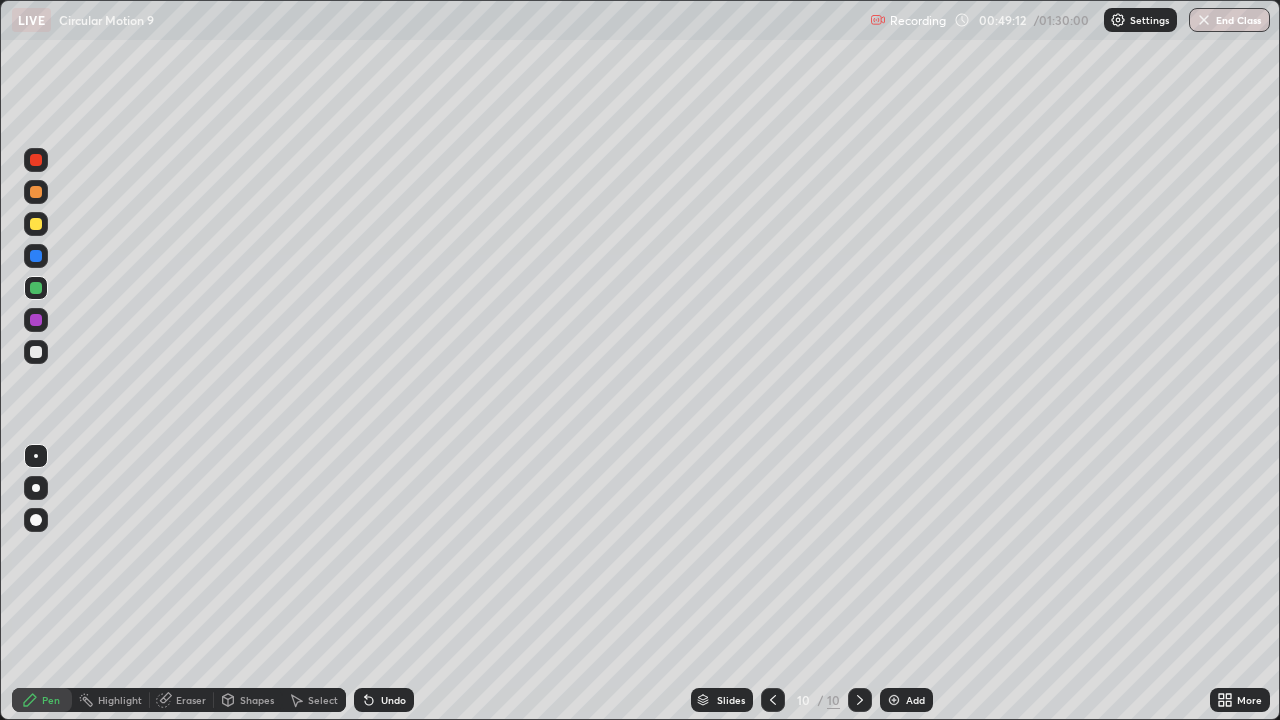 click on "Shapes" at bounding box center (257, 700) 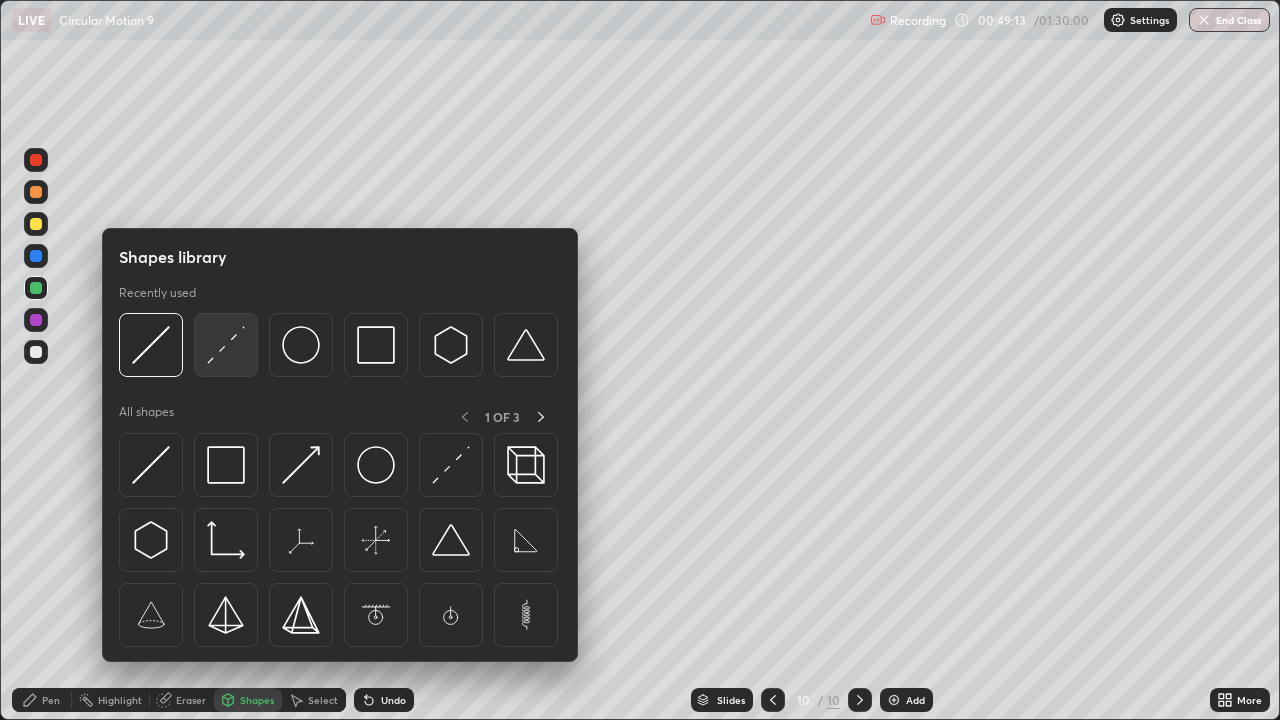 click at bounding box center (226, 345) 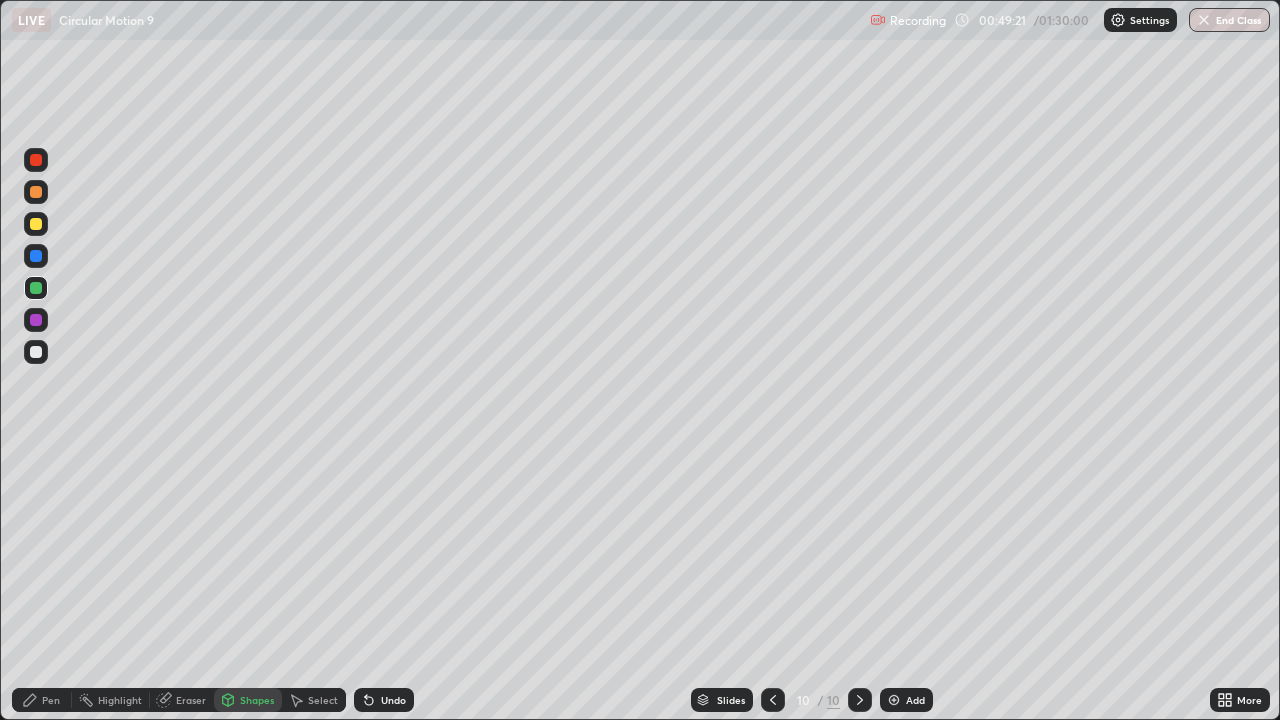 click on "Pen" at bounding box center [42, 700] 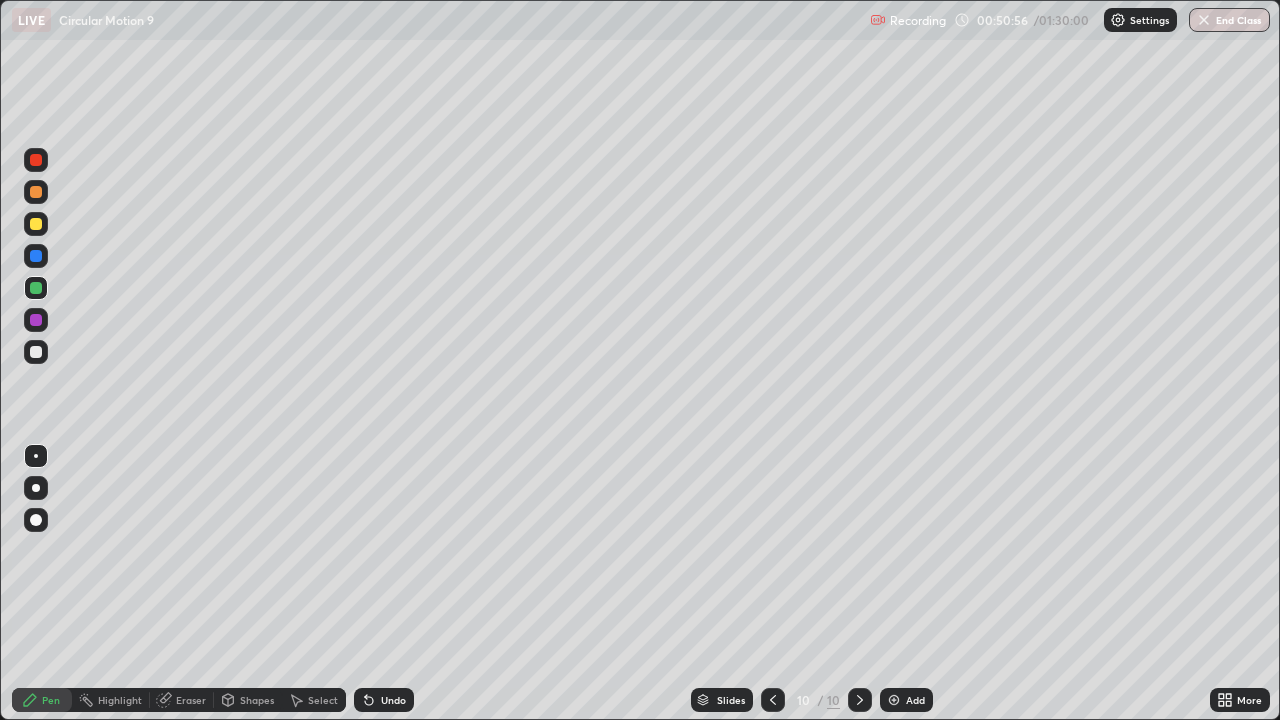click on "Eraser" at bounding box center (191, 700) 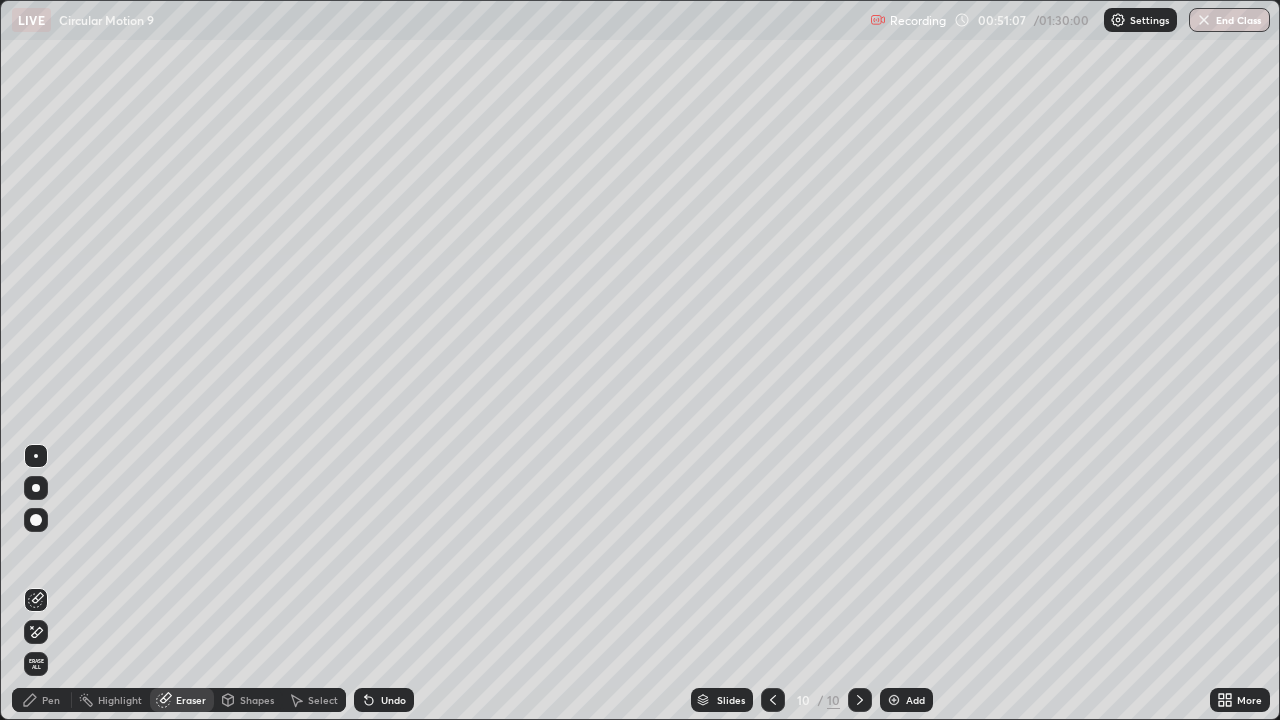 click on "Pen" at bounding box center [42, 700] 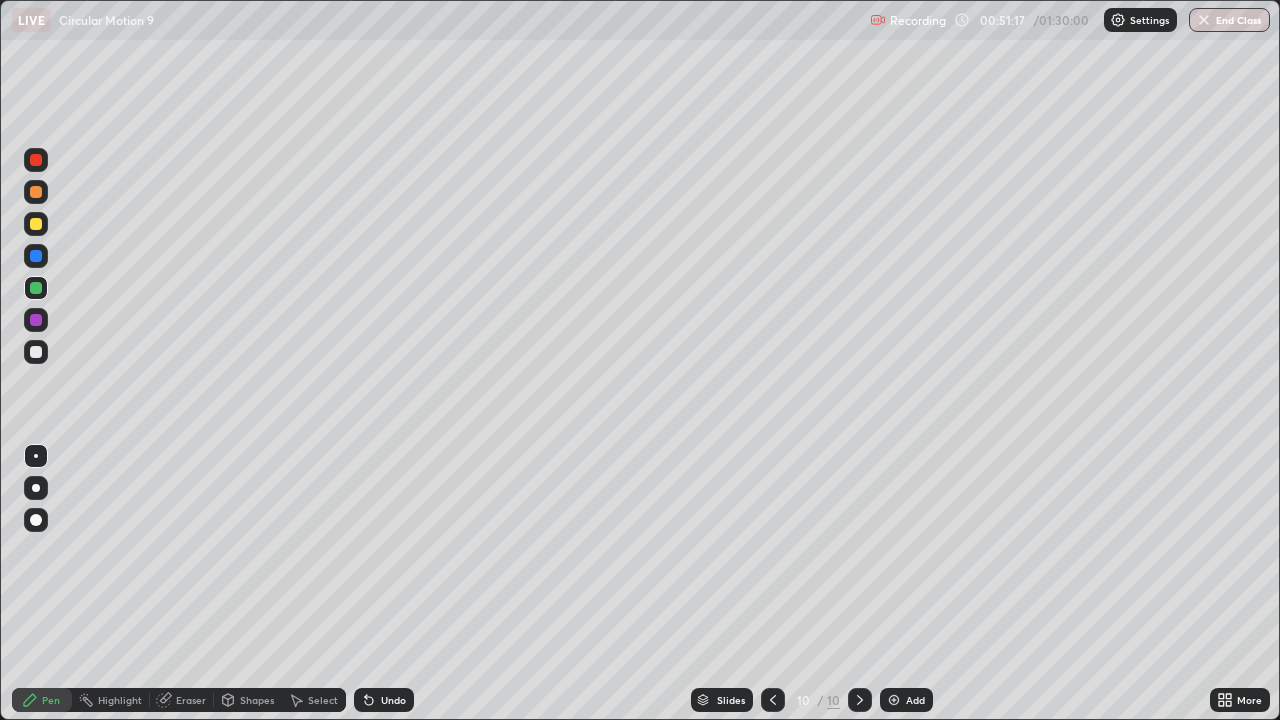 click on "Eraser" at bounding box center [191, 700] 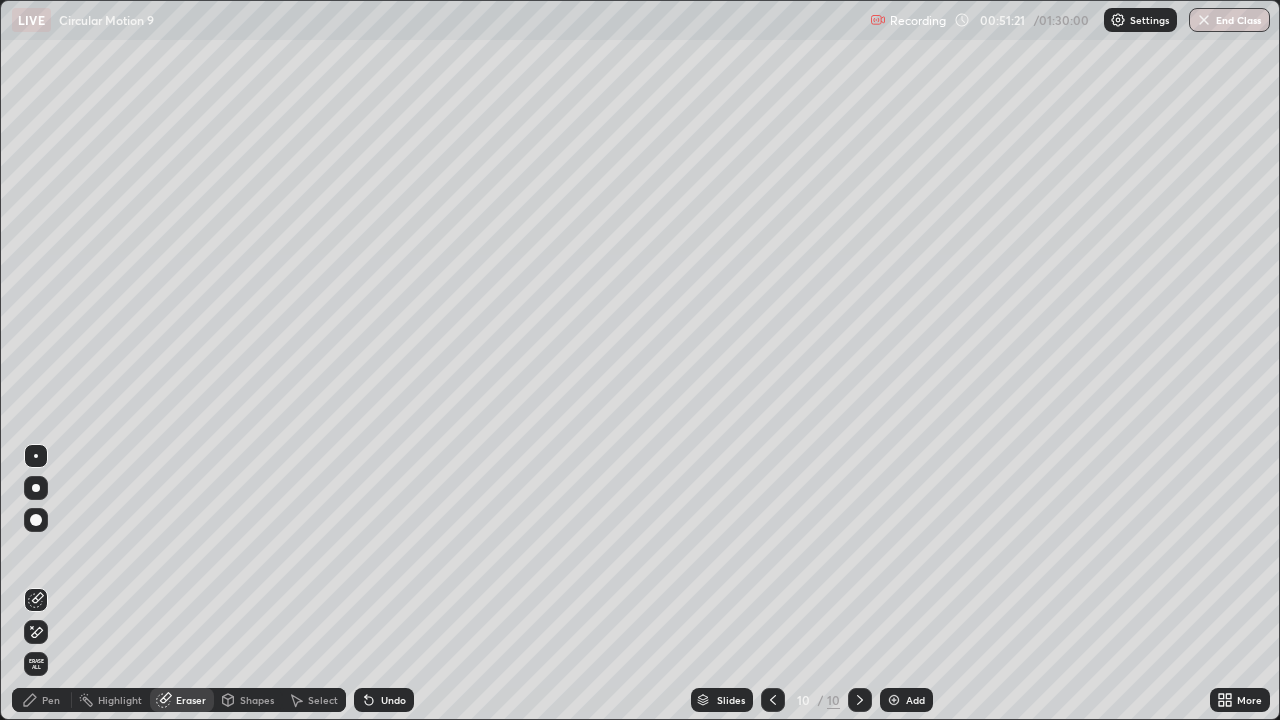 click on "Pen" at bounding box center [51, 700] 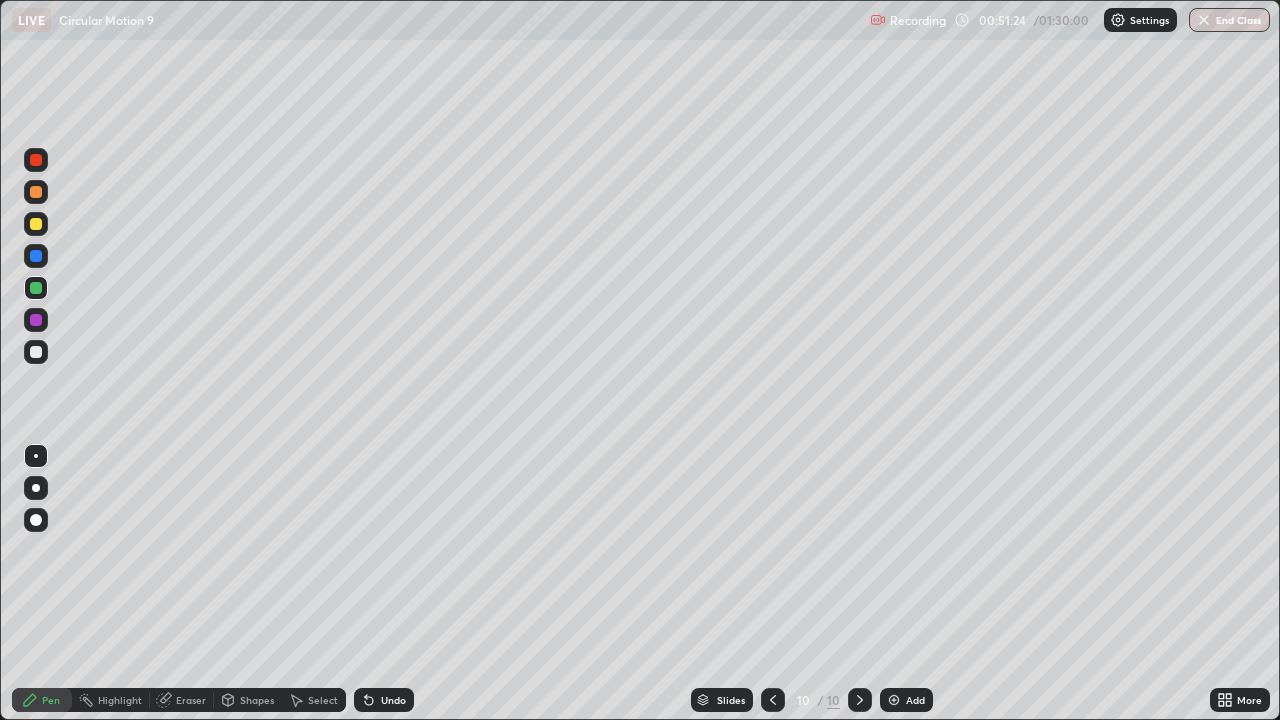 click on "Eraser" at bounding box center (191, 700) 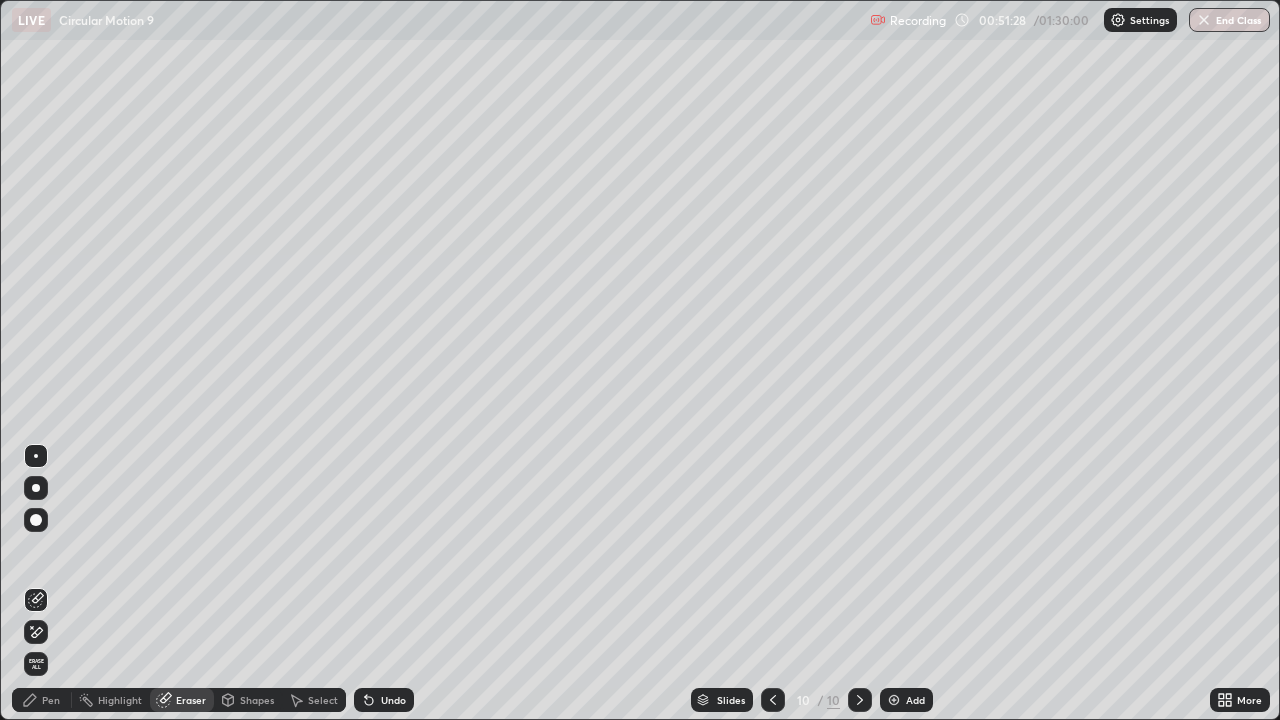 click on "Pen" at bounding box center (51, 700) 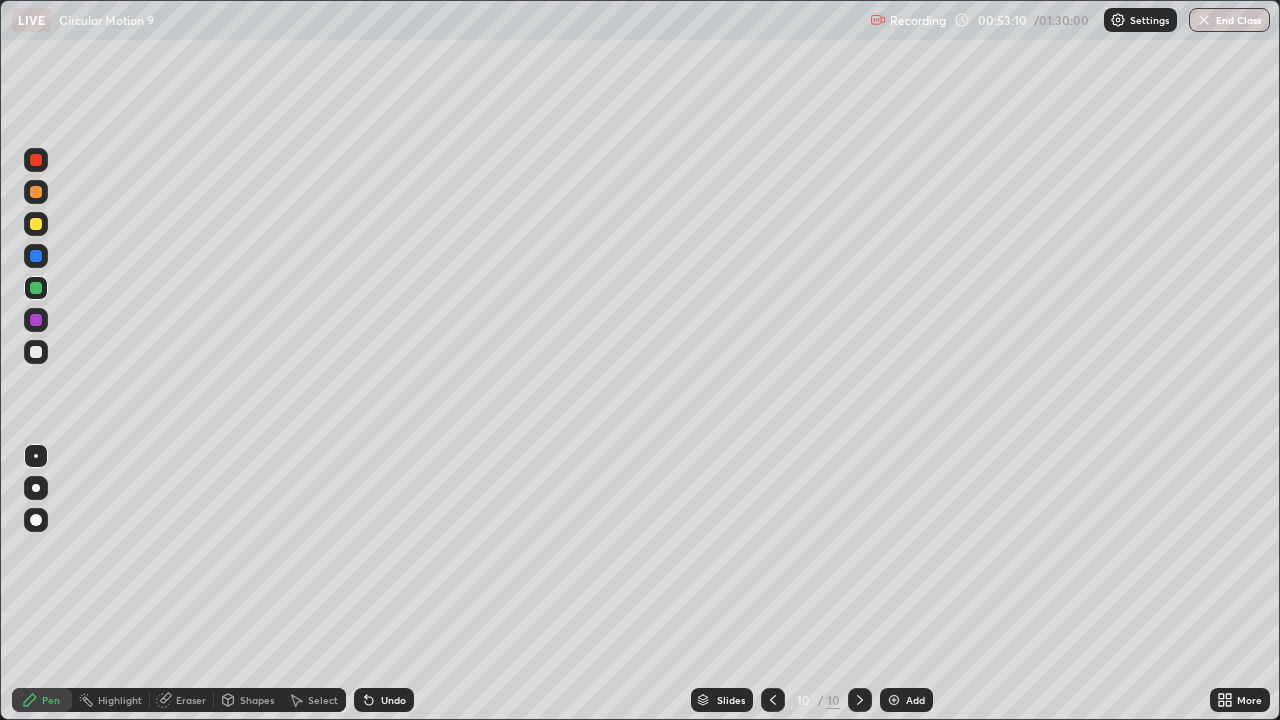click on "Eraser" at bounding box center [191, 700] 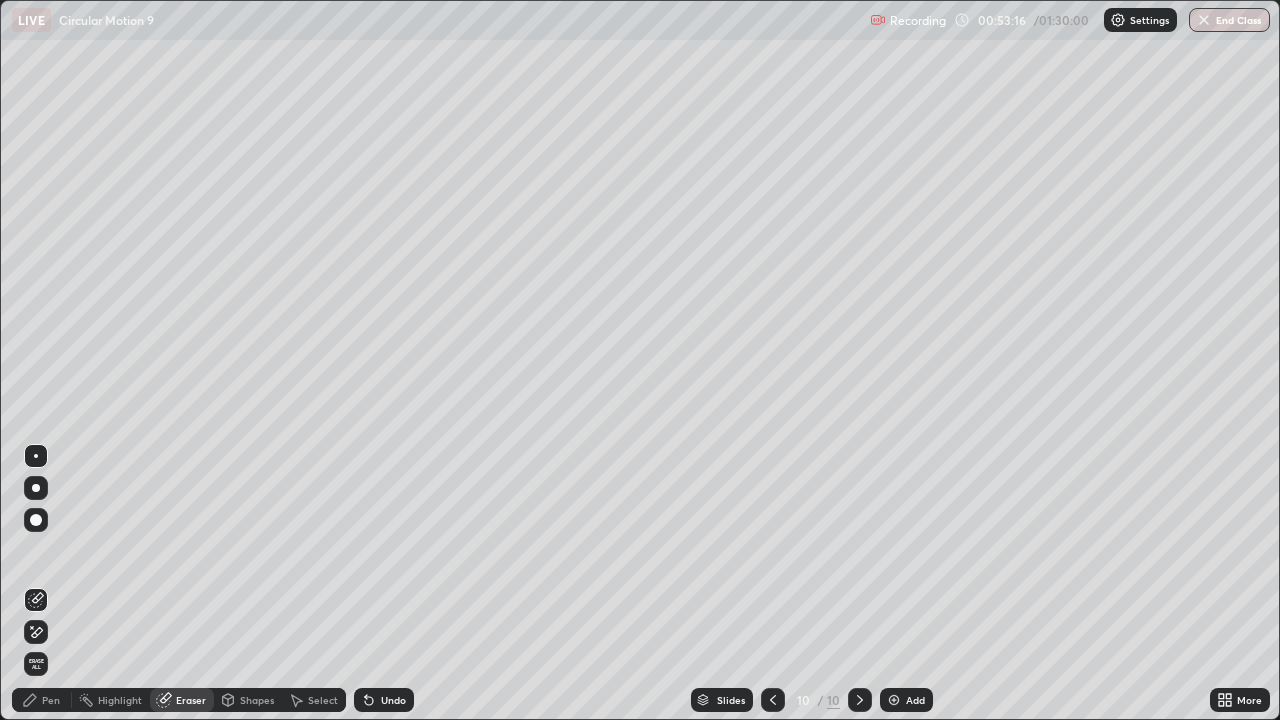 click on "Pen" at bounding box center [51, 700] 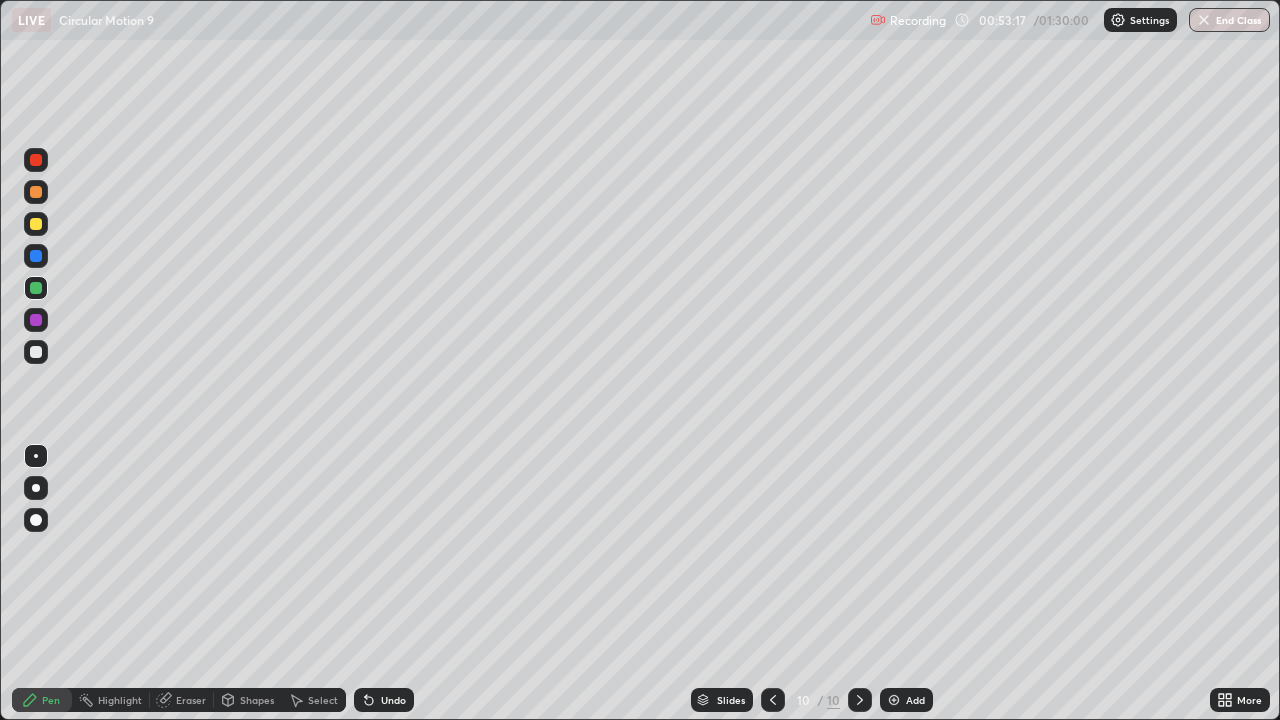 click at bounding box center [36, 352] 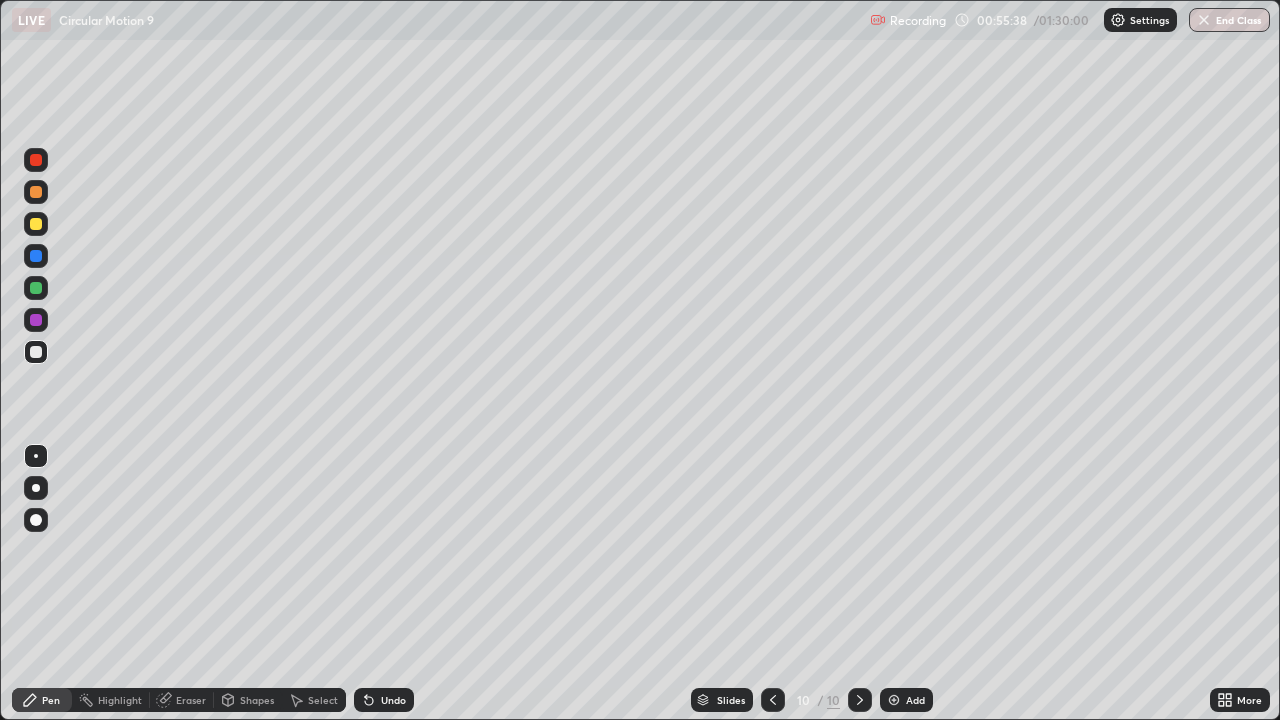 click at bounding box center (36, 288) 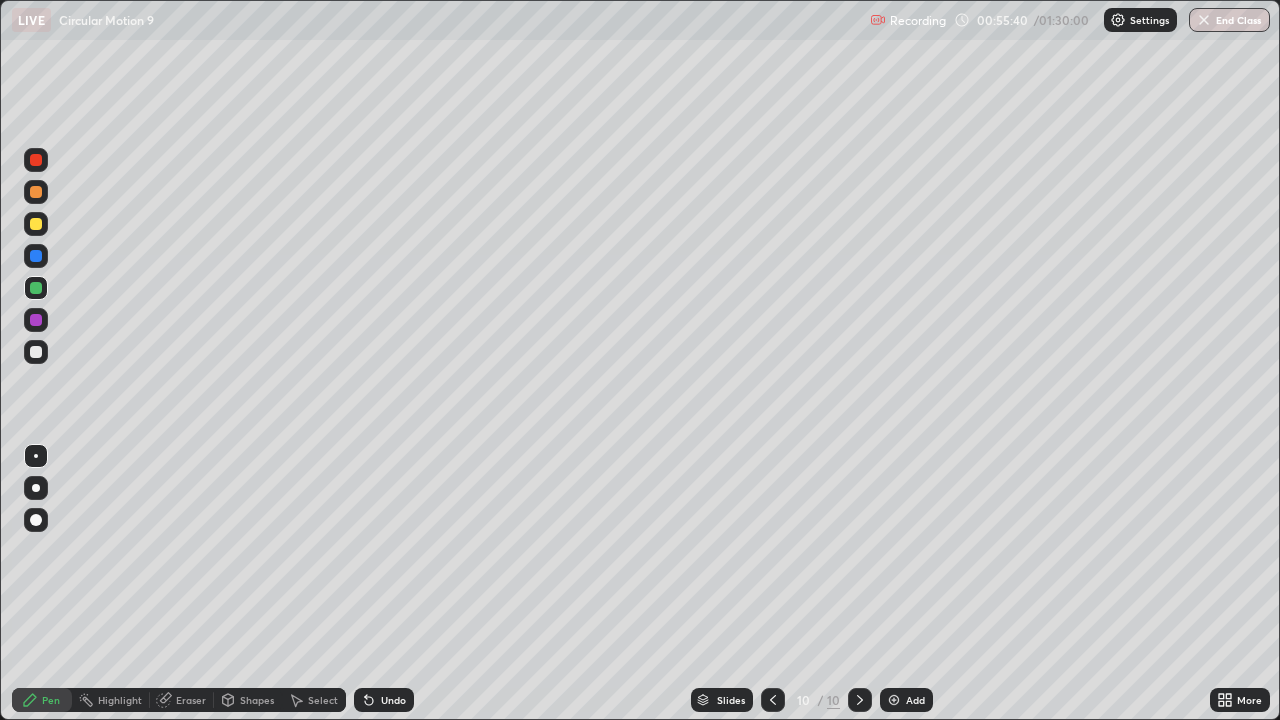 click at bounding box center [36, 320] 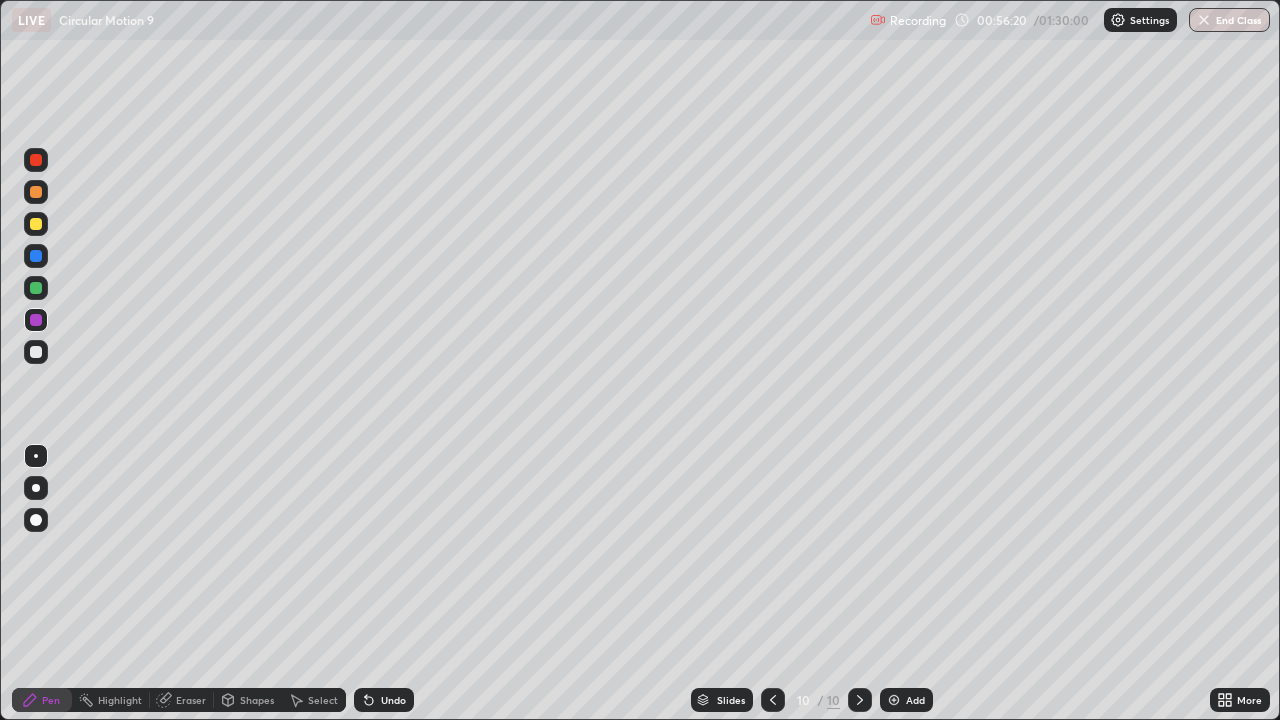 click at bounding box center [36, 352] 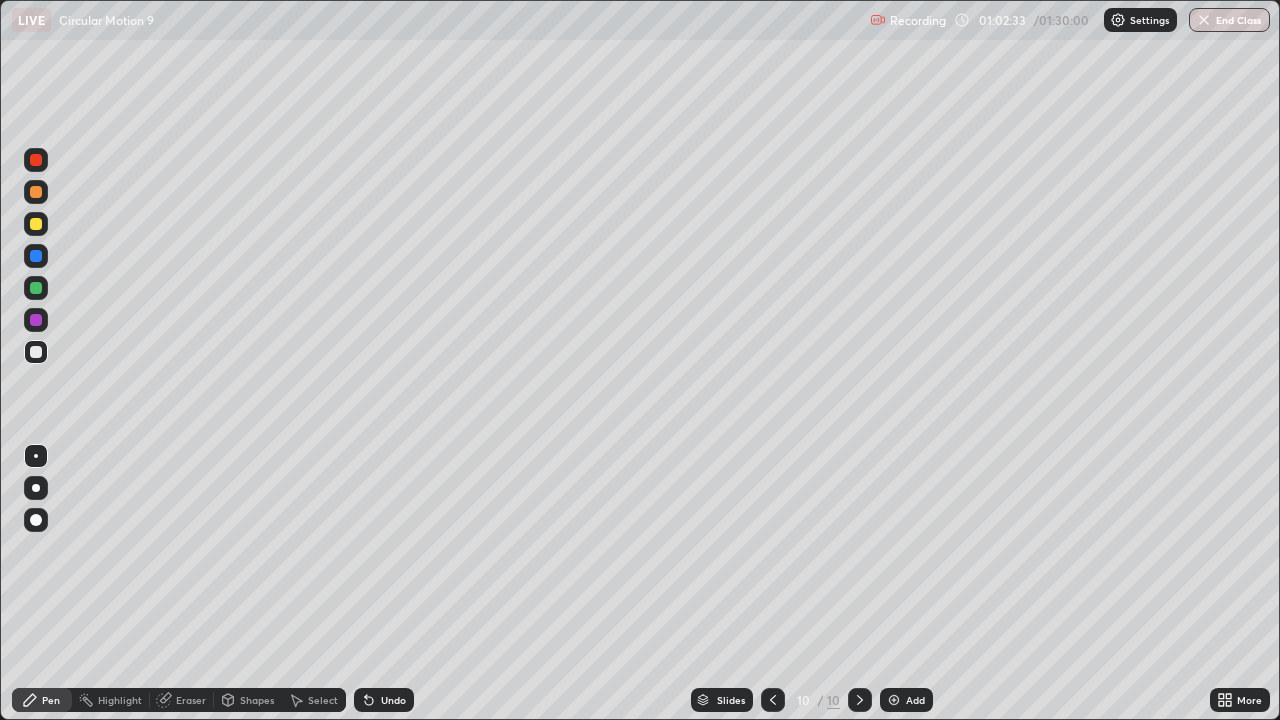 click on "Add" at bounding box center [906, 700] 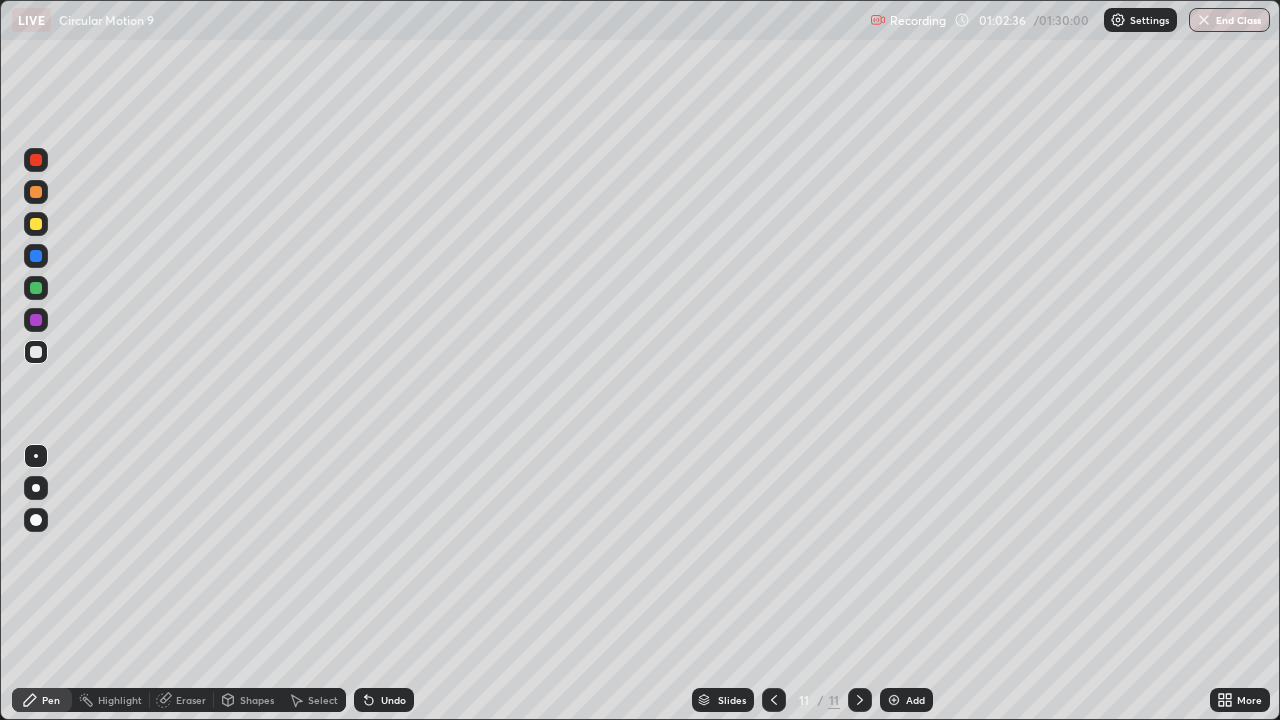 click at bounding box center (36, 224) 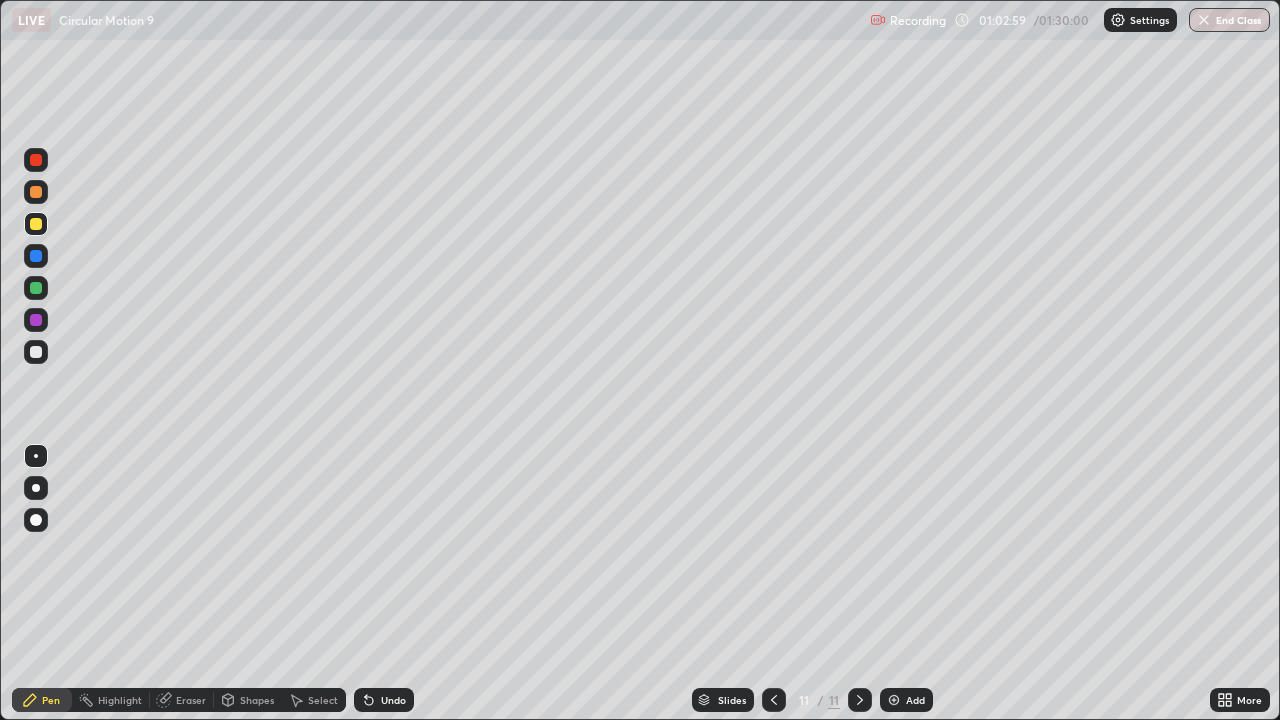 click on "Shapes" at bounding box center [248, 700] 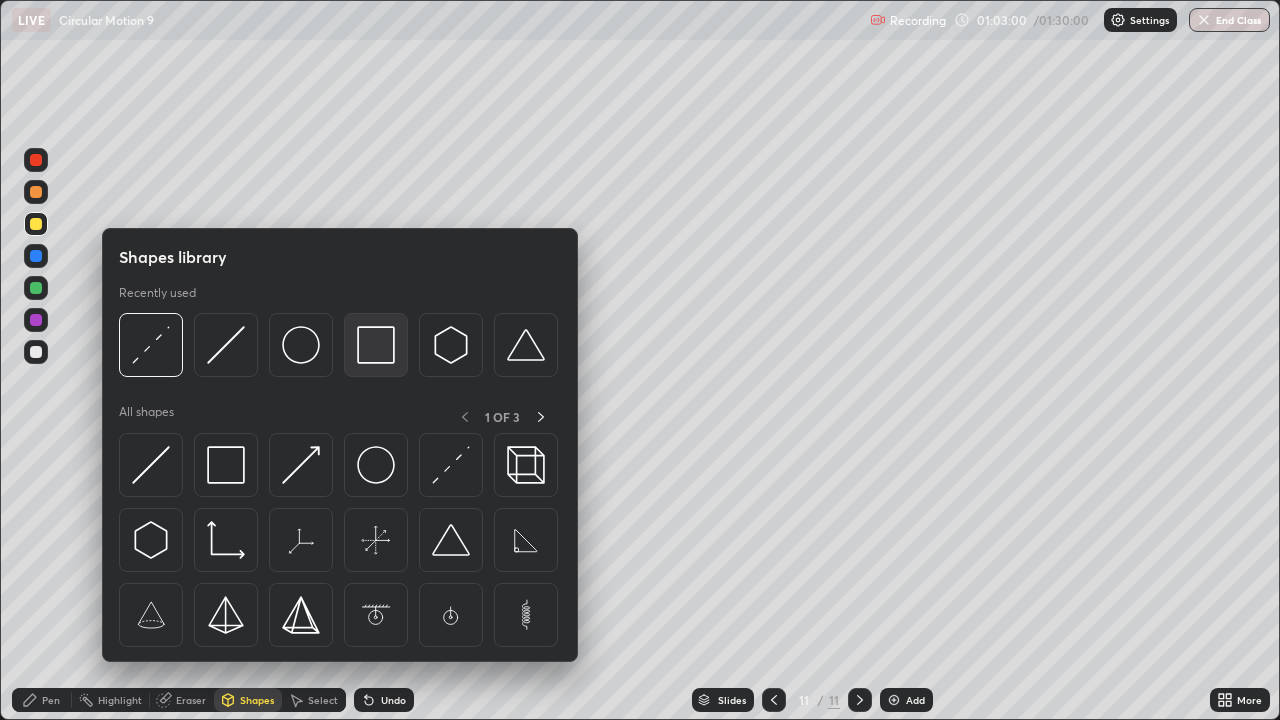 click at bounding box center (376, 345) 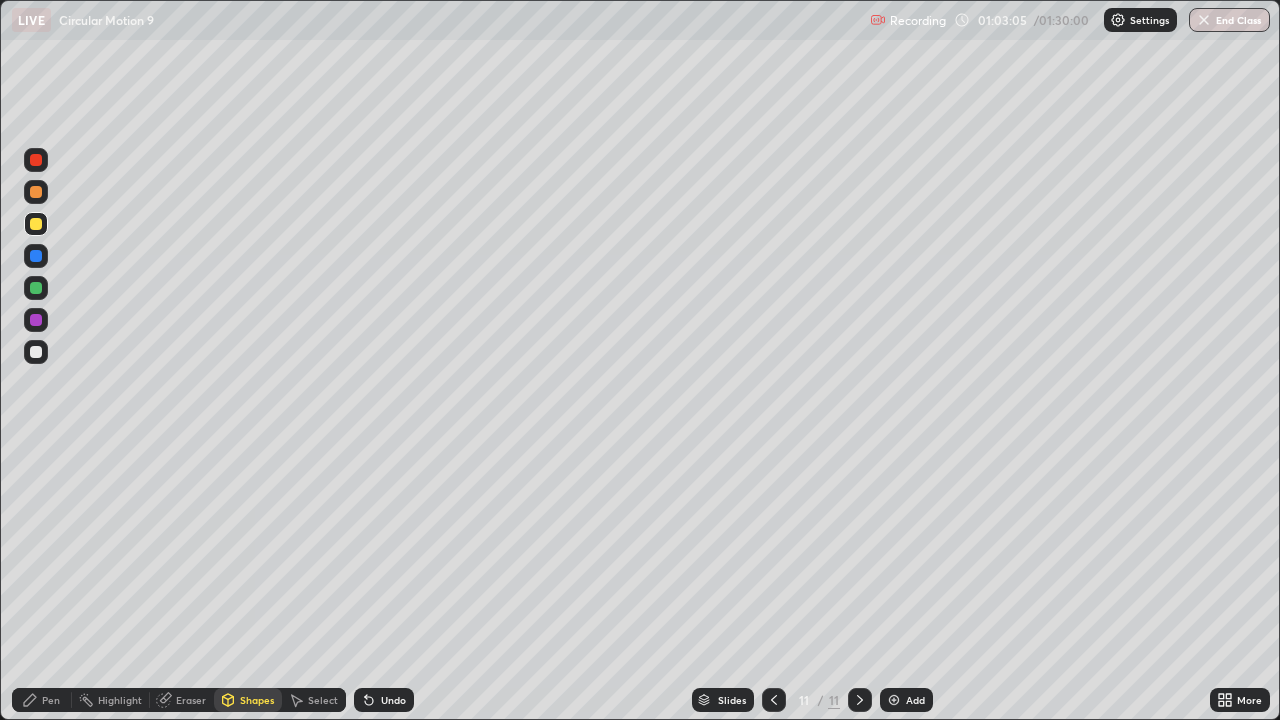 click on "Pen" at bounding box center (51, 700) 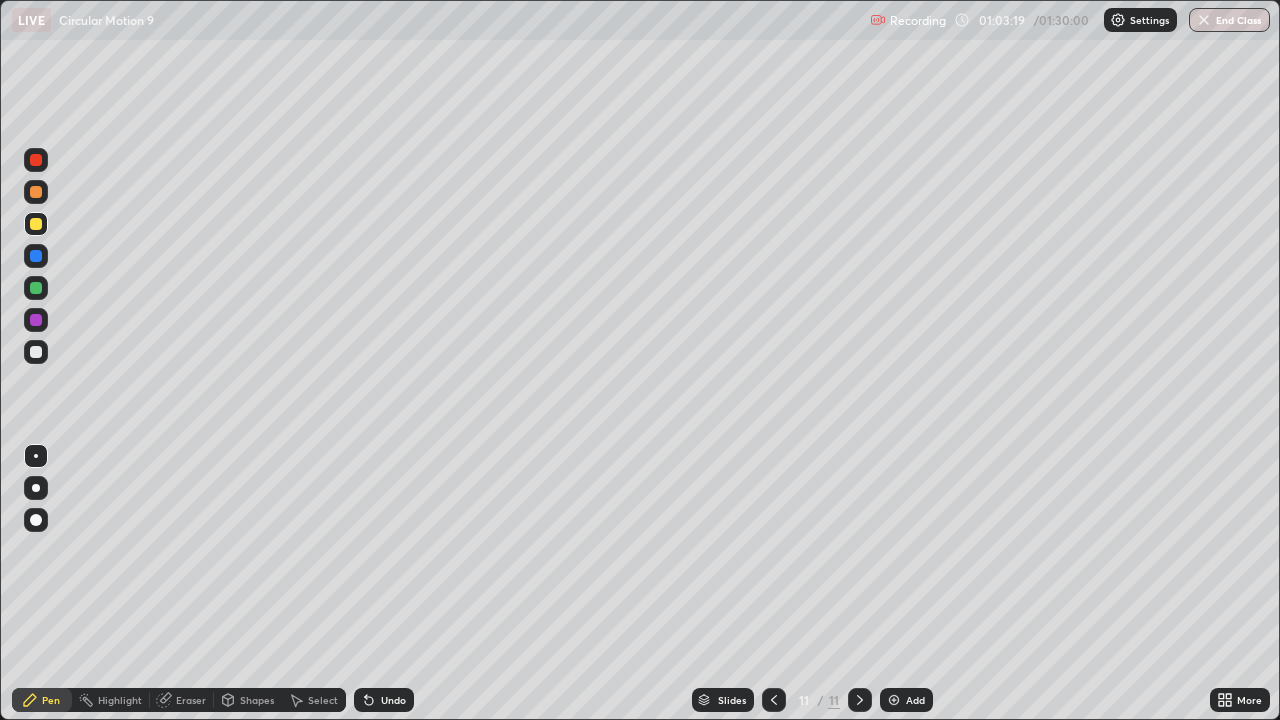 click on "Shapes" at bounding box center [257, 700] 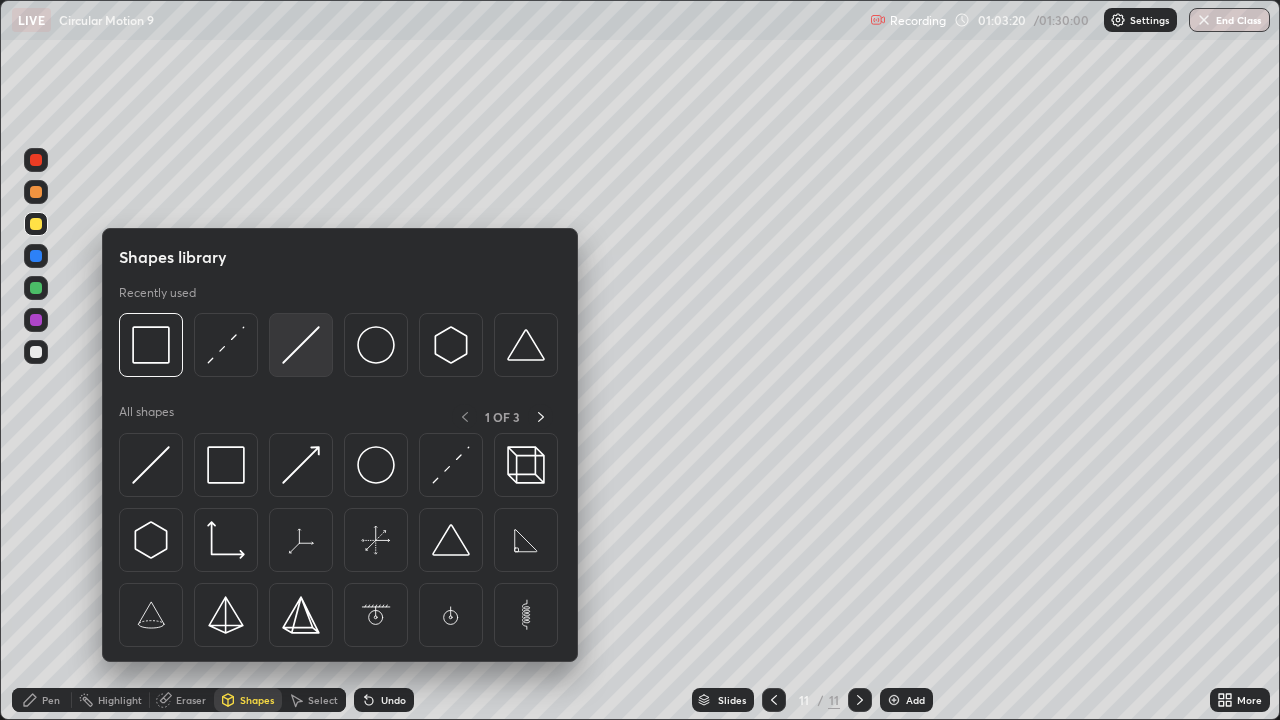 click at bounding box center (301, 345) 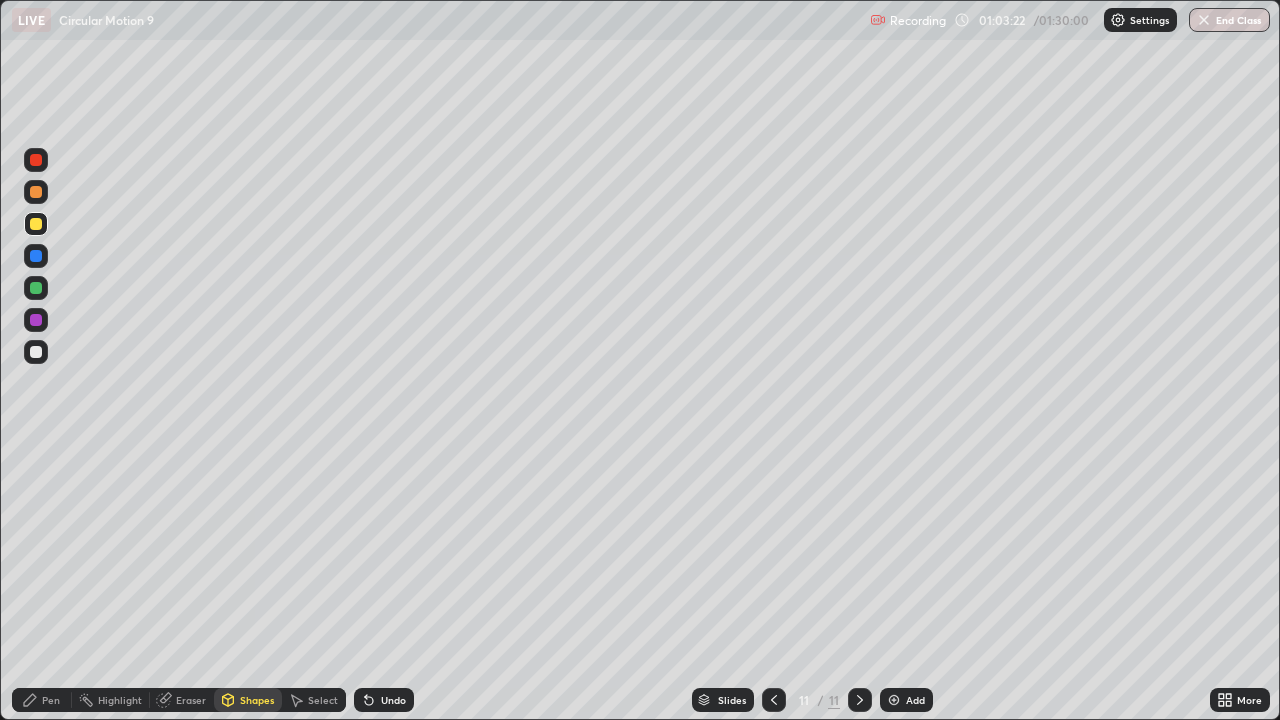 click at bounding box center [36, 288] 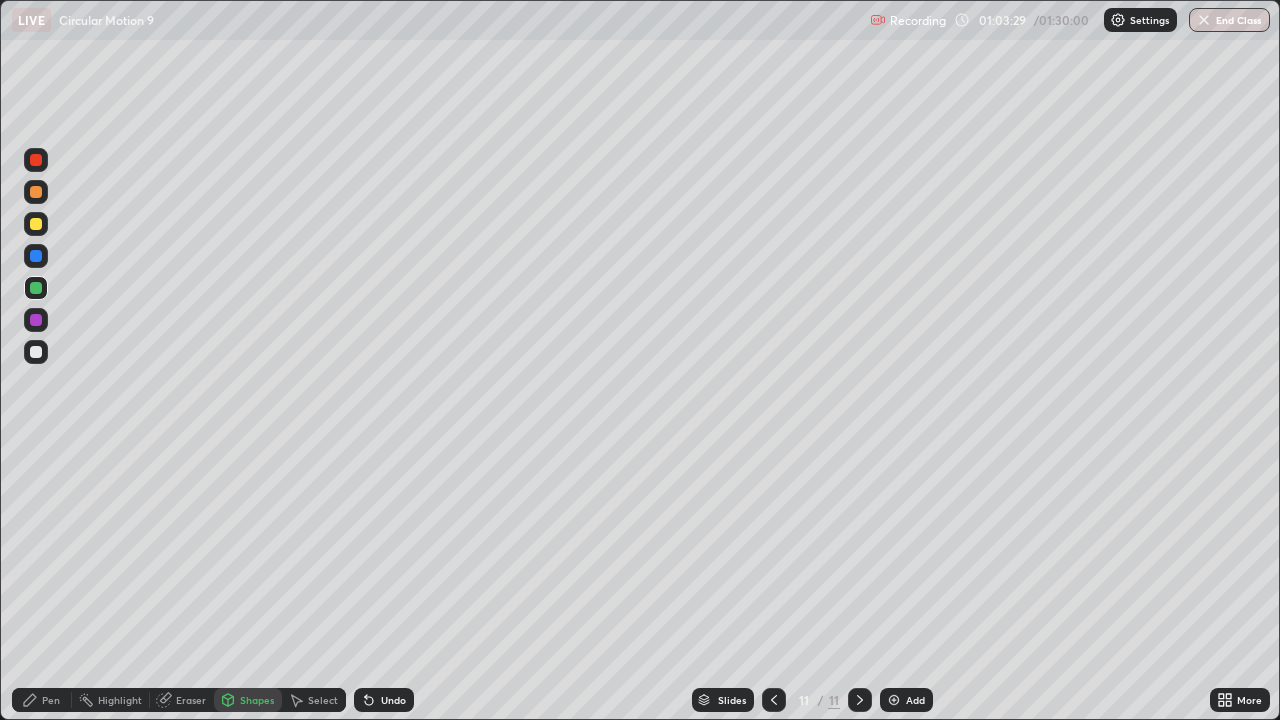 click on "Pen" at bounding box center [51, 700] 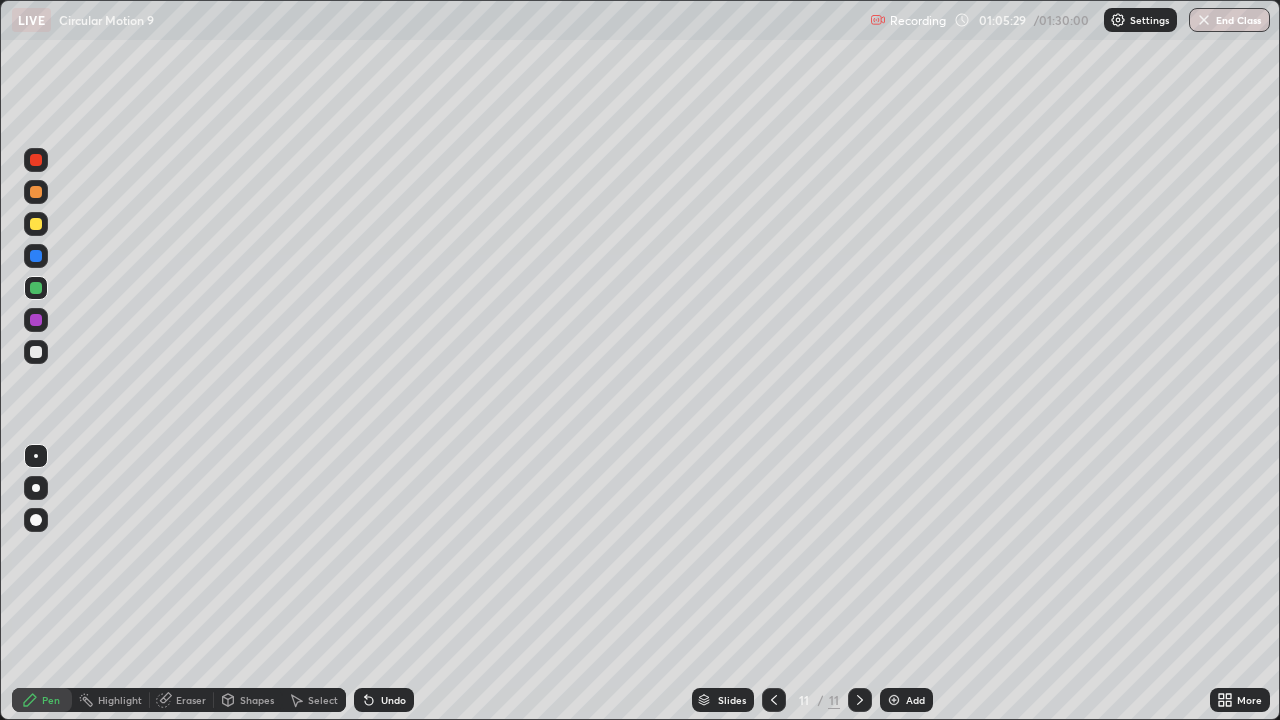 click at bounding box center [36, 352] 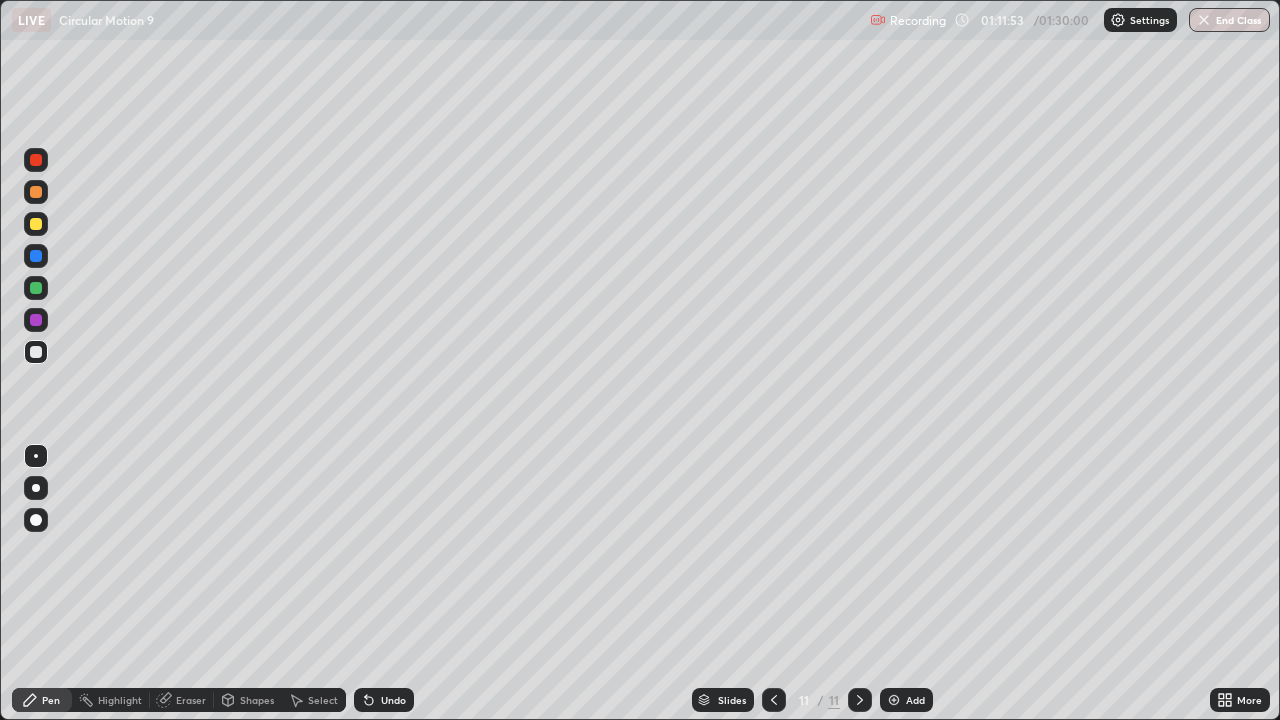 click on "End Class" at bounding box center (1229, 20) 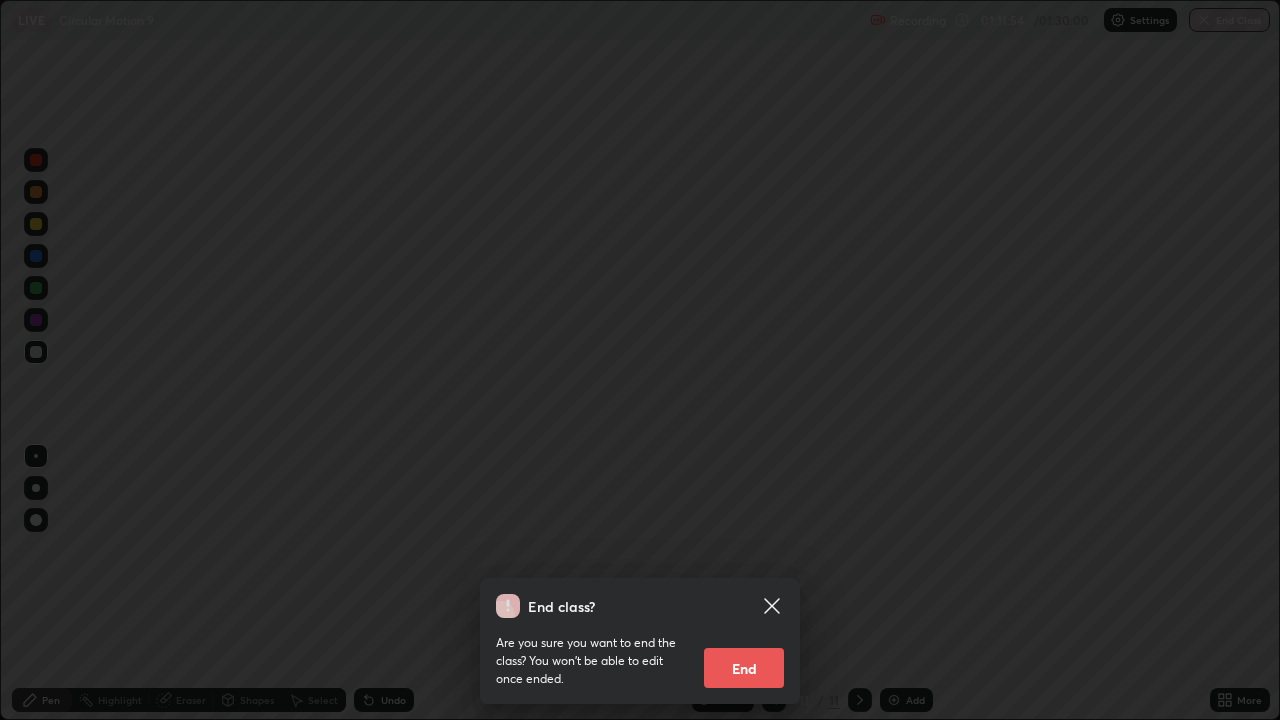 click on "End" at bounding box center [744, 668] 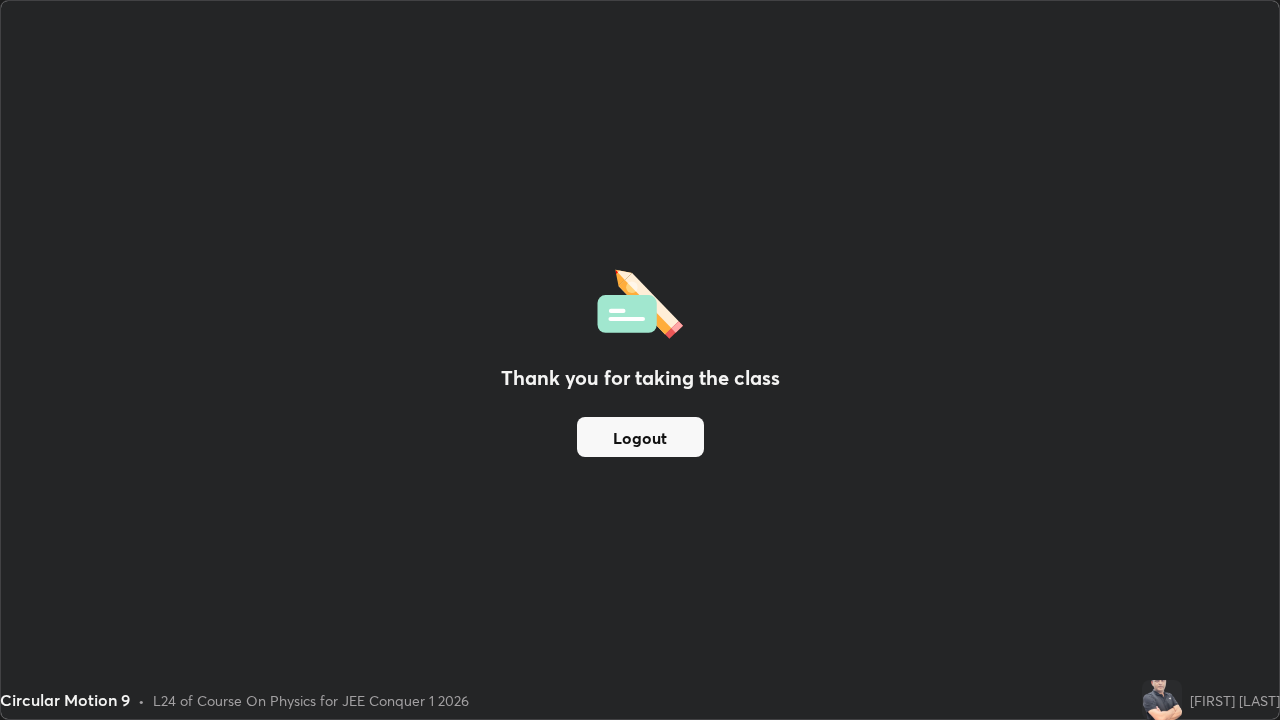 click on "Logout" at bounding box center [640, 437] 